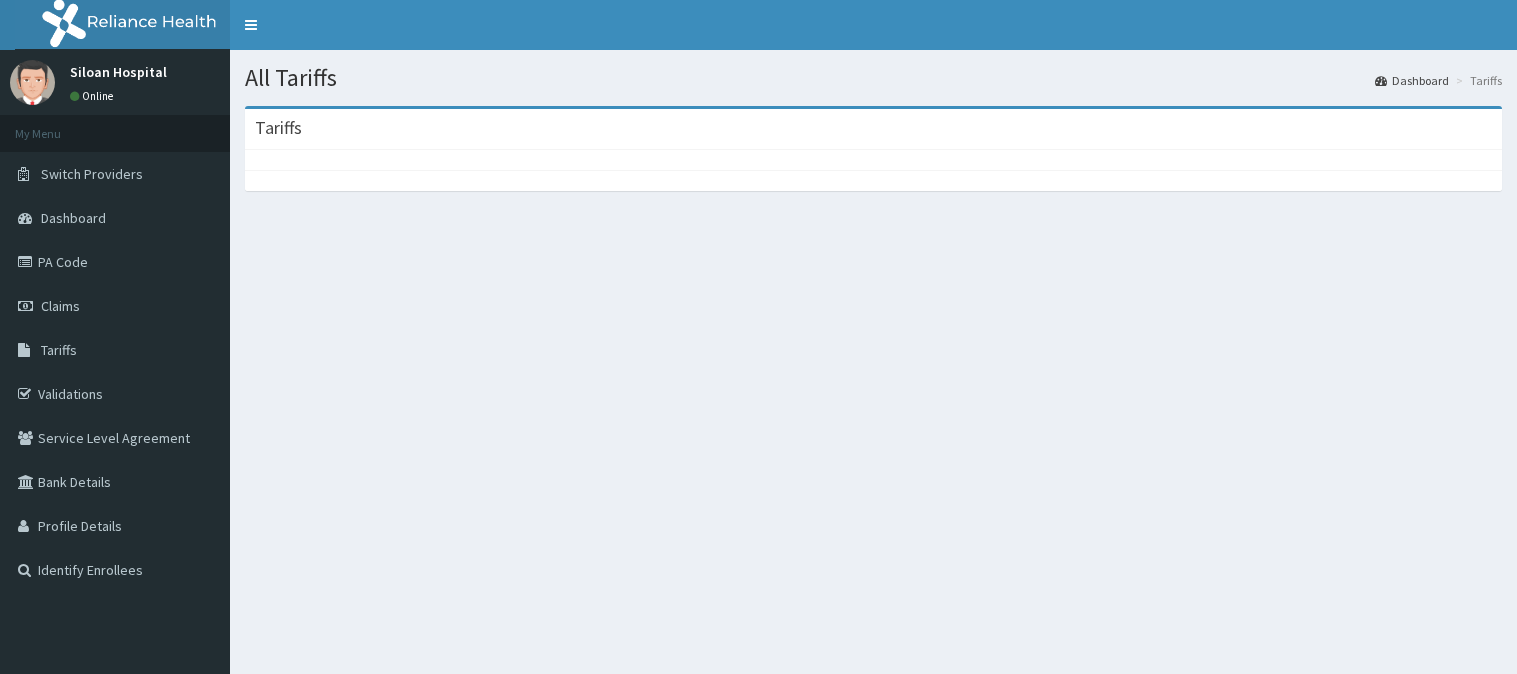 scroll, scrollTop: 0, scrollLeft: 0, axis: both 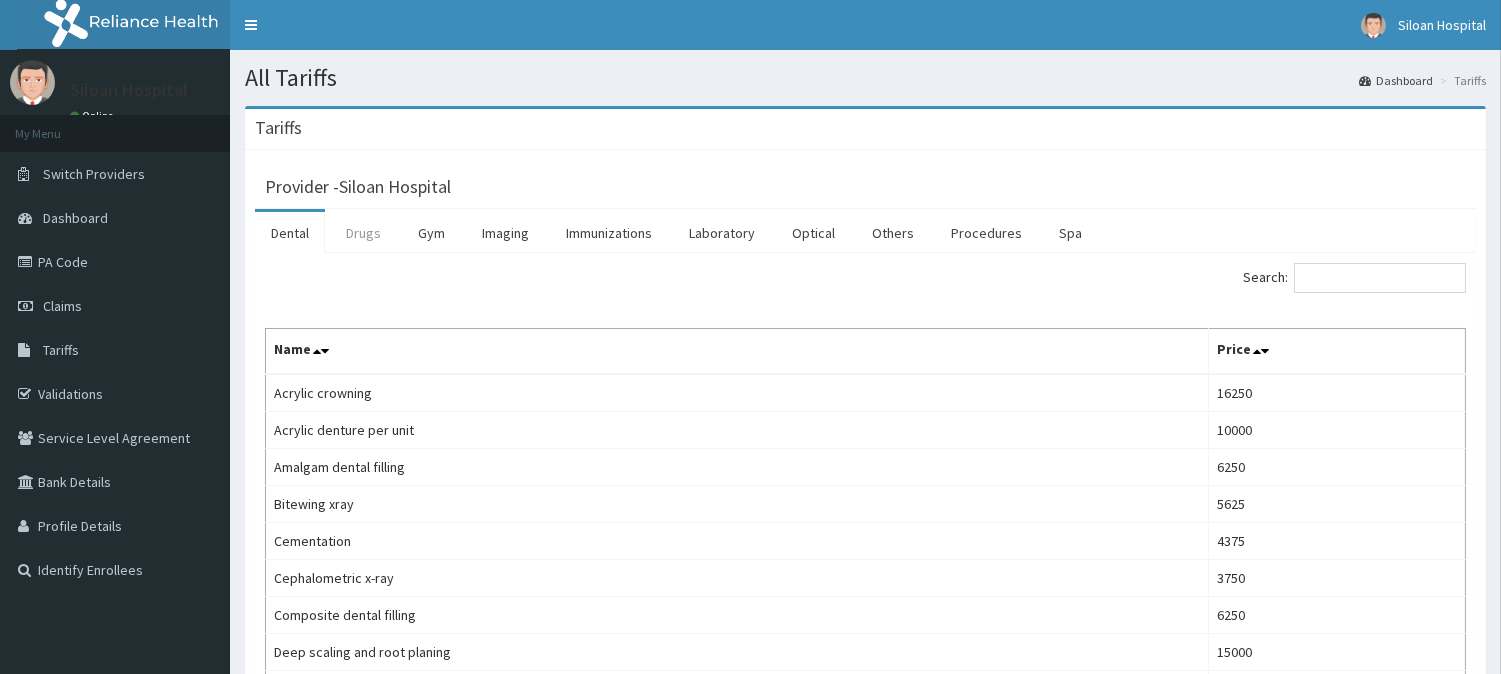 click on "Drugs" at bounding box center [363, 233] 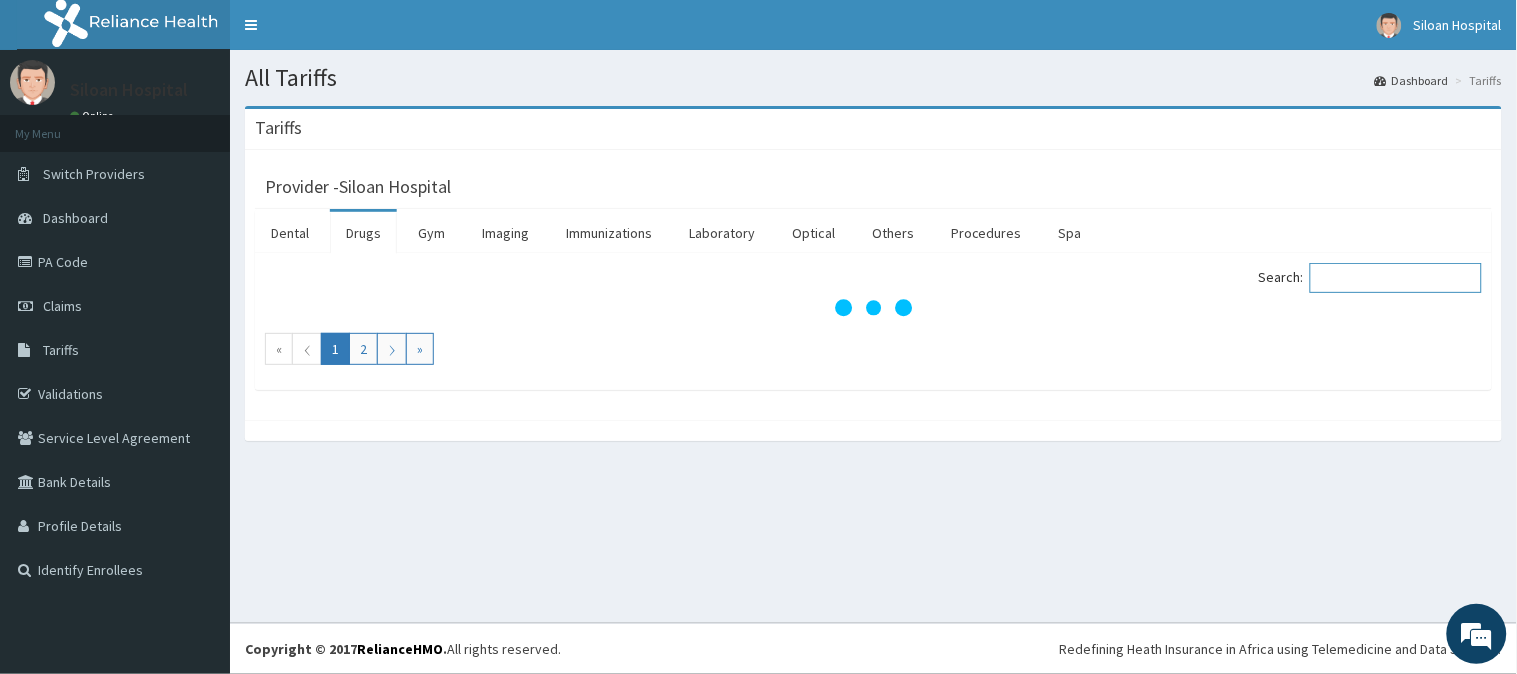 click on "Search:" at bounding box center [1396, 278] 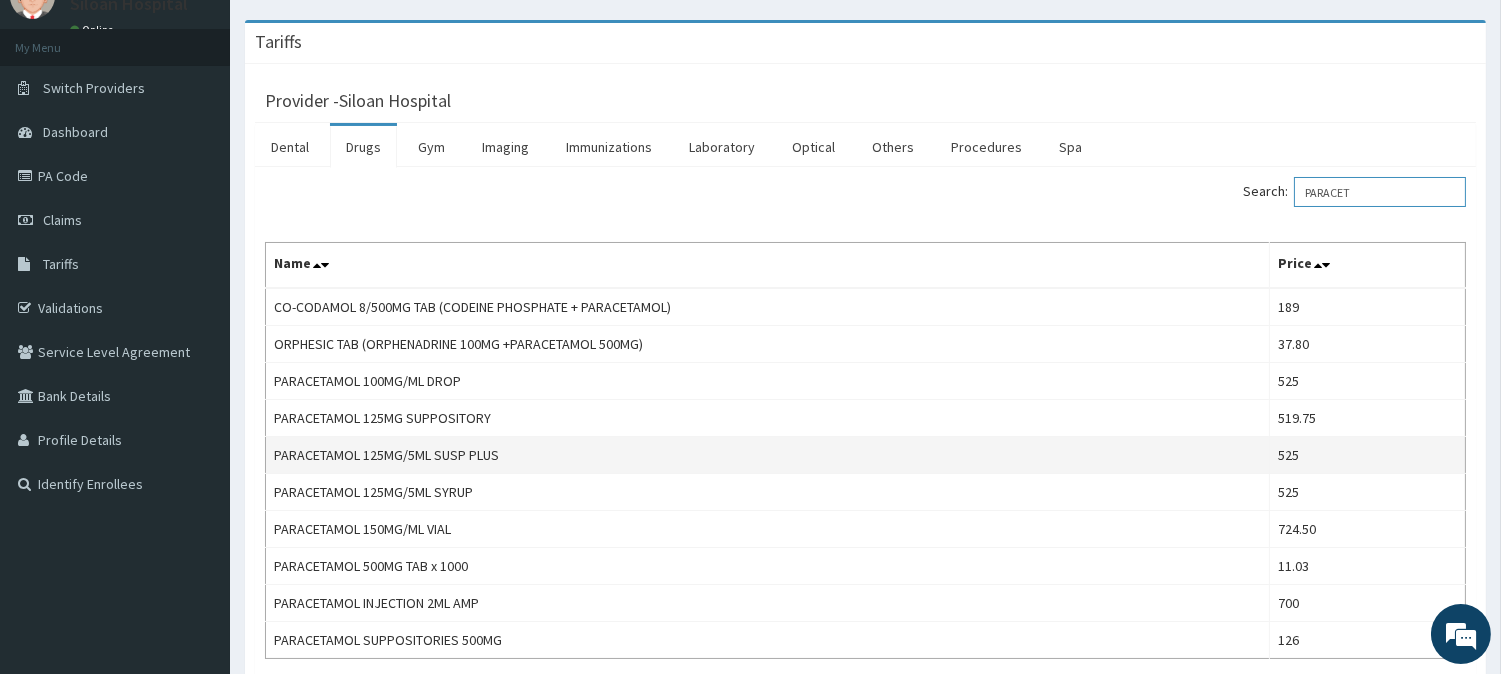 scroll, scrollTop: 222, scrollLeft: 0, axis: vertical 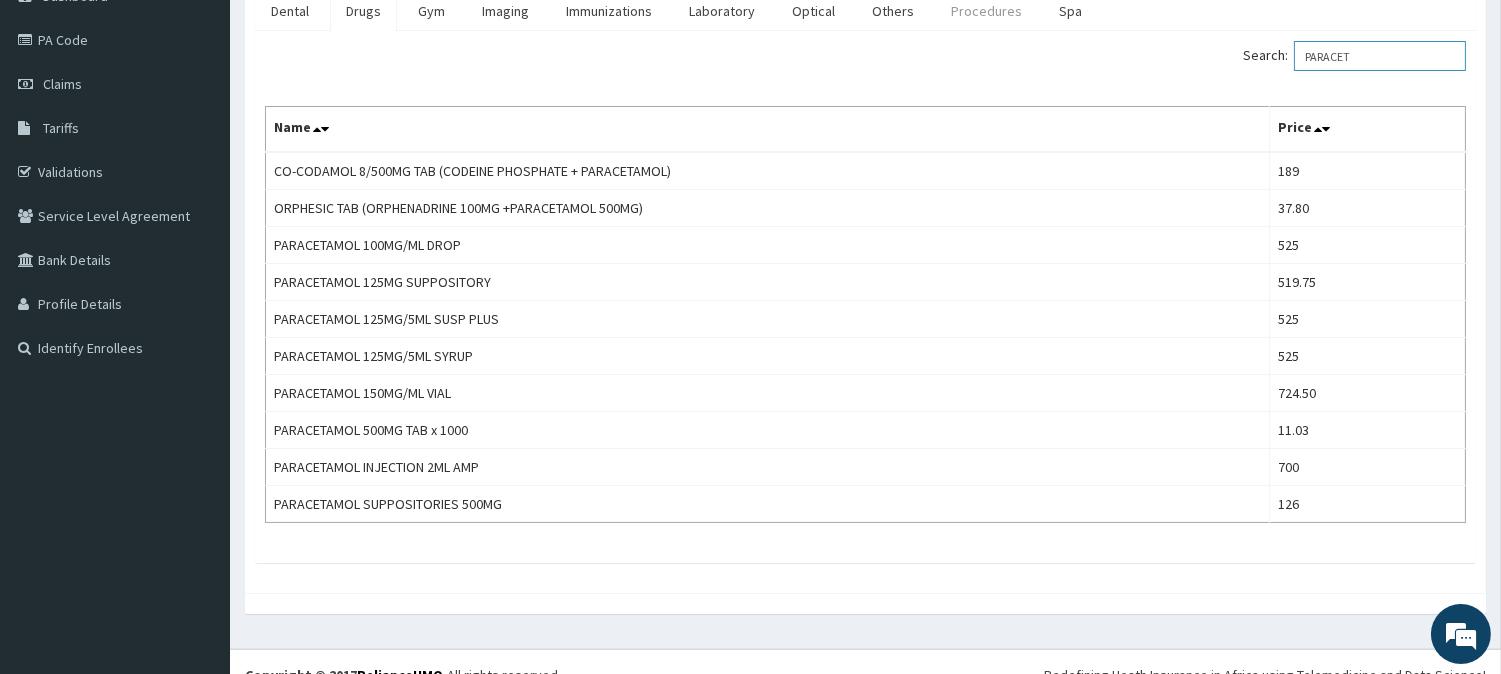 type on "PARACET" 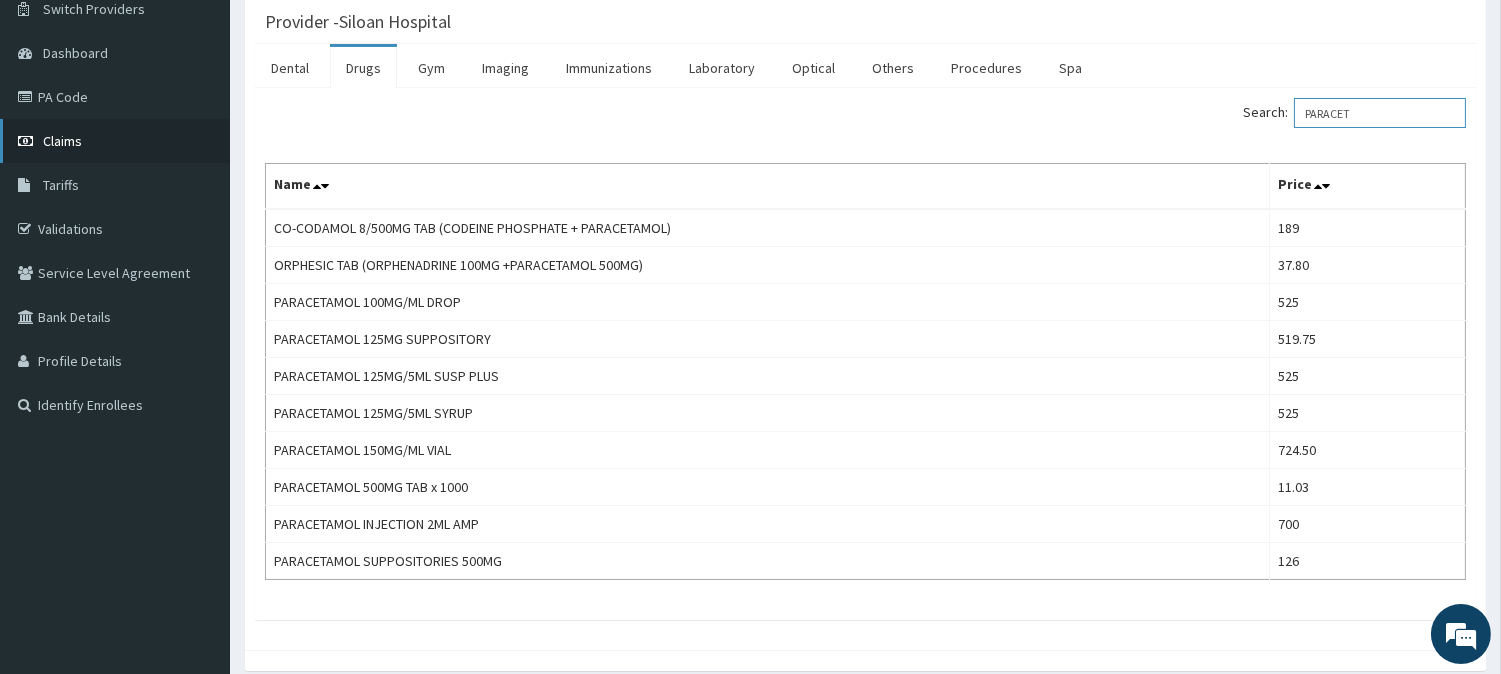 scroll, scrollTop: 0, scrollLeft: 0, axis: both 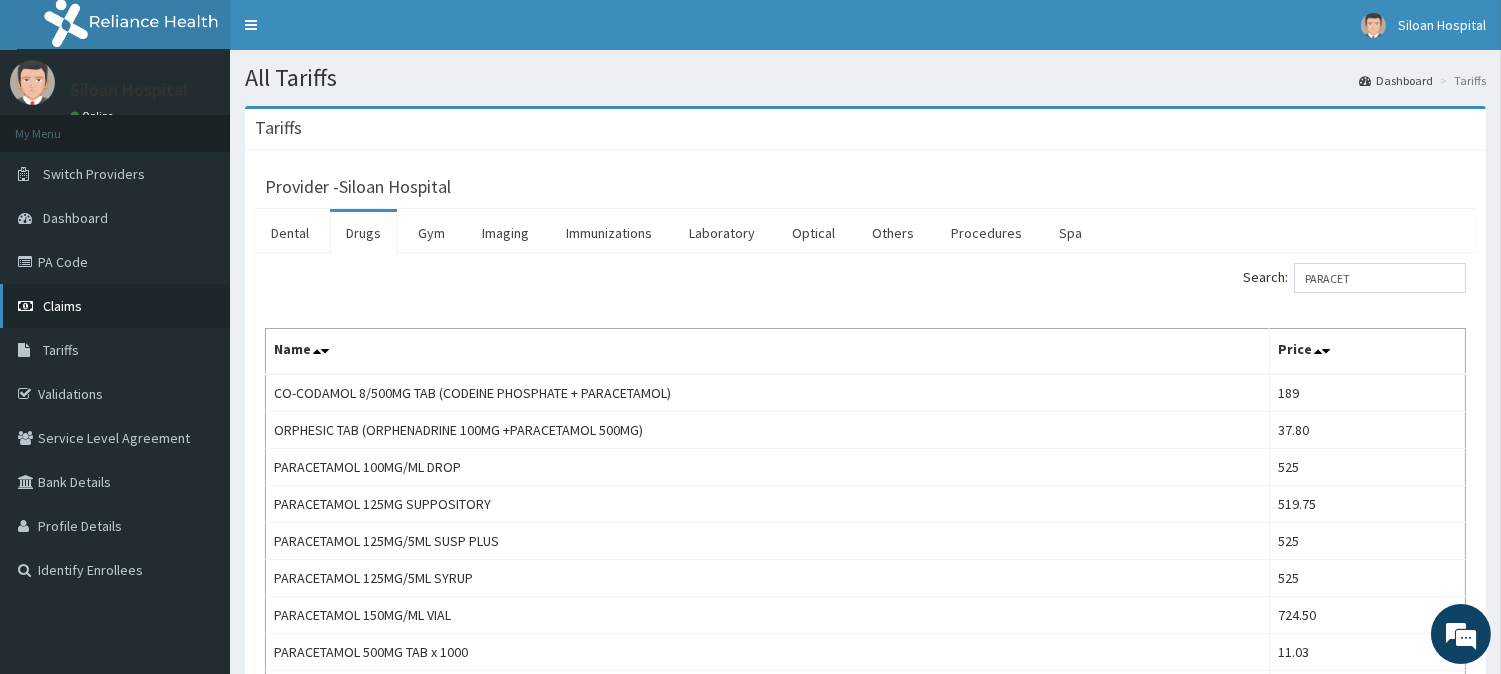 click on "Claims" at bounding box center [115, 306] 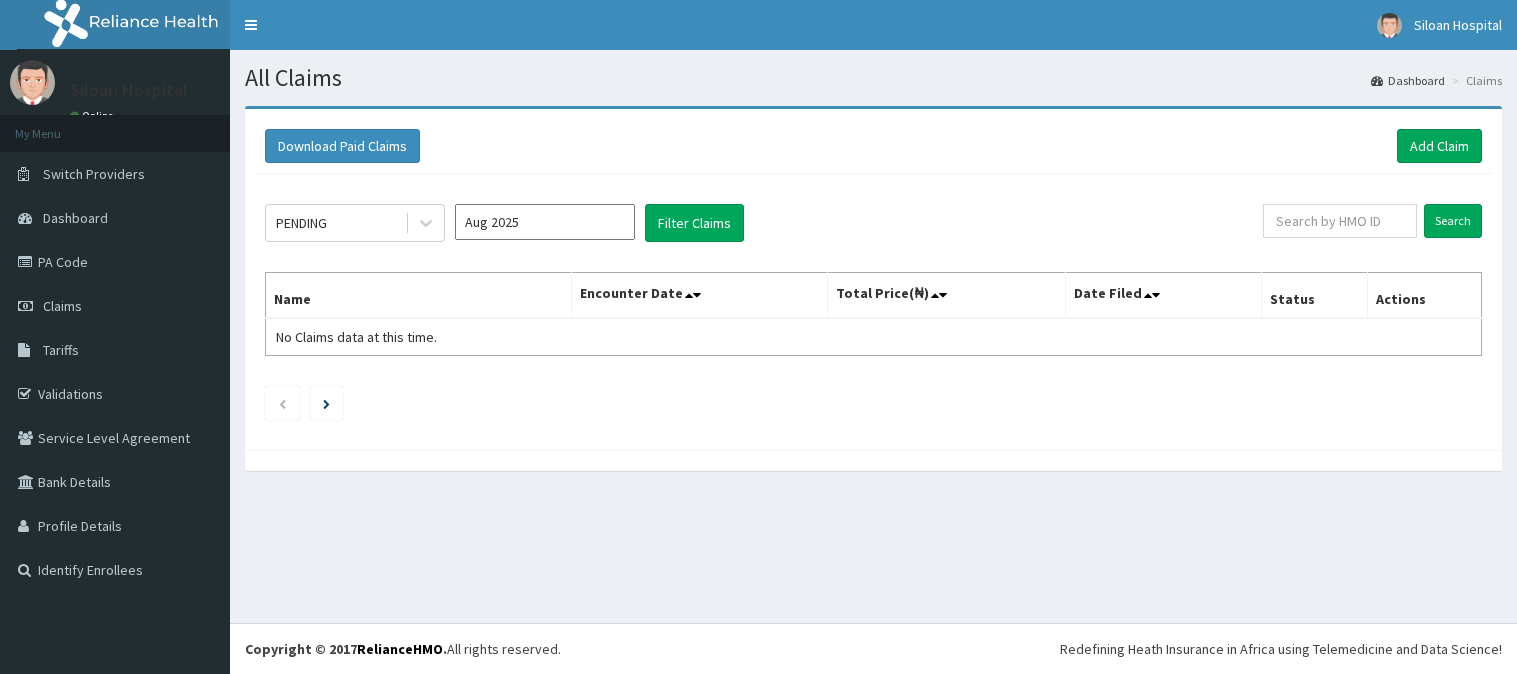scroll, scrollTop: 0, scrollLeft: 0, axis: both 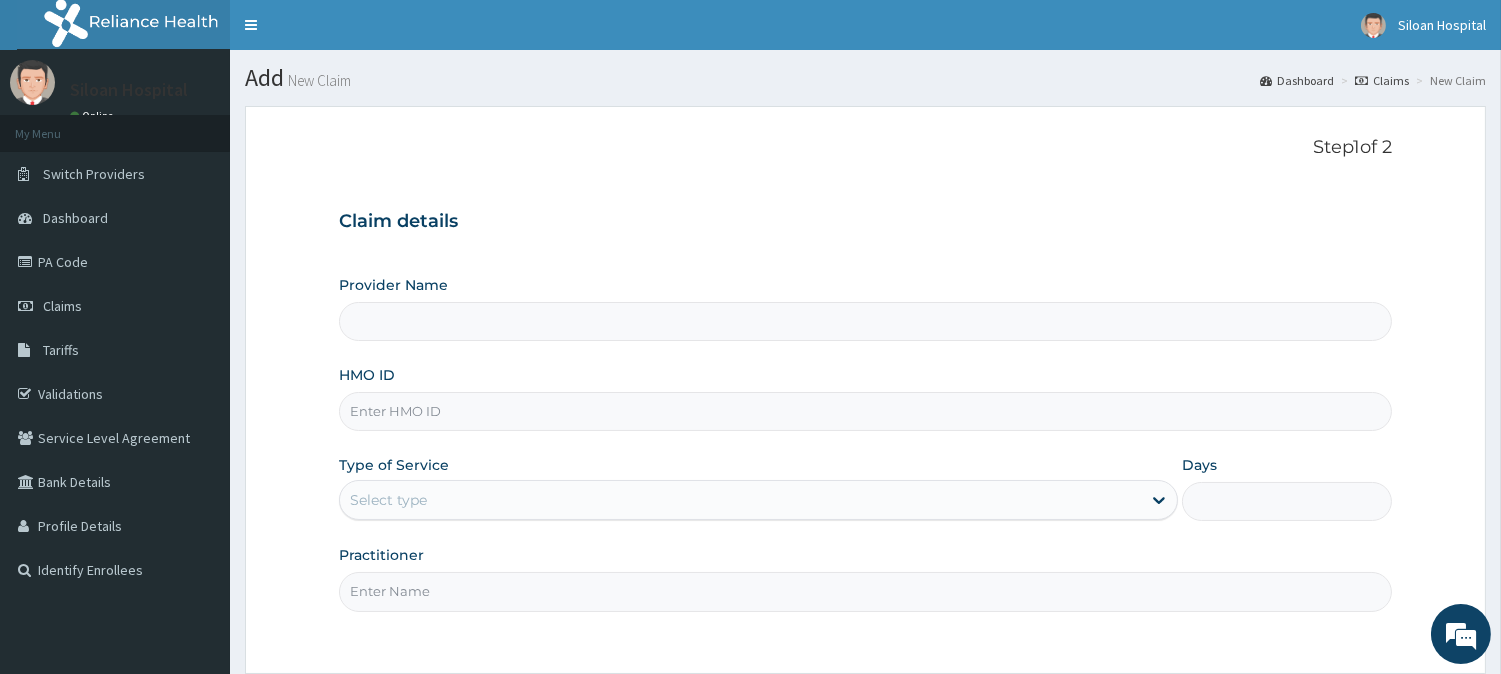type on "Siloan Hospital" 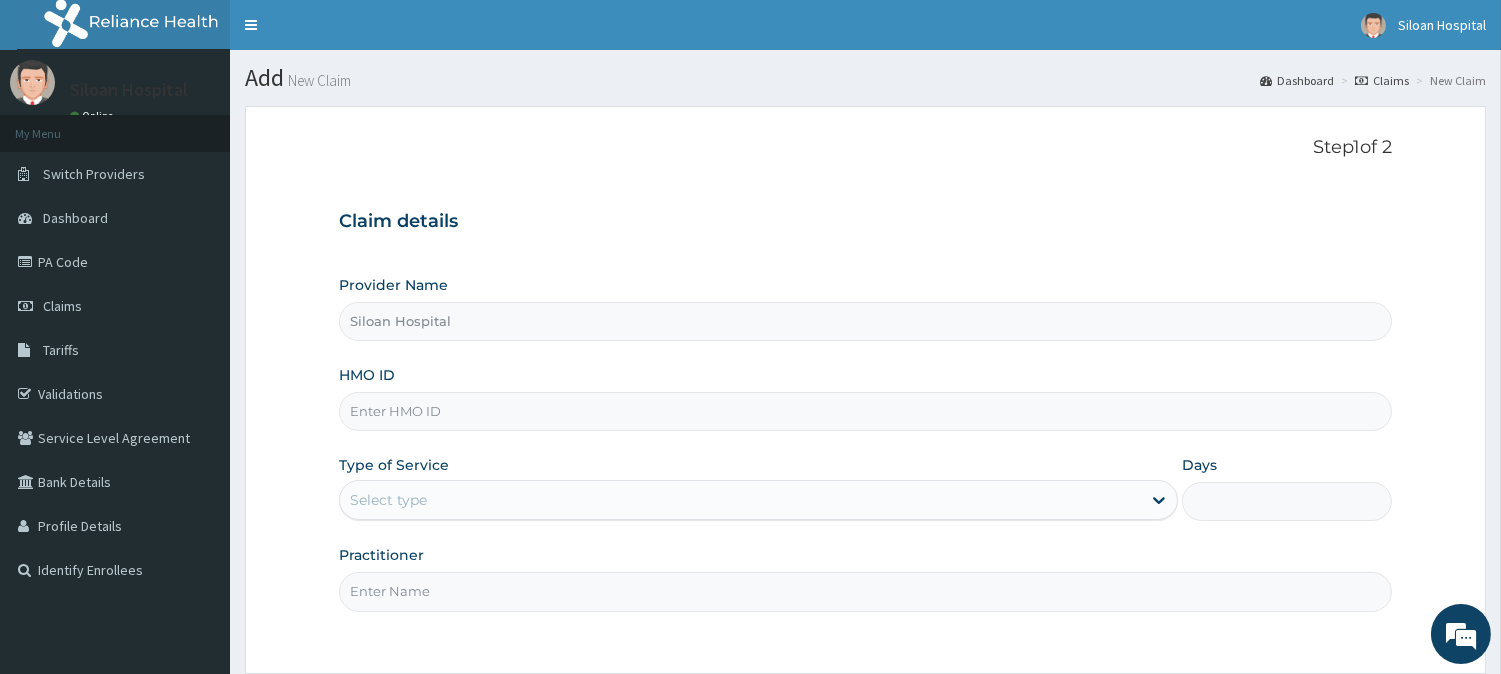 click on "HMO ID" at bounding box center (865, 411) 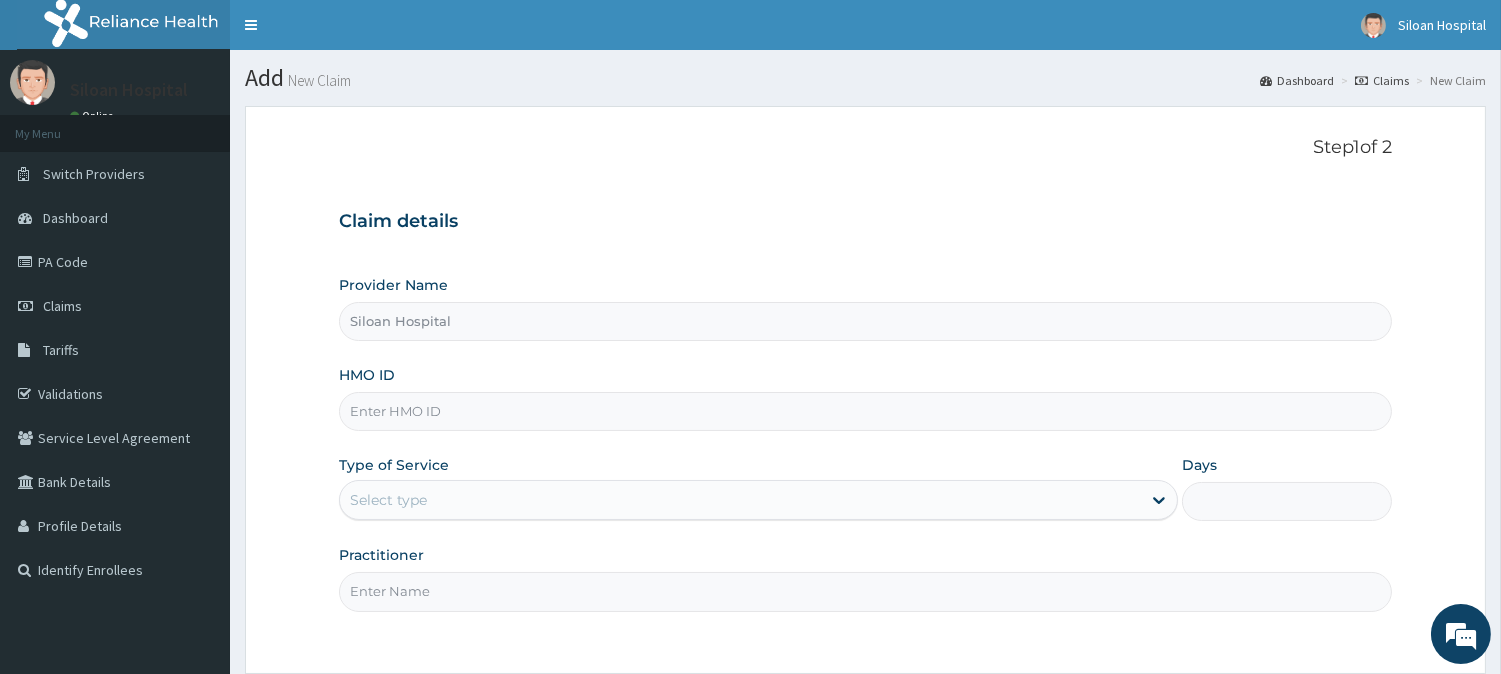 paste on "EIS/11867/A" 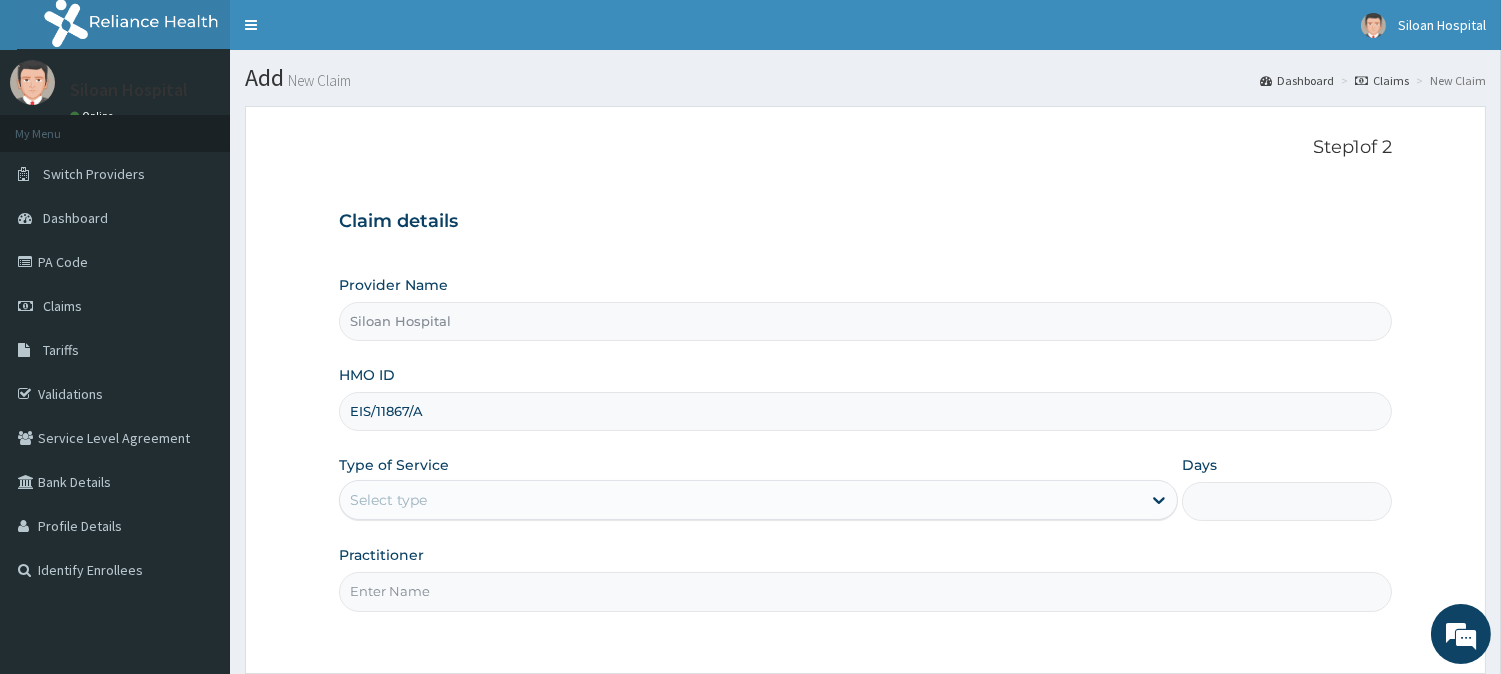 scroll, scrollTop: 0, scrollLeft: 0, axis: both 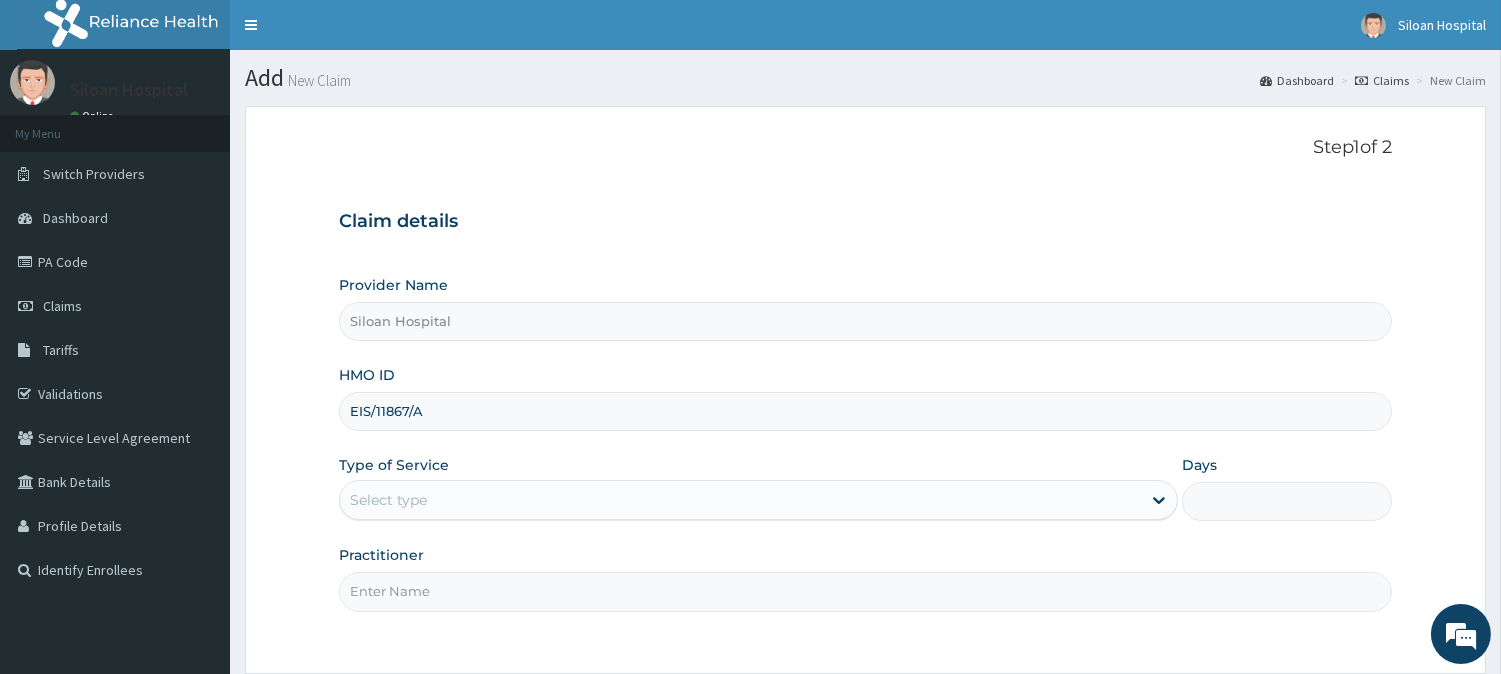 type on "EIS/11867/A" 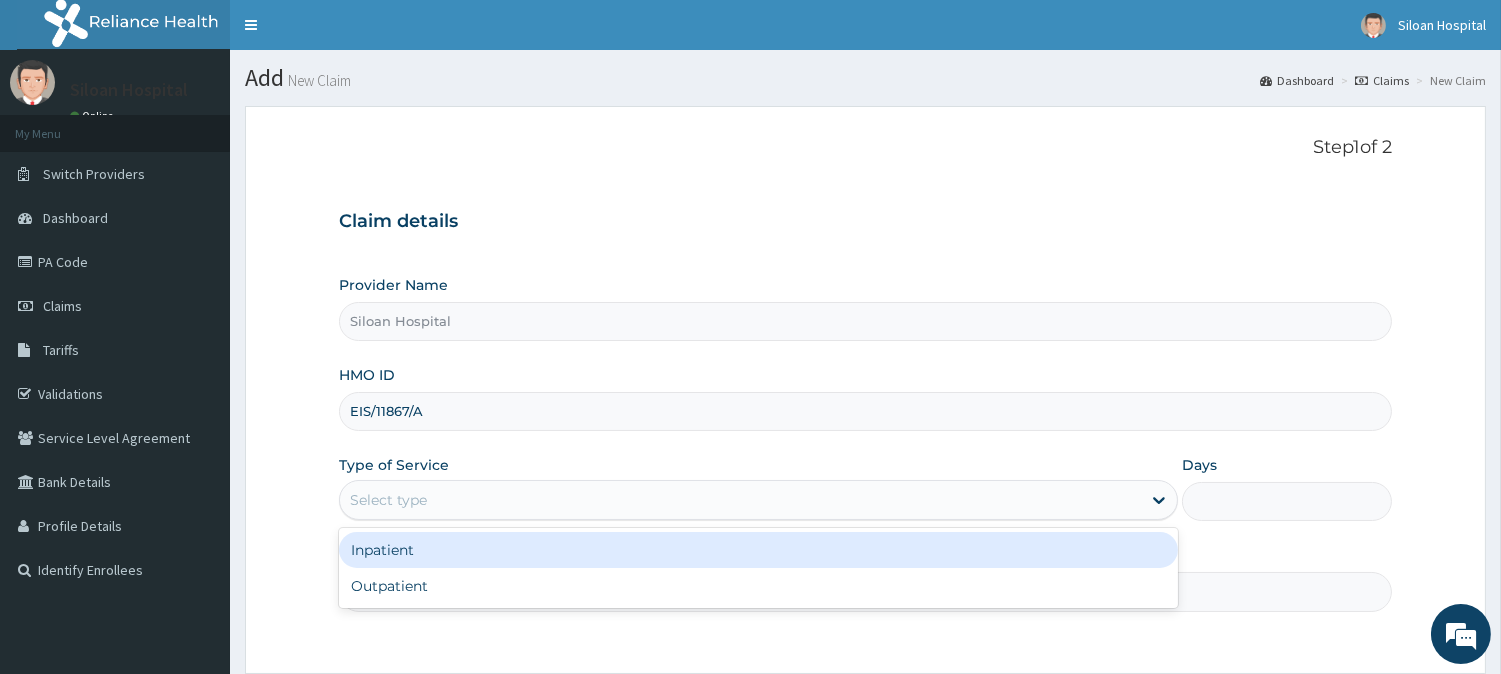 drag, startPoint x: 706, startPoint y: 492, endPoint x: 648, endPoint y: 534, distance: 71.610054 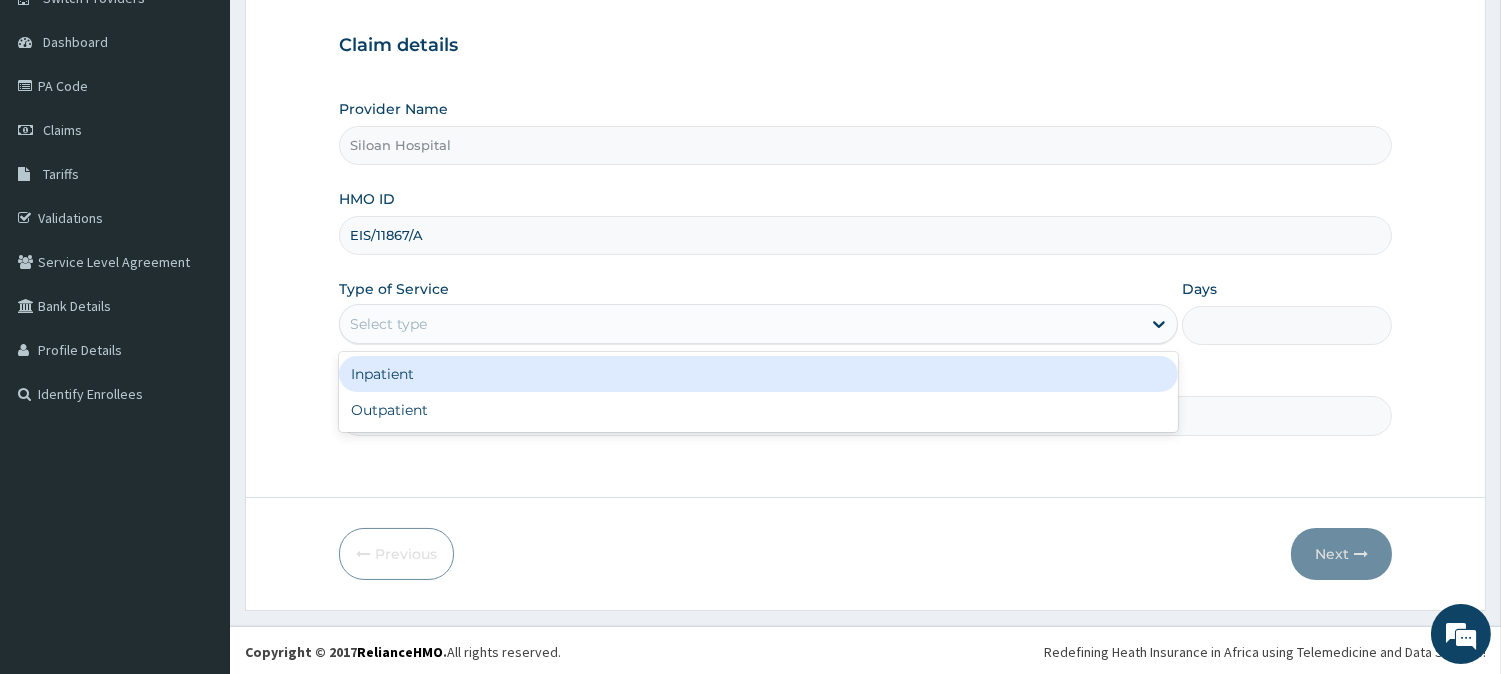 scroll, scrollTop: 178, scrollLeft: 0, axis: vertical 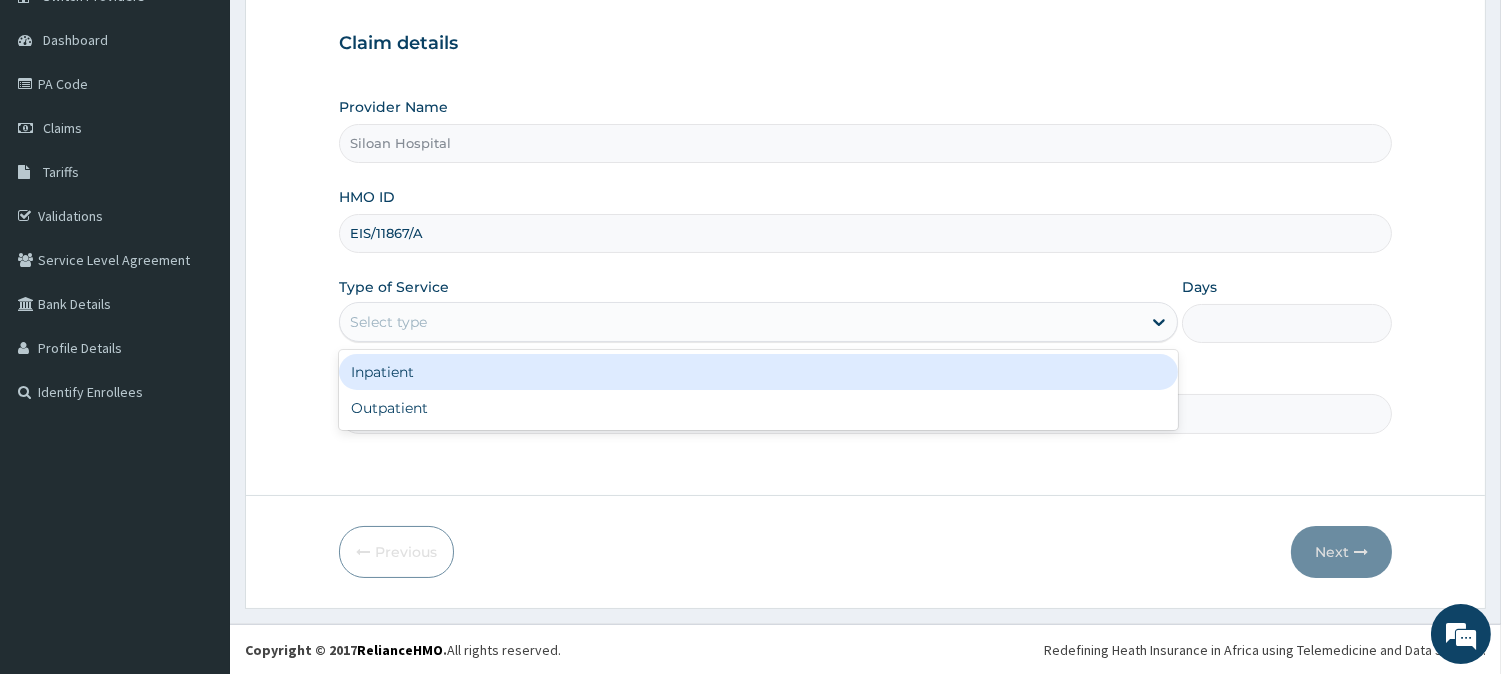 click on "Inpatient" at bounding box center (758, 372) 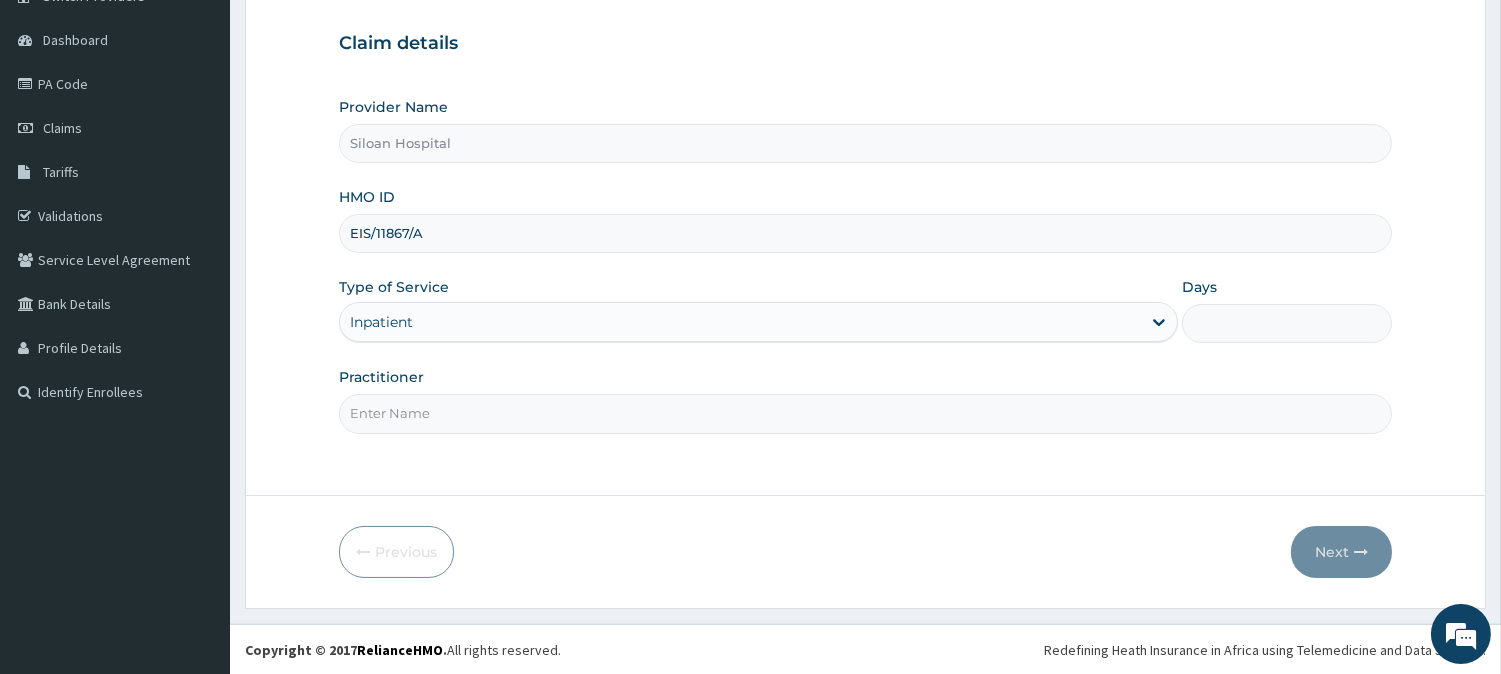 drag, startPoint x: 1290, startPoint y: 315, endPoint x: 1256, endPoint y: 321, distance: 34.525352 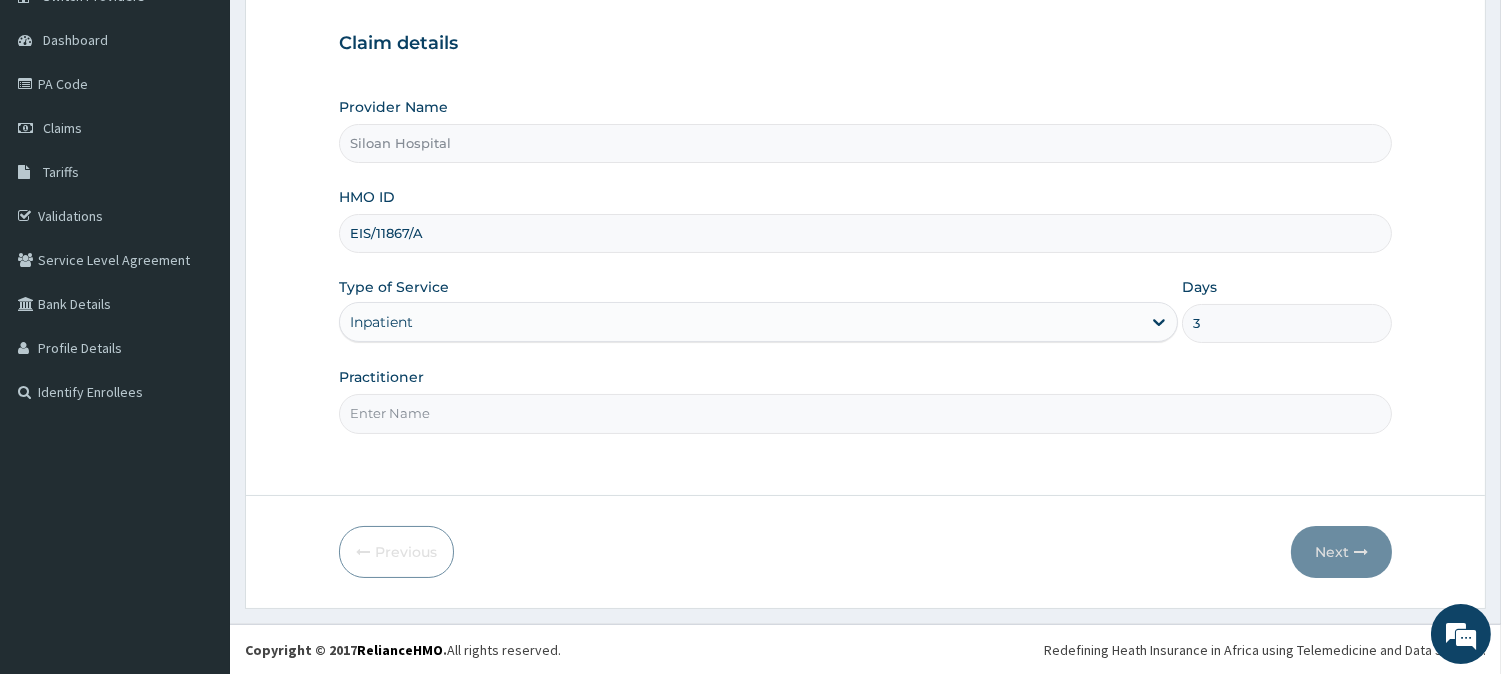 type on "3" 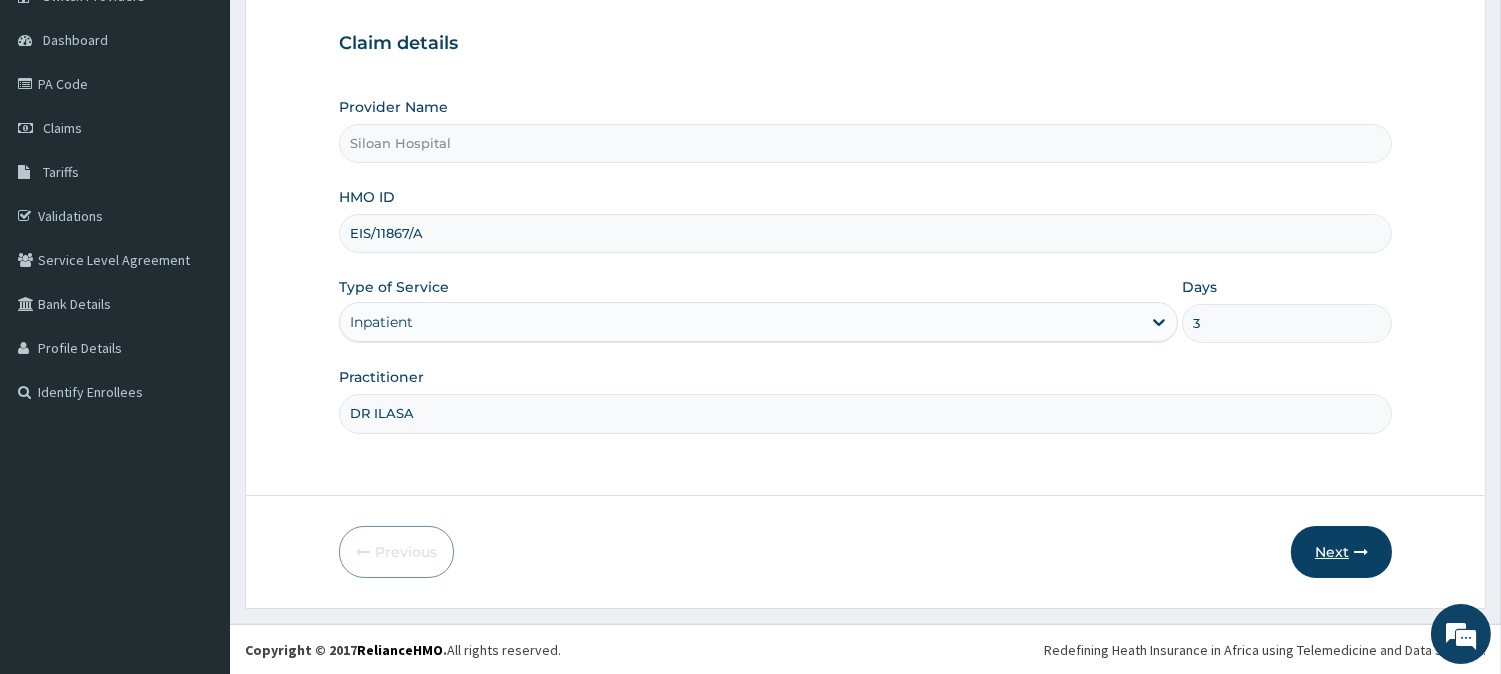 type on "DR ILASA" 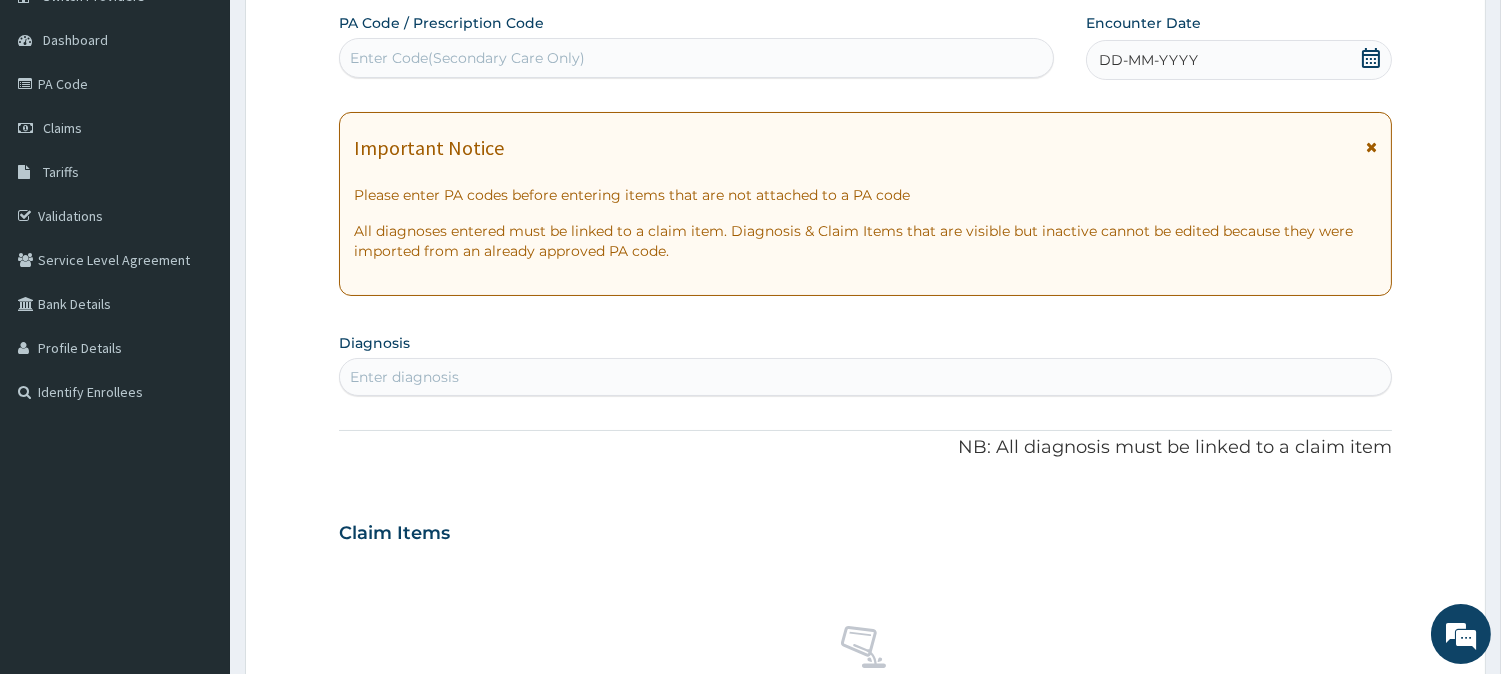 click on "Enter Code(Secondary Care Only)" at bounding box center [696, 58] 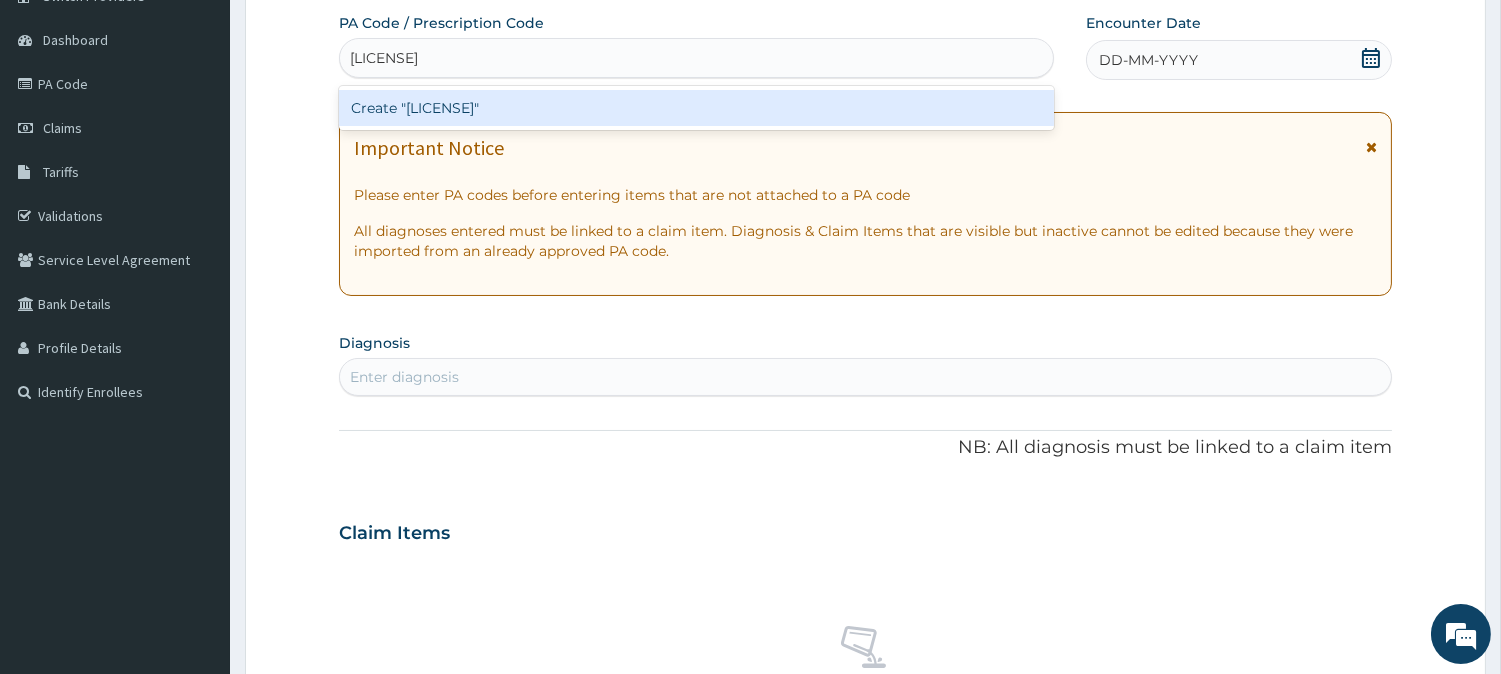 type 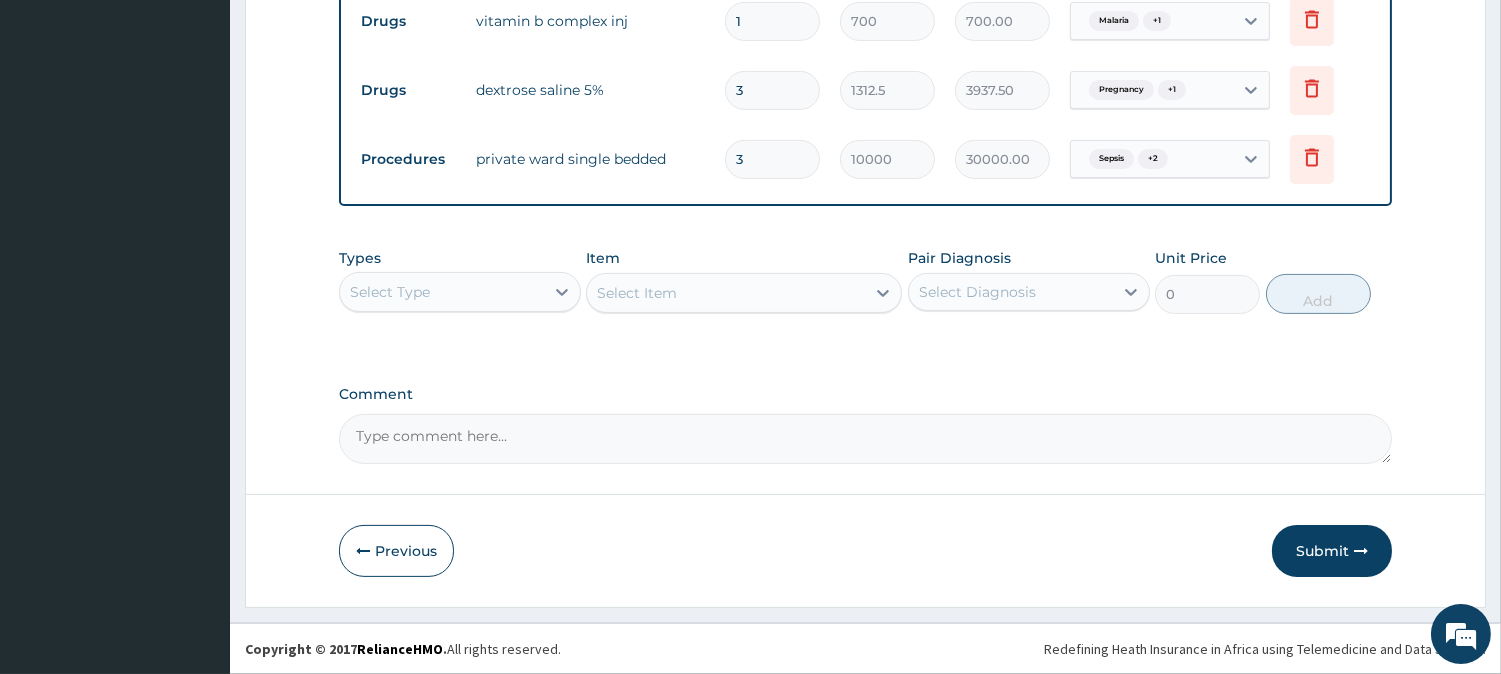 scroll, scrollTop: 907, scrollLeft: 0, axis: vertical 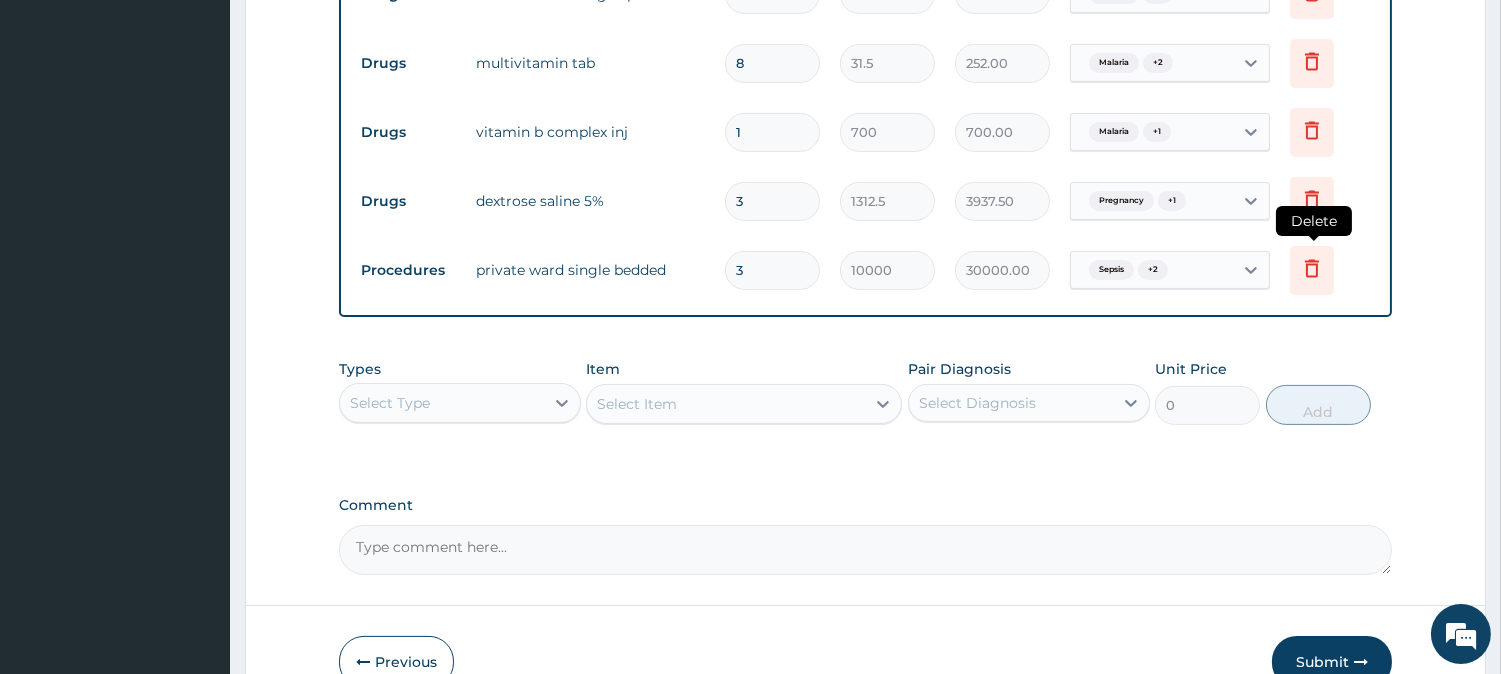 click 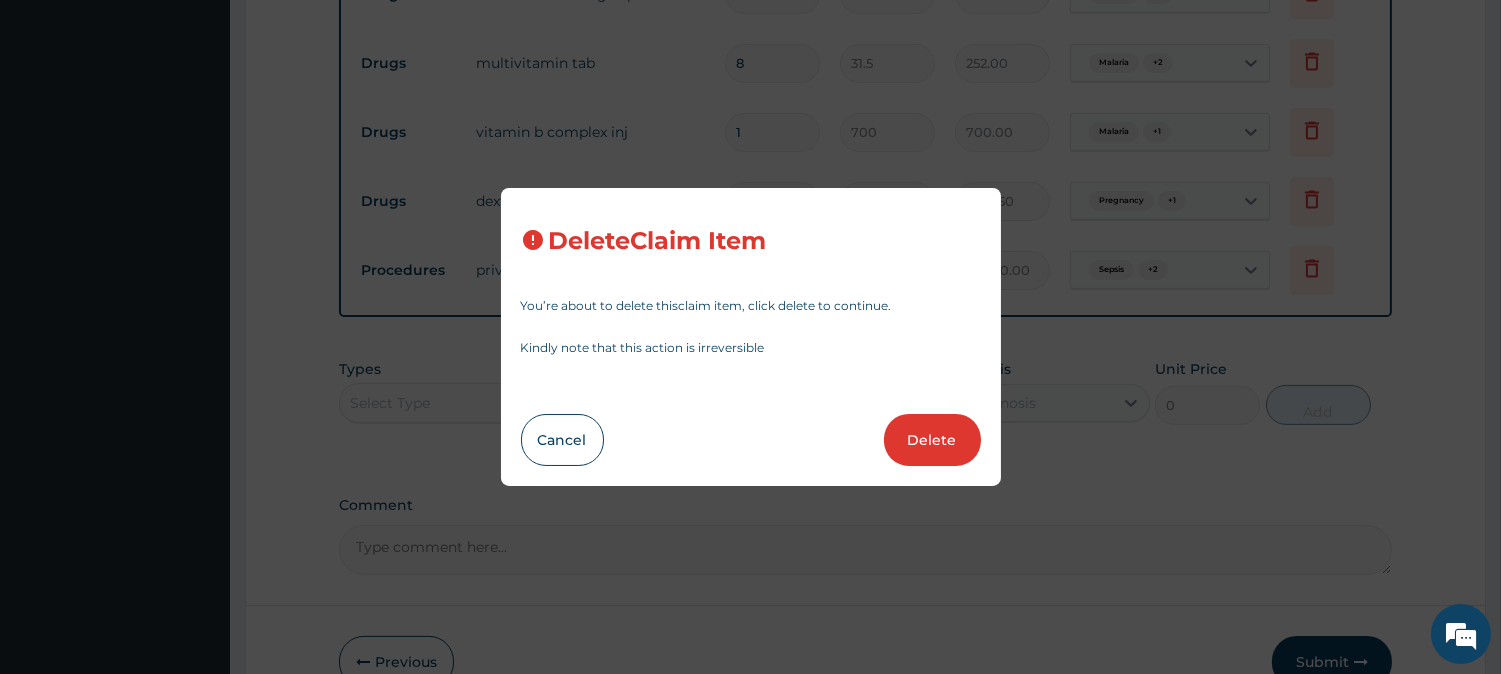 click on "Delete" at bounding box center (932, 440) 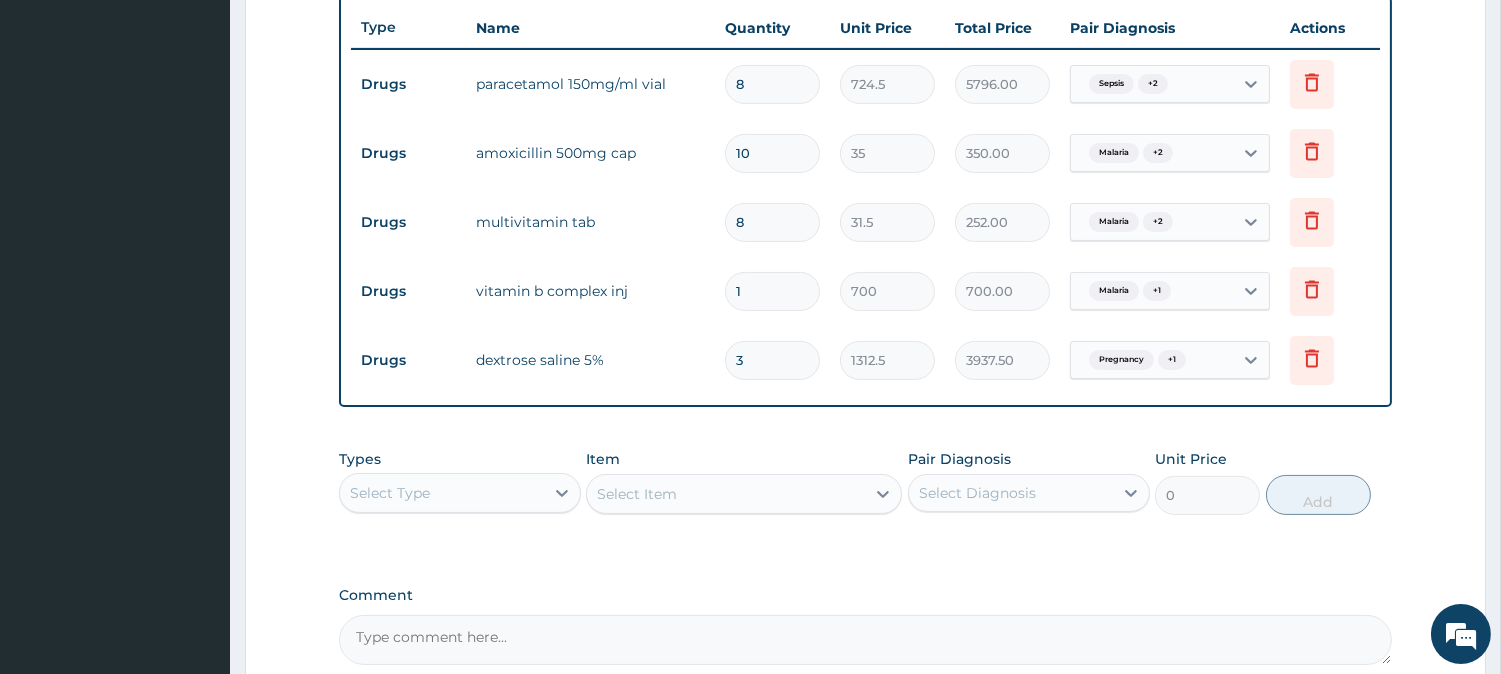 scroll, scrollTop: 726, scrollLeft: 0, axis: vertical 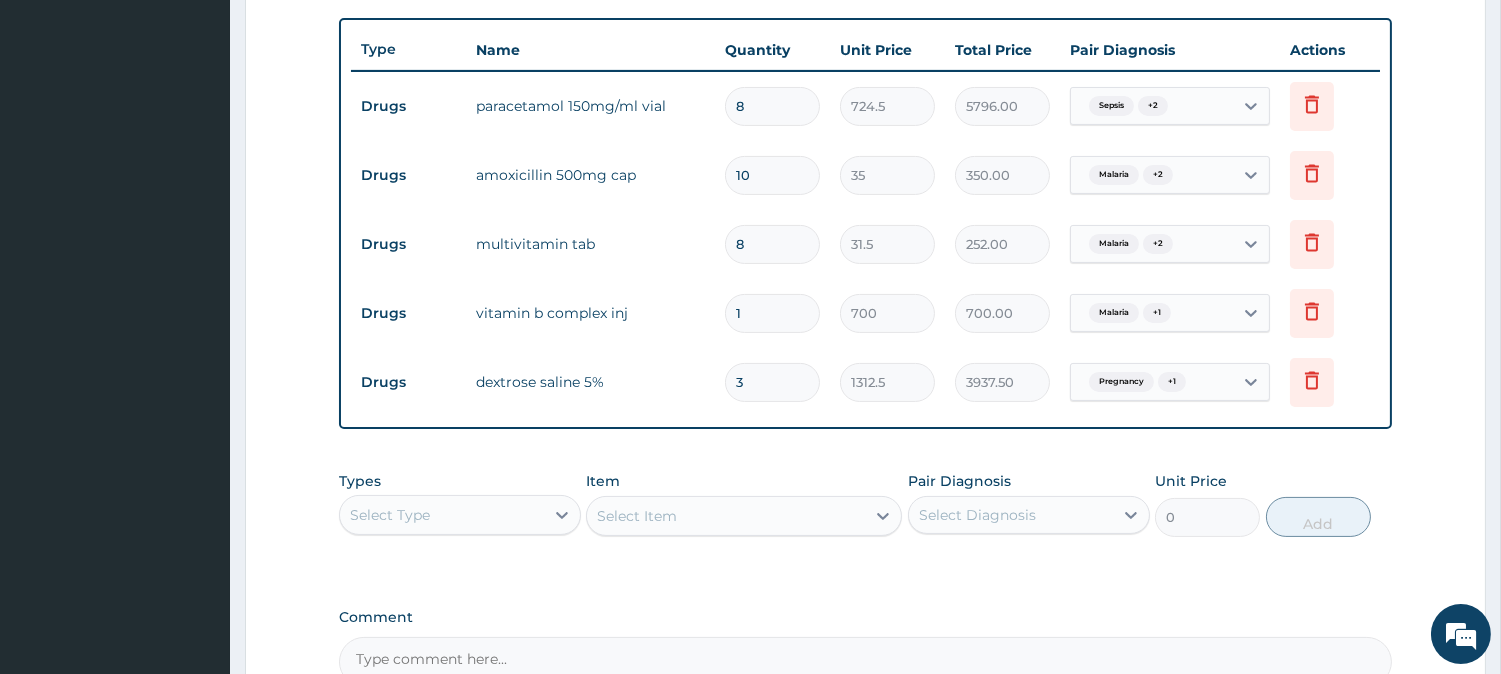 click on "3" at bounding box center (772, 382) 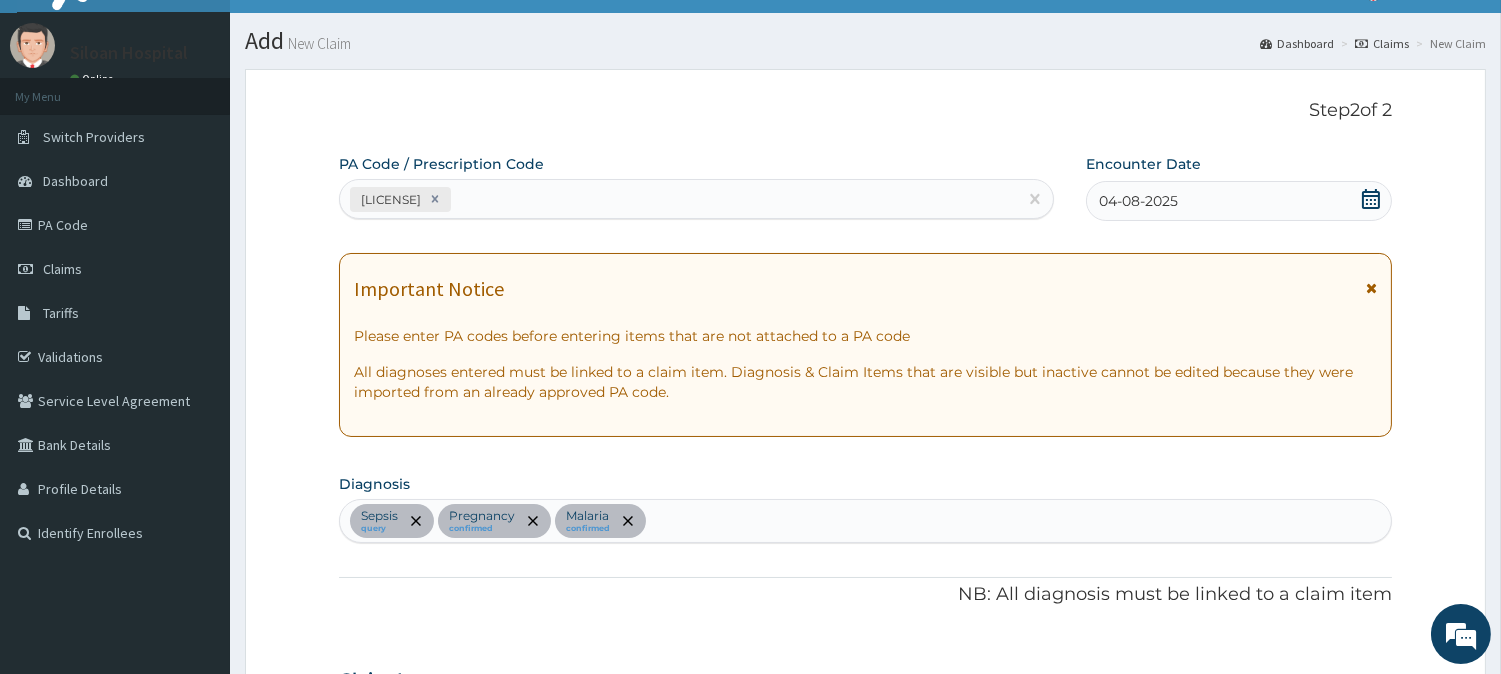 scroll, scrollTop: 0, scrollLeft: 0, axis: both 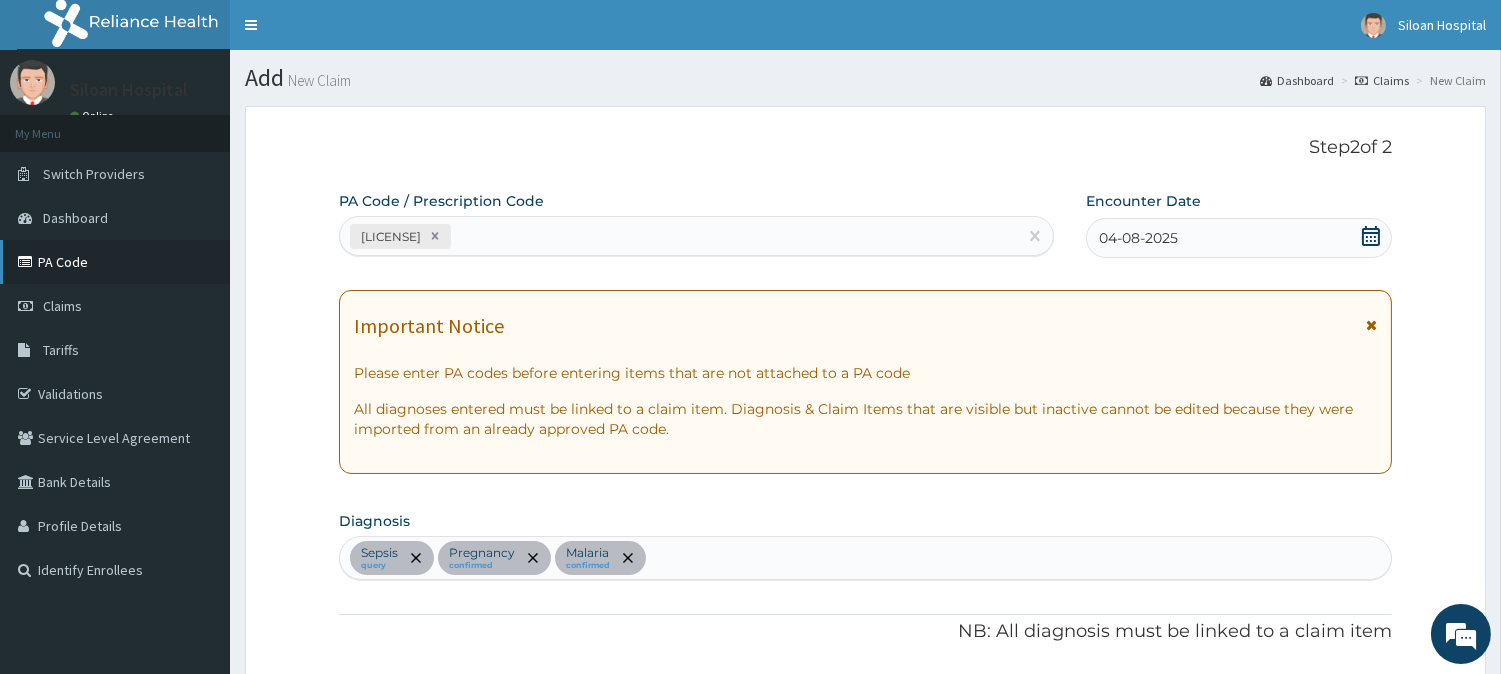 click on "PA Code" at bounding box center [115, 262] 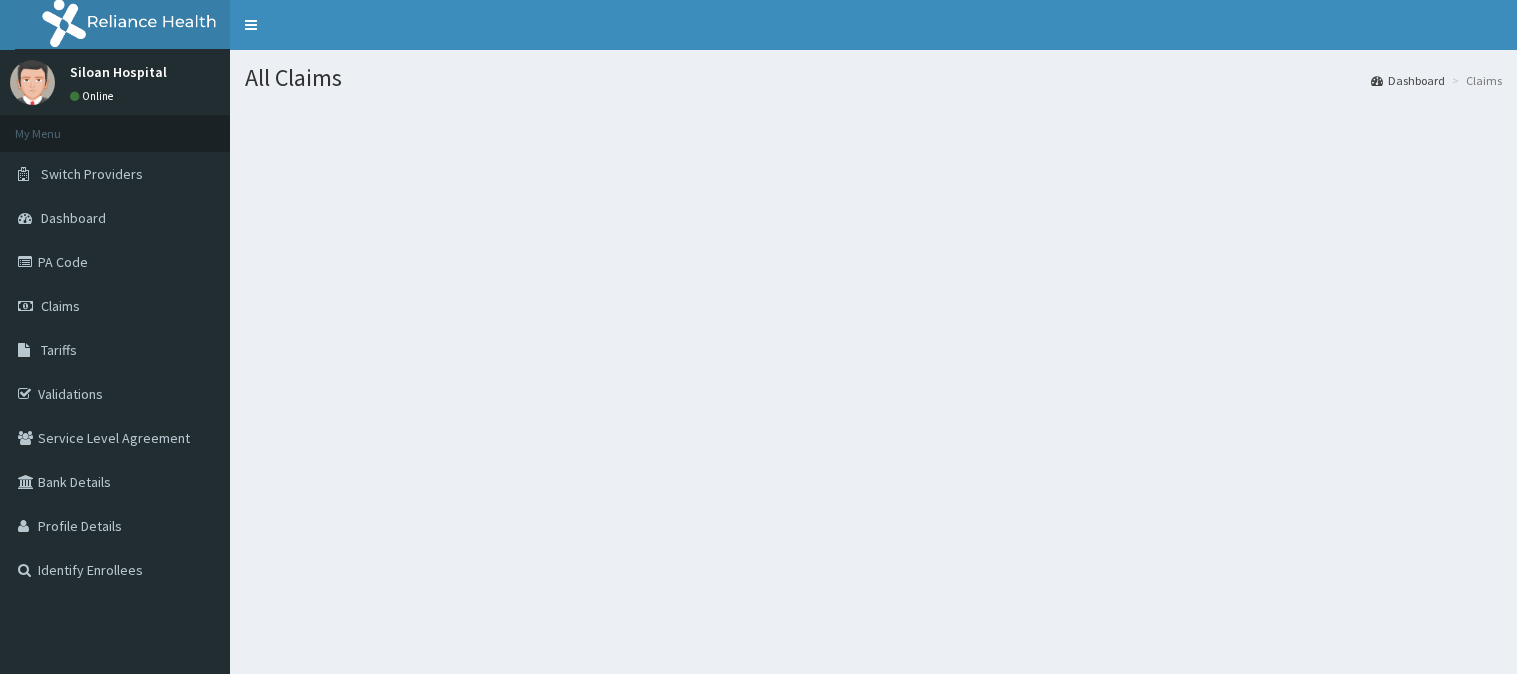 scroll, scrollTop: 0, scrollLeft: 0, axis: both 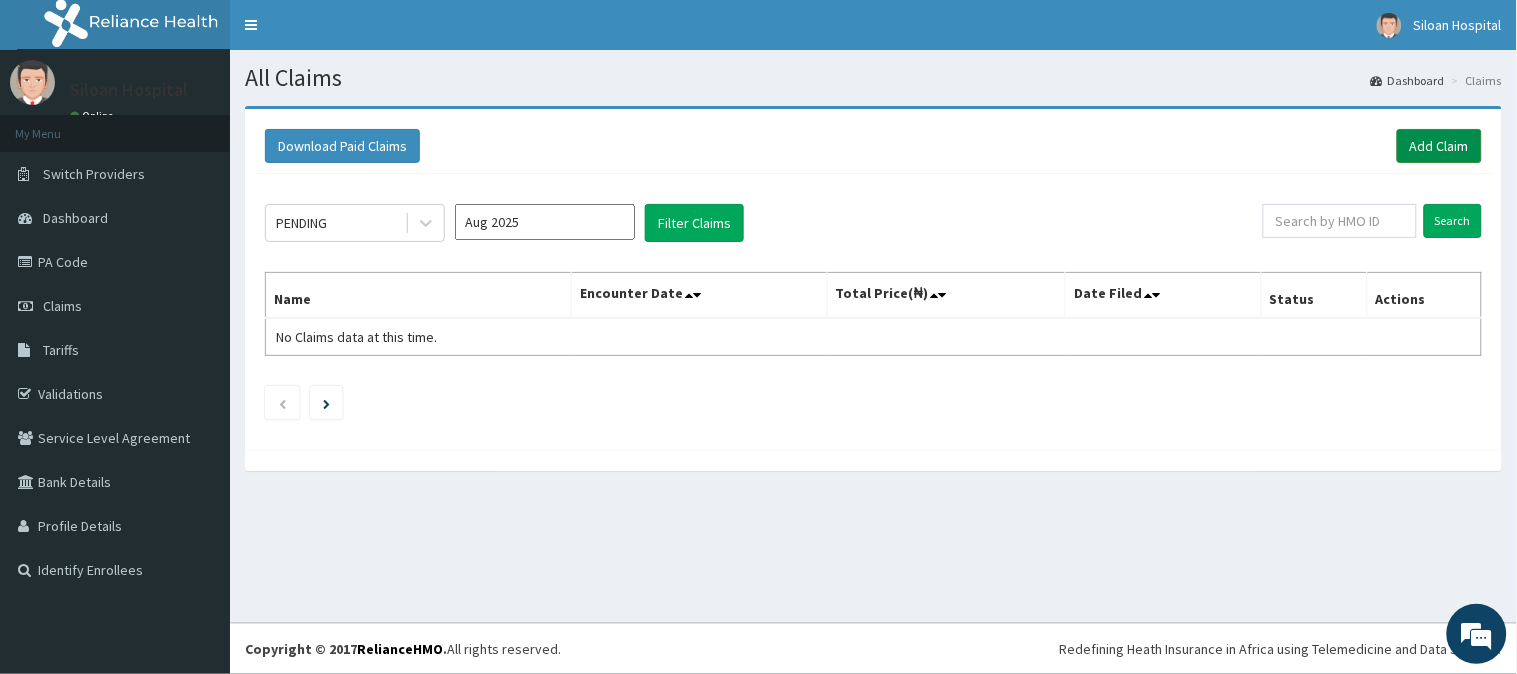 click on "Add Claim" at bounding box center (1439, 146) 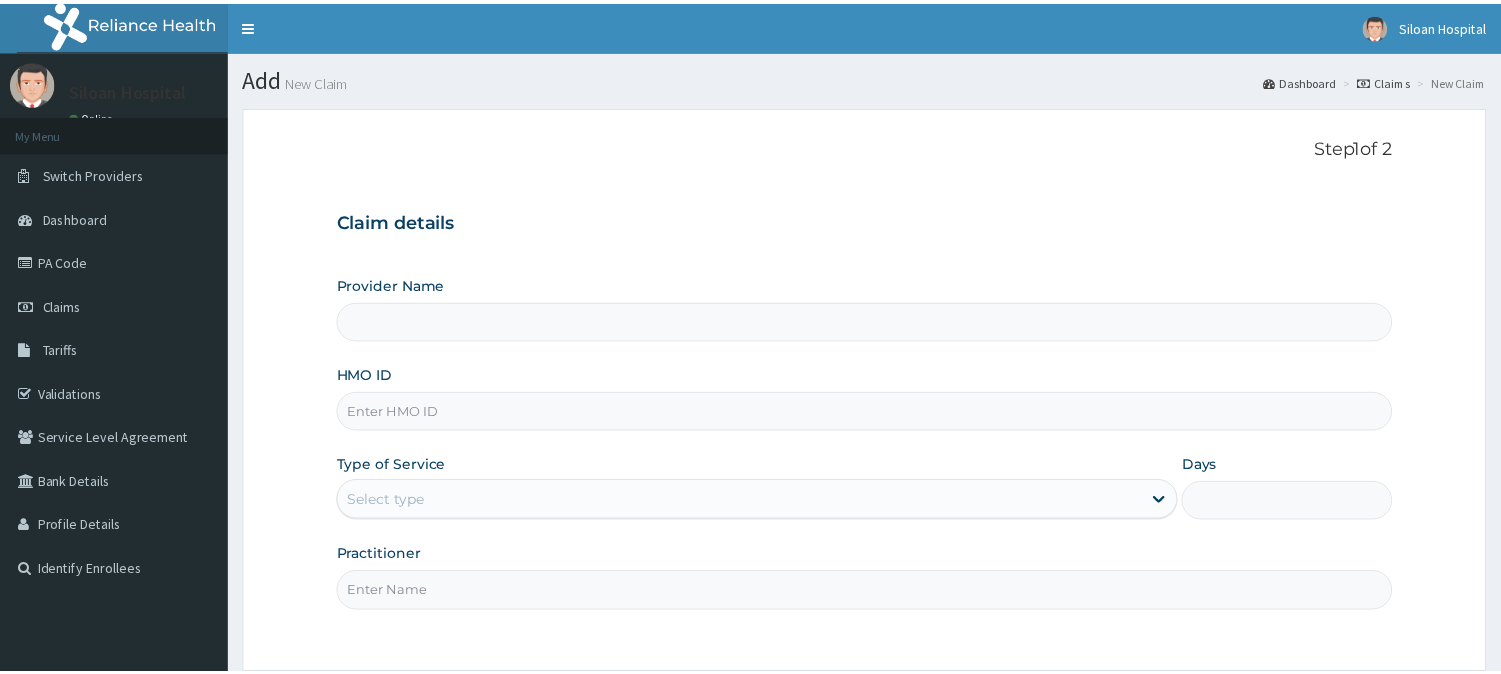 scroll, scrollTop: 0, scrollLeft: 0, axis: both 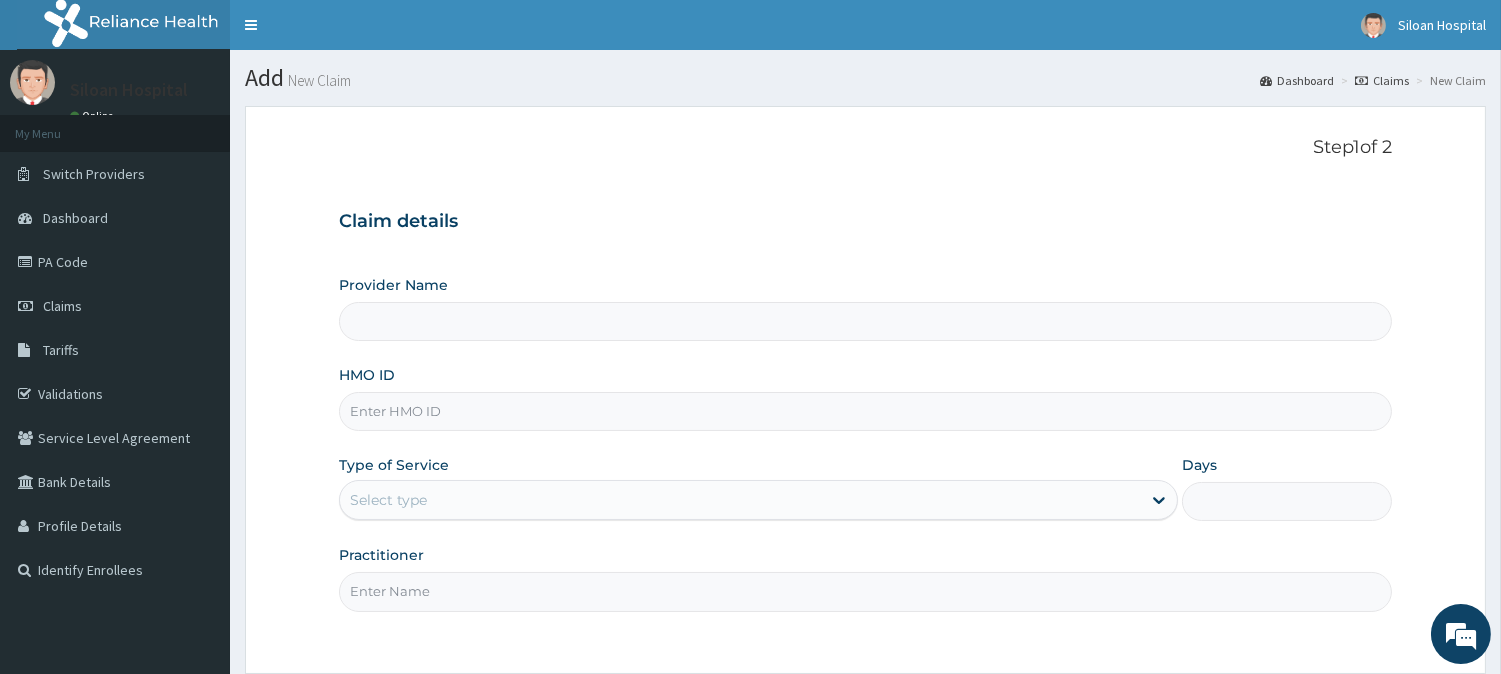 drag, startPoint x: 522, startPoint y: 430, endPoint x: 578, endPoint y: 430, distance: 56 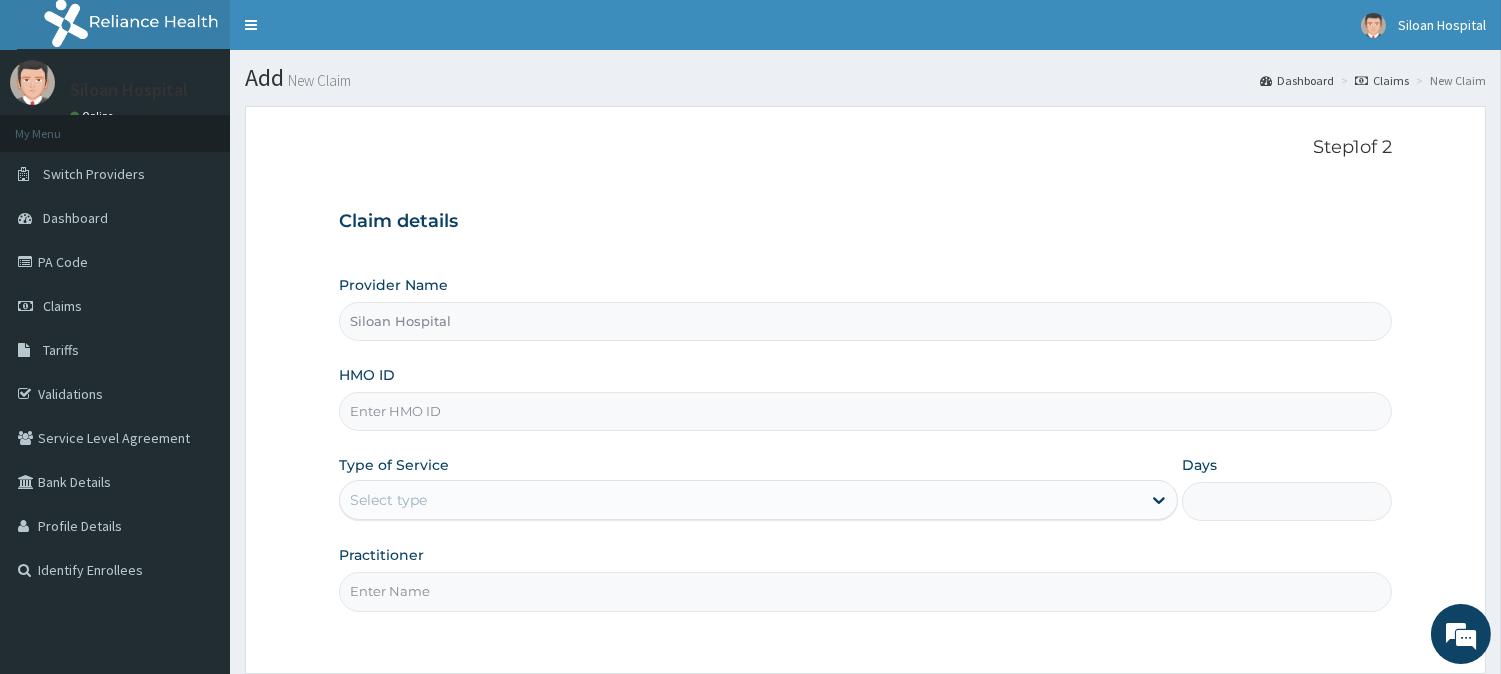 type on "Siloan Hospital" 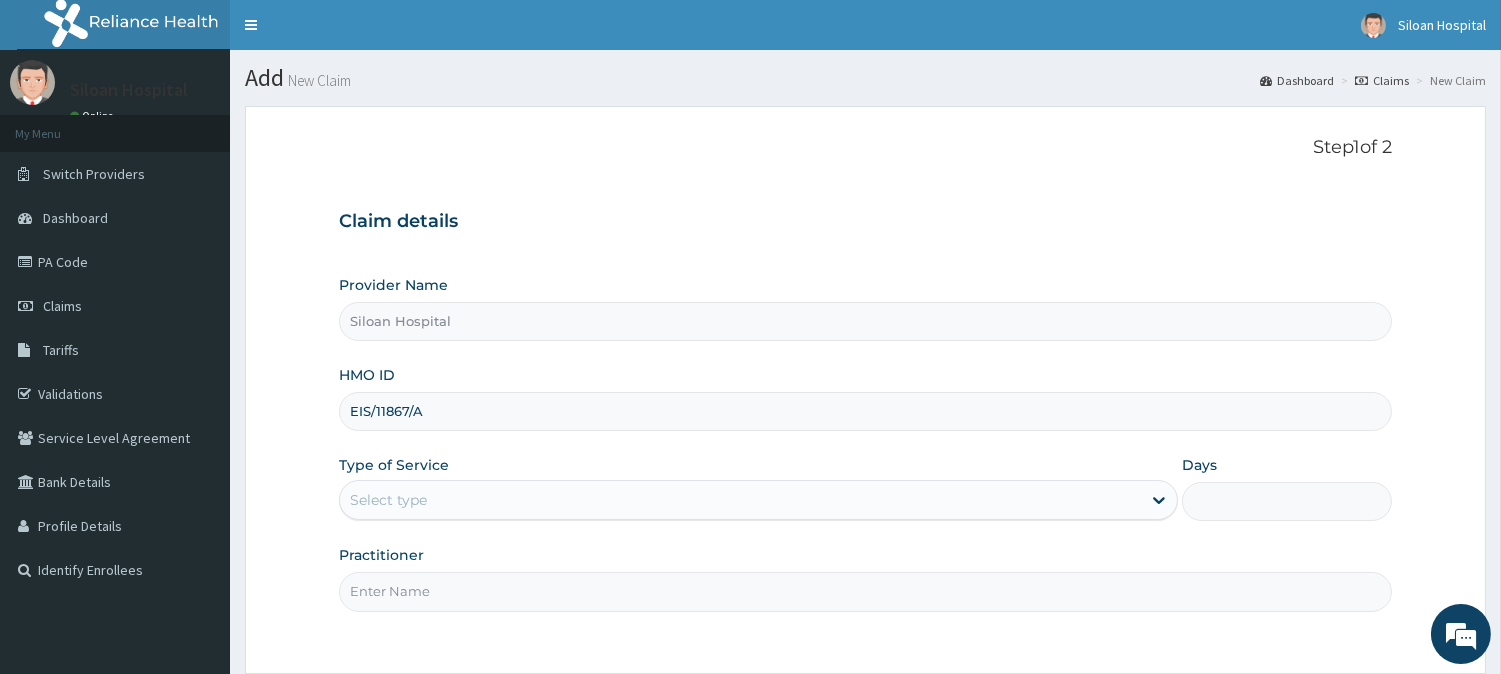 type on "EIS/11867/A" 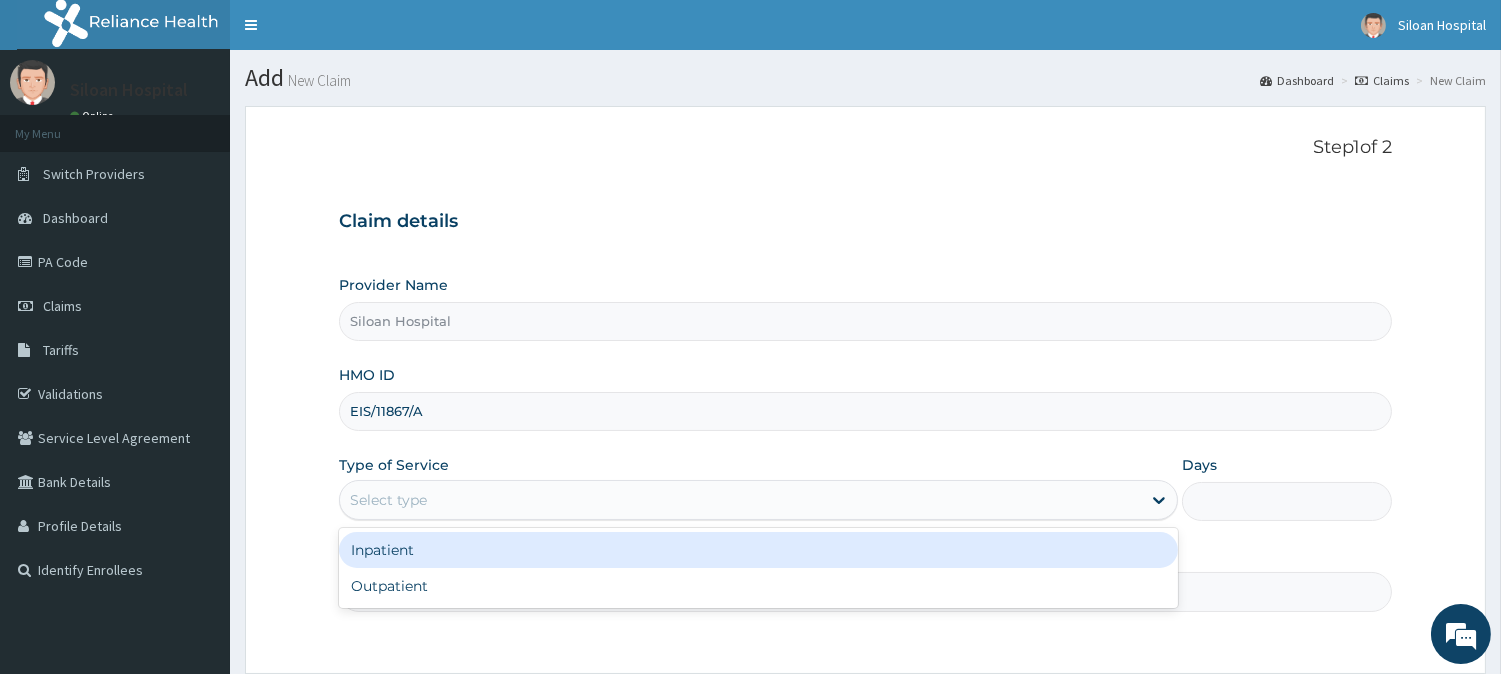 click on "Select type" at bounding box center [740, 500] 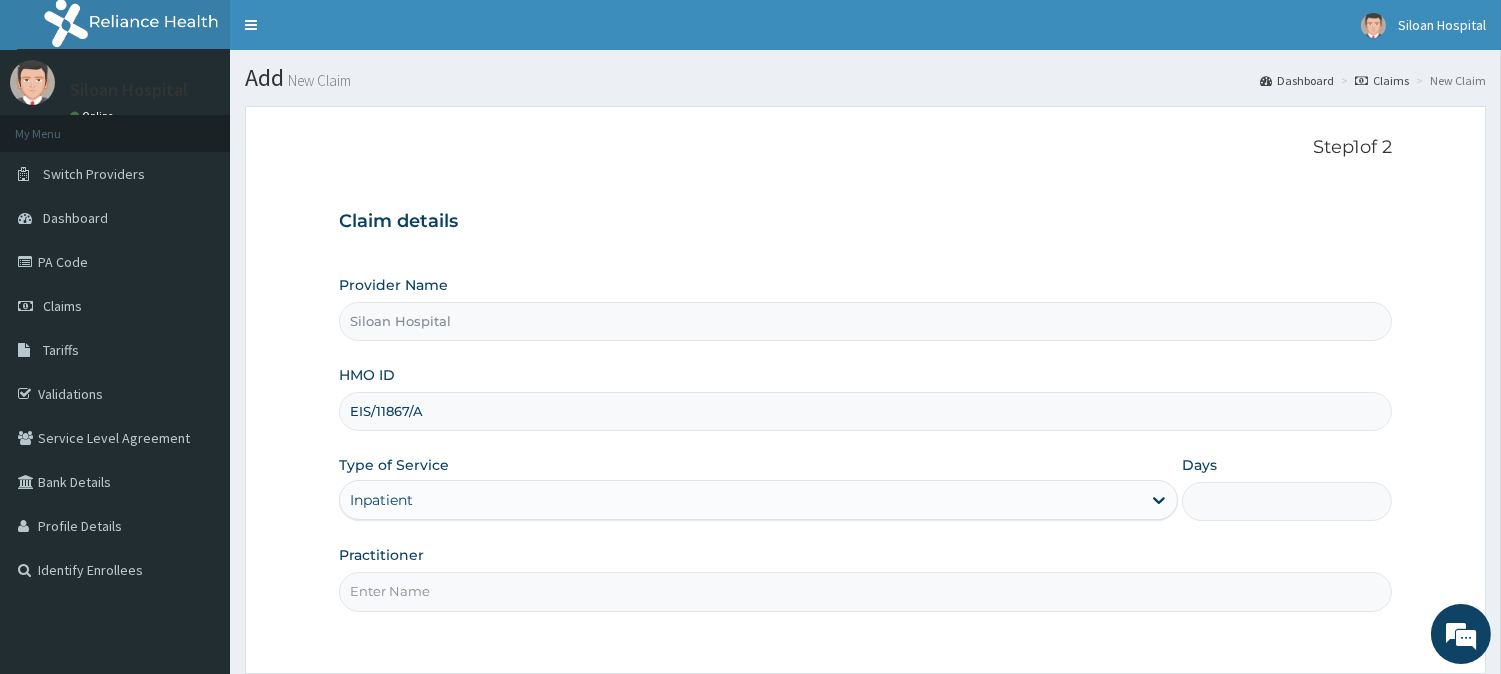 click on "Days" at bounding box center (1287, 501) 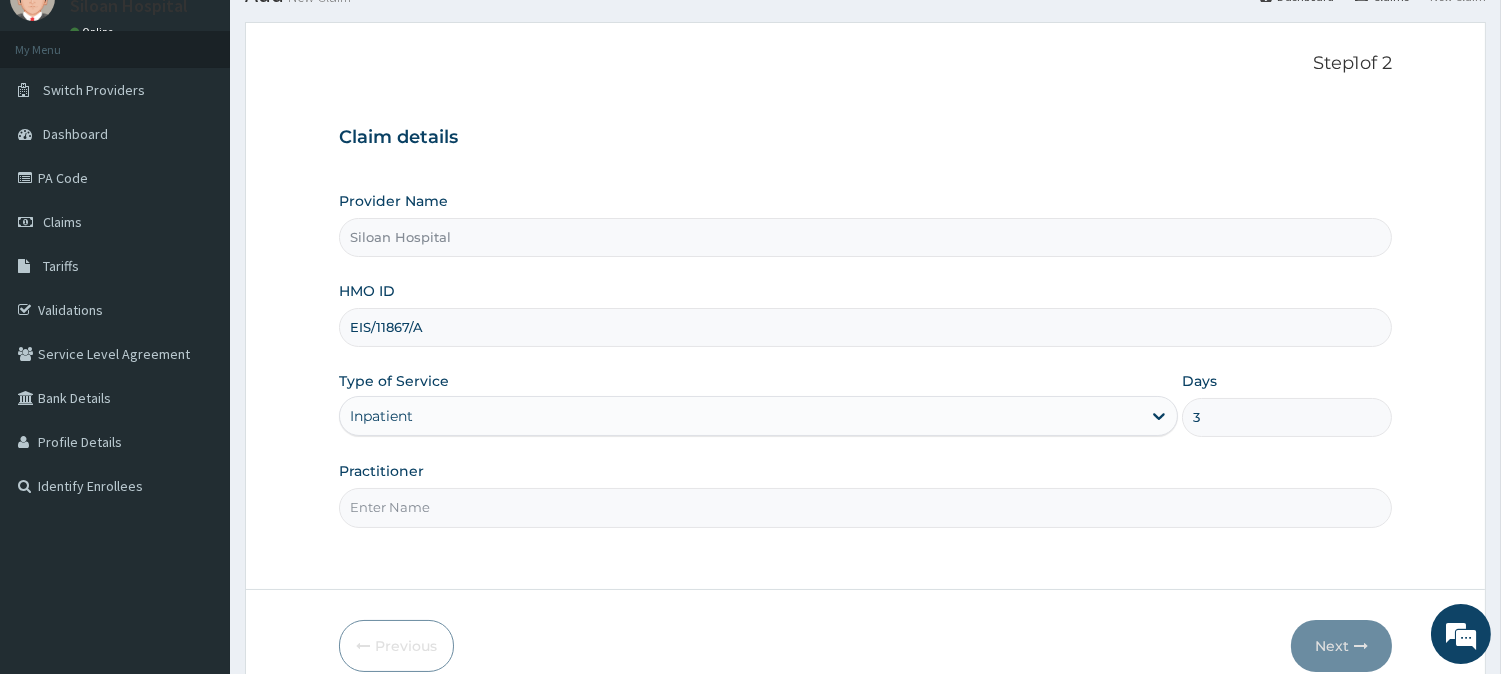scroll, scrollTop: 178, scrollLeft: 0, axis: vertical 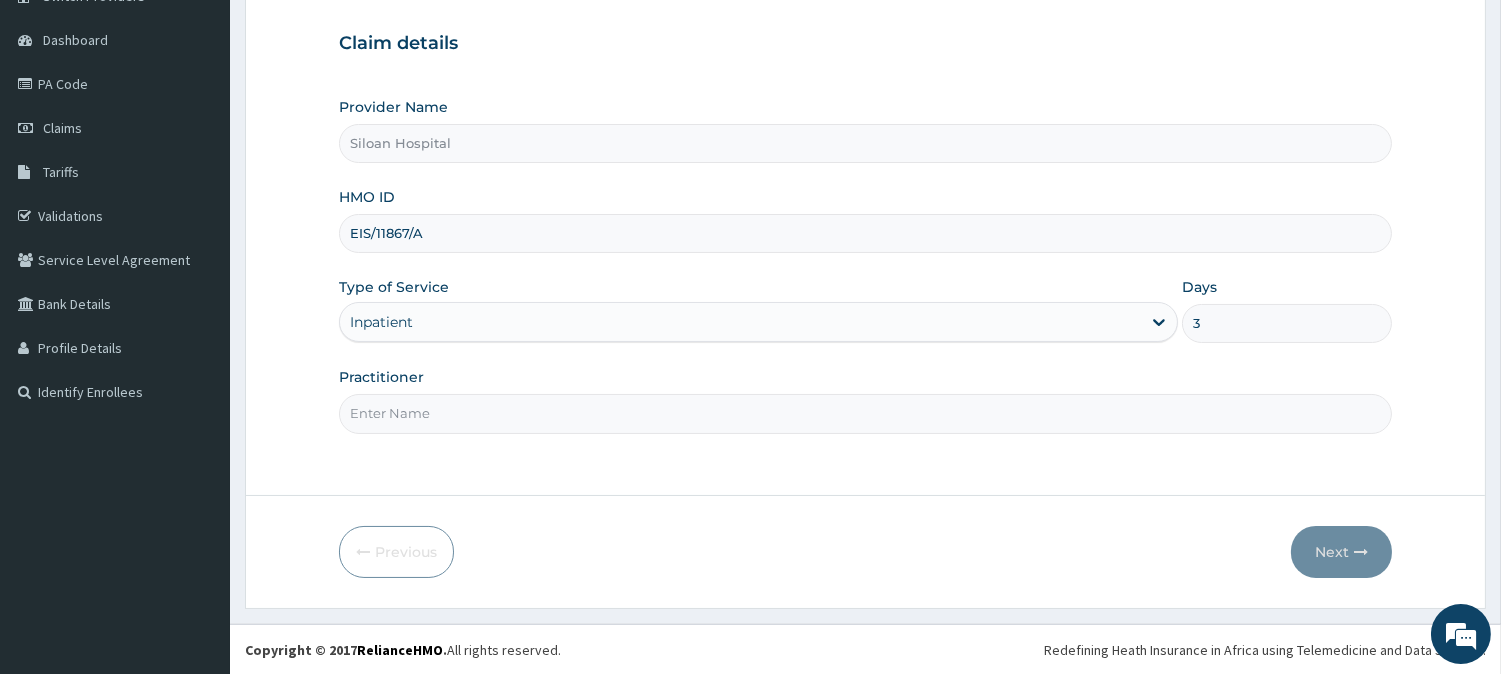 type on "3" 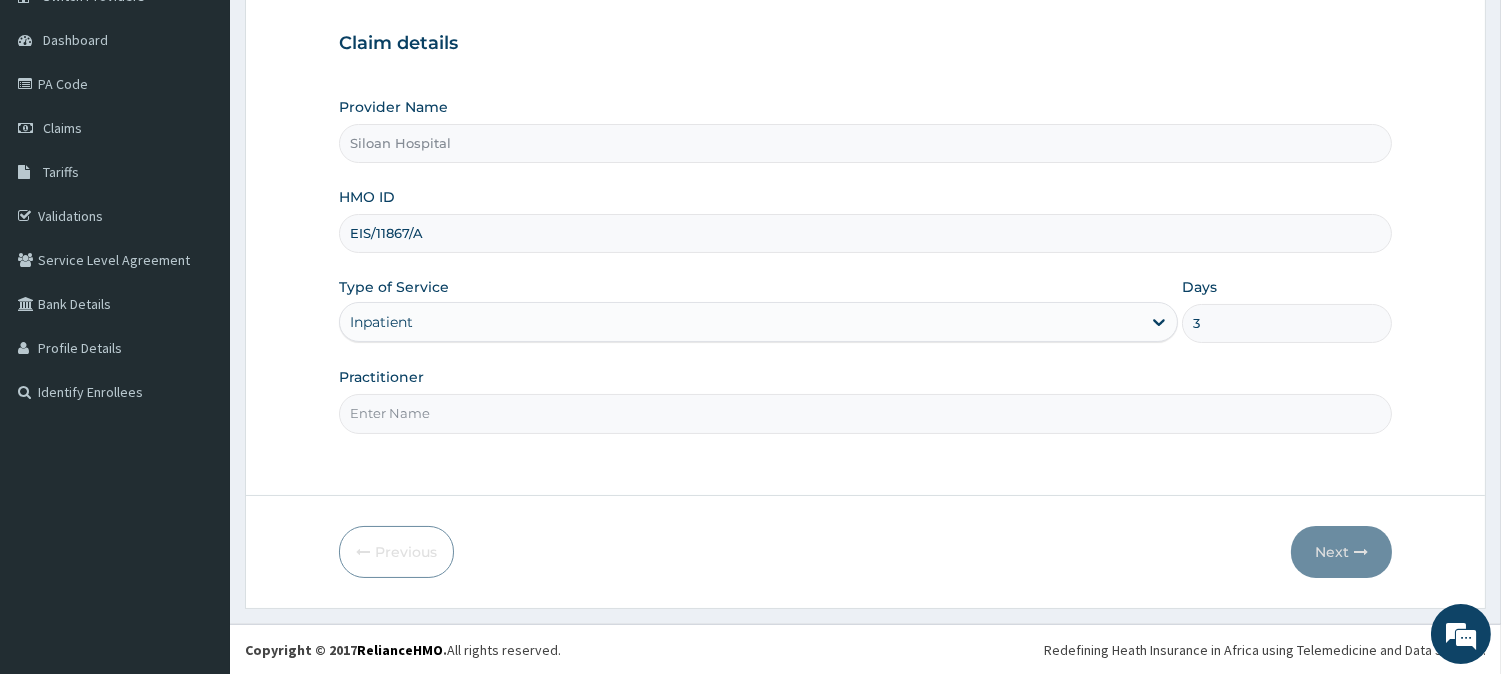 scroll, scrollTop: 0, scrollLeft: 0, axis: both 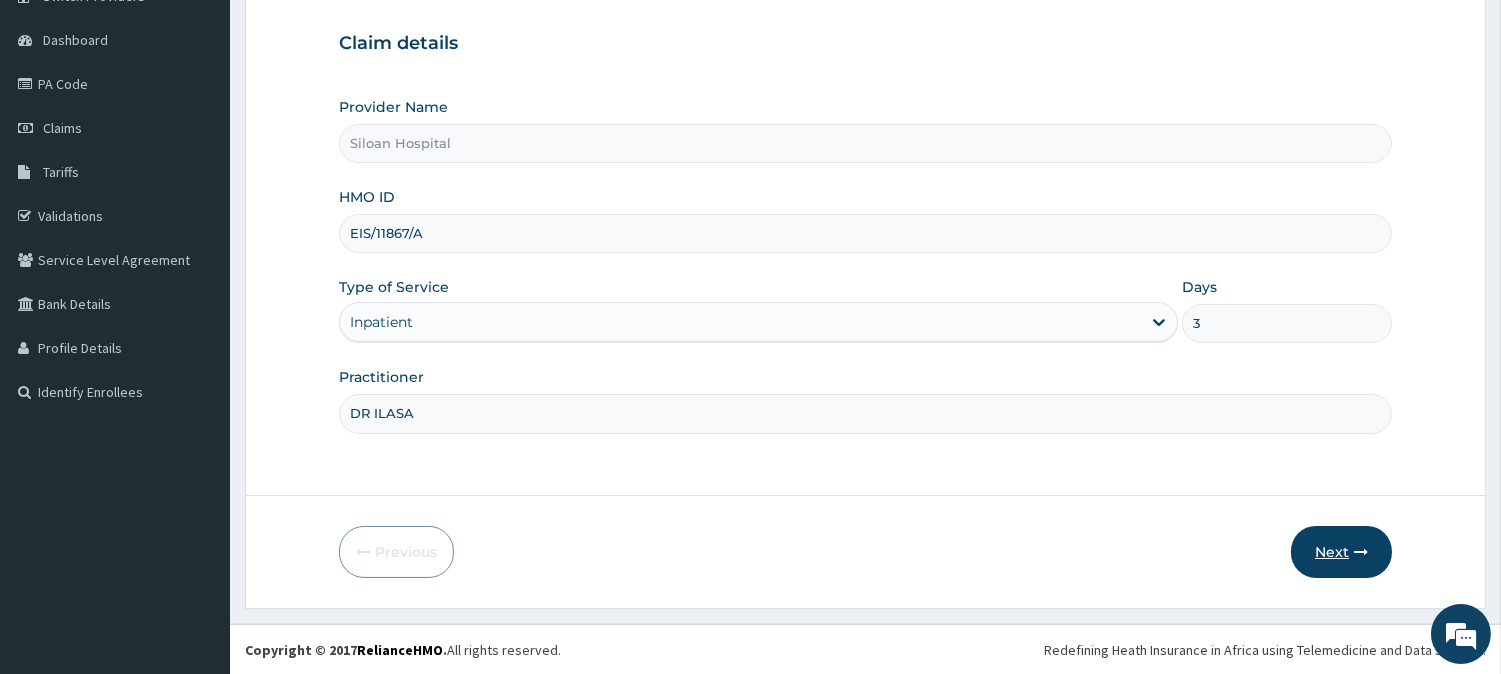 type on "DR ILASA" 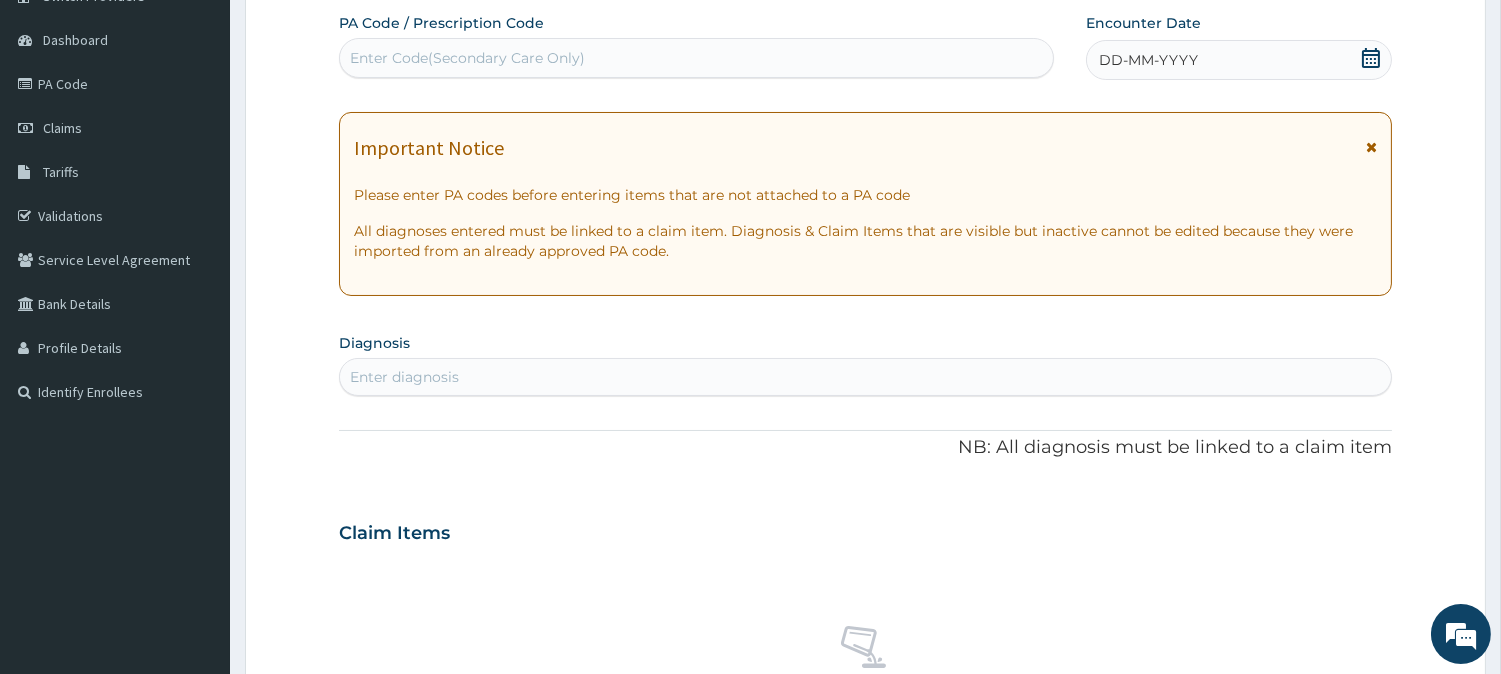 drag, startPoint x: 477, startPoint y: 40, endPoint x: 486, endPoint y: 47, distance: 11.401754 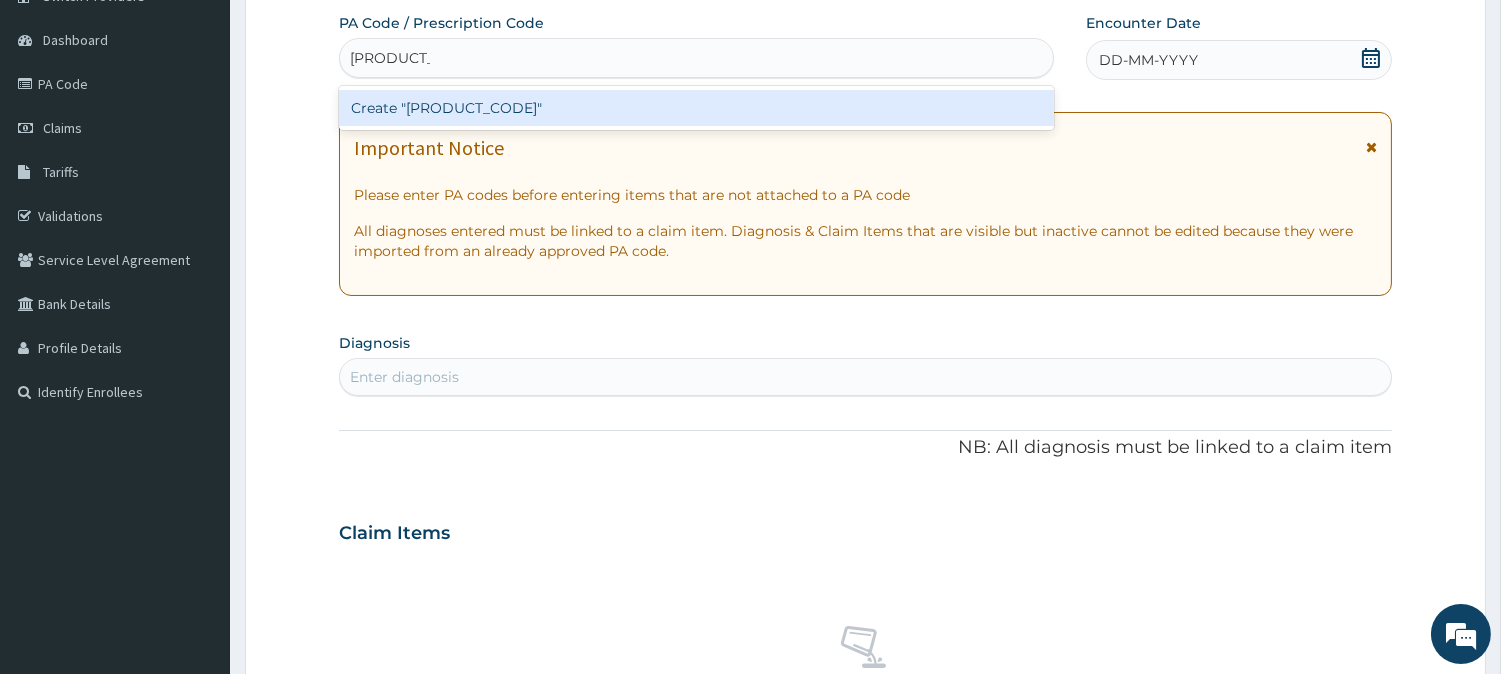 type 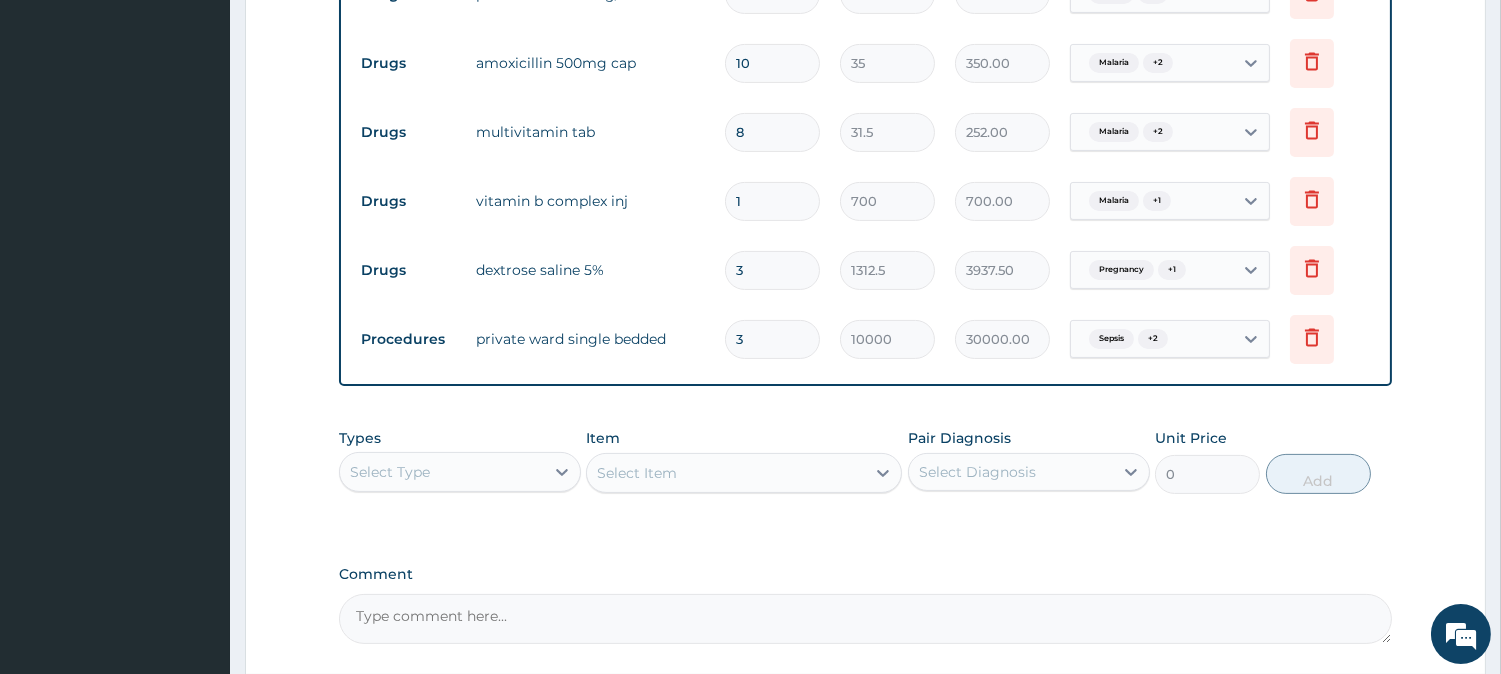 scroll, scrollTop: 841, scrollLeft: 0, axis: vertical 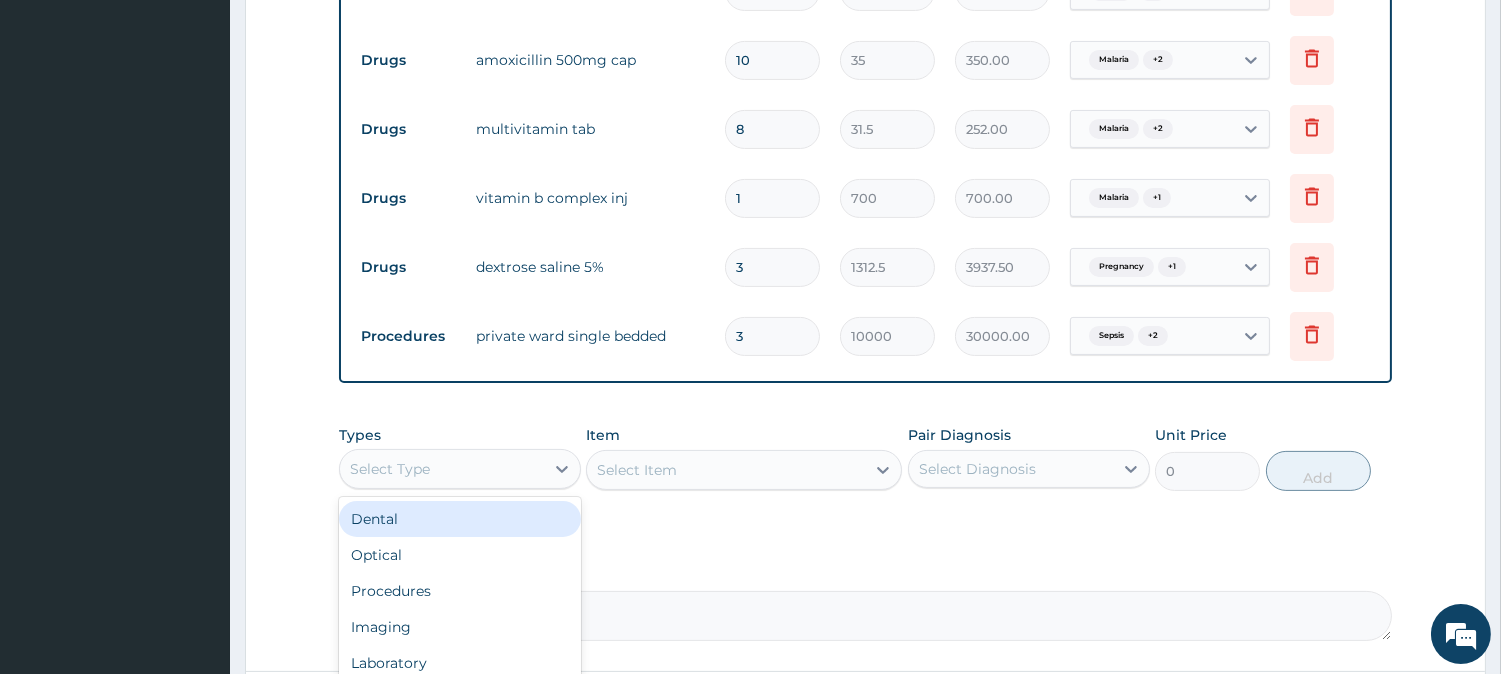 click on "Select Type" at bounding box center (442, 469) 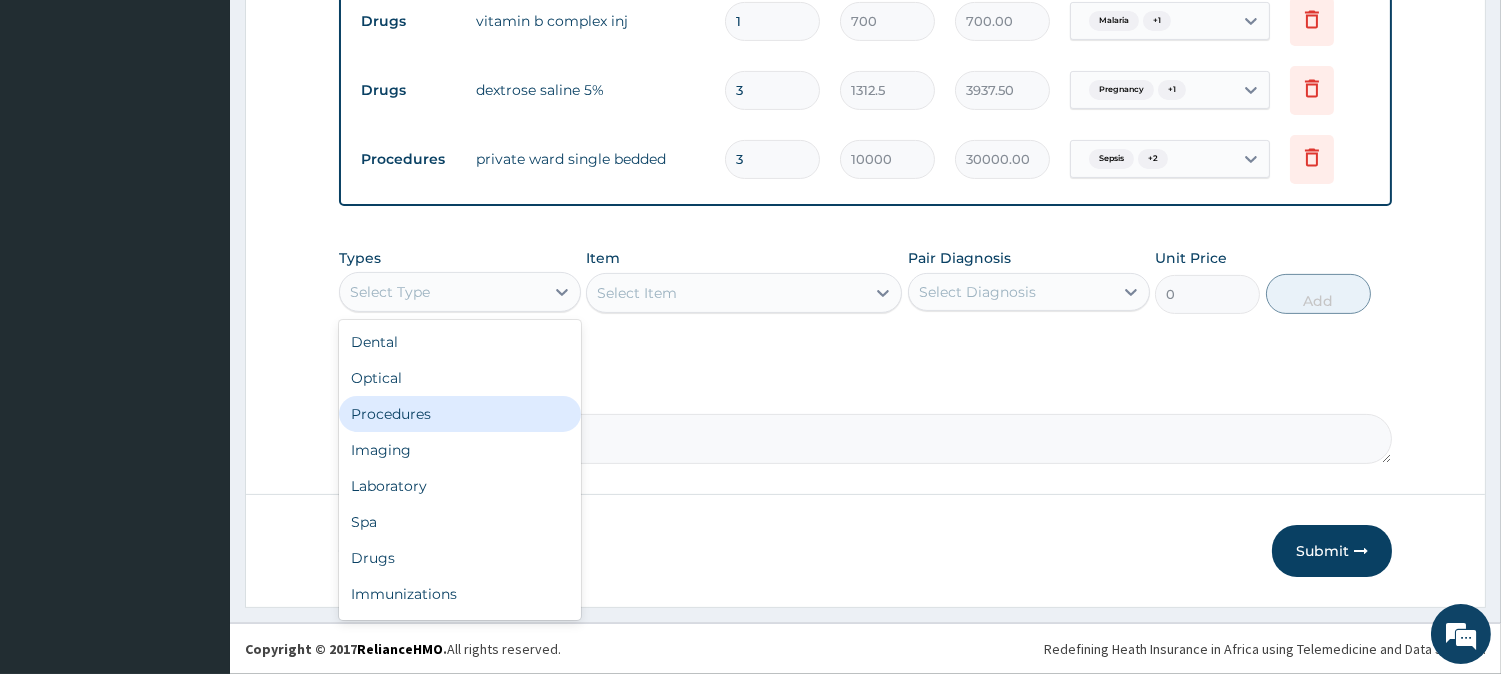 click on "Procedures" at bounding box center [460, 414] 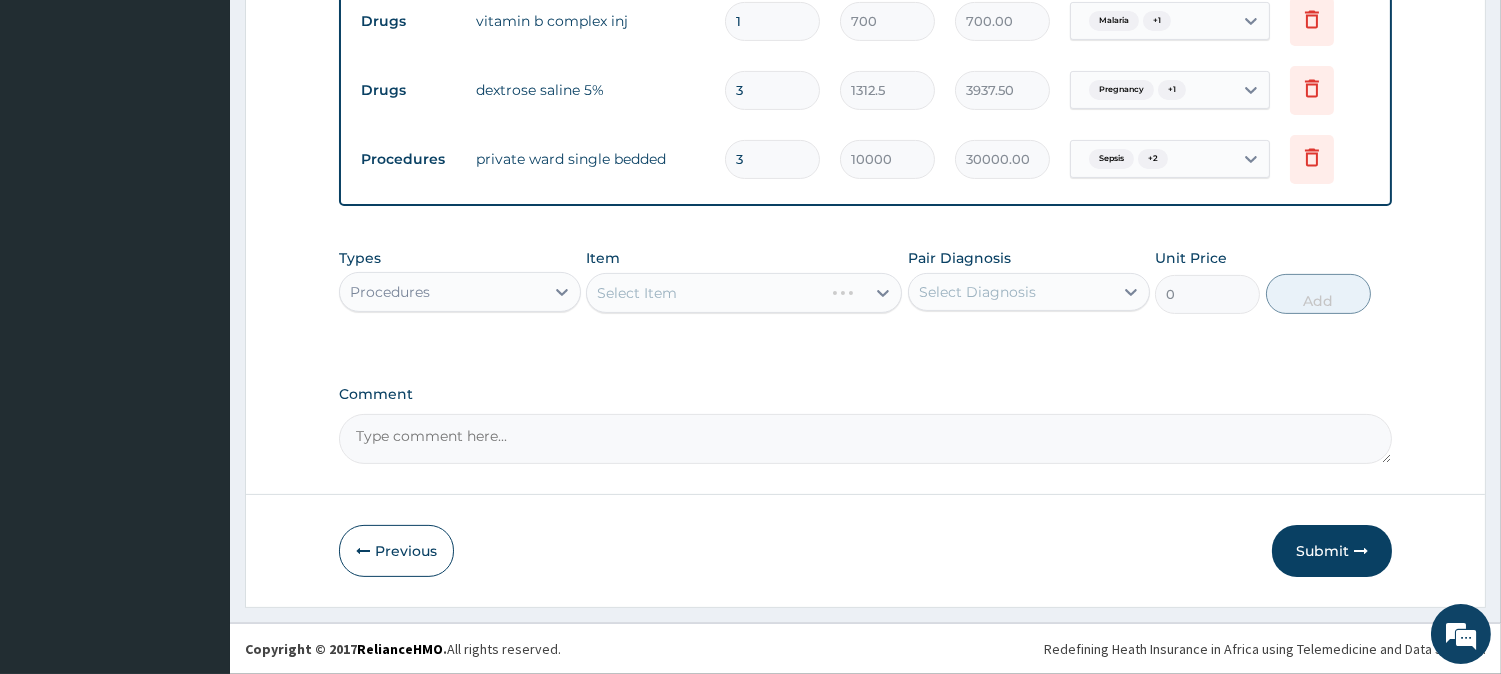 click on "Select Diagnosis" at bounding box center [977, 292] 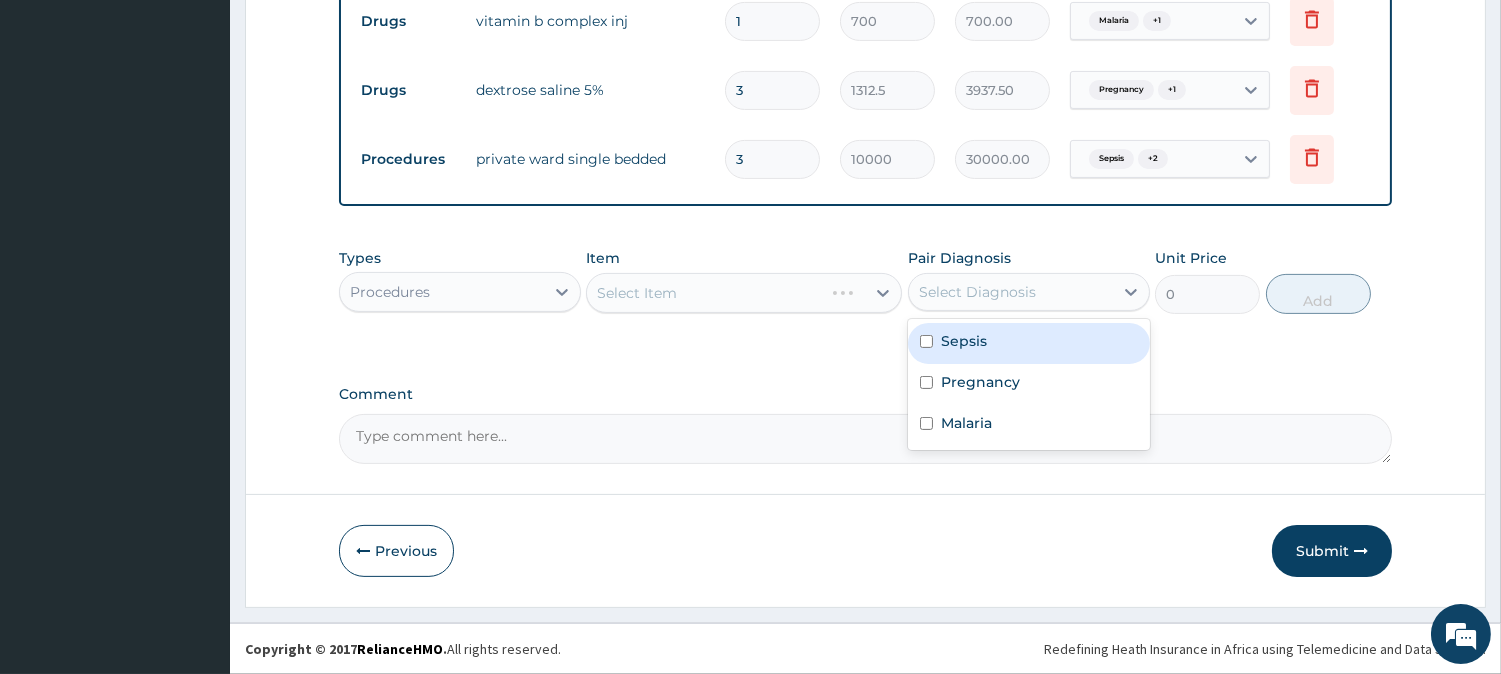 drag, startPoint x: 967, startPoint y: 345, endPoint x: 967, endPoint y: 388, distance: 43 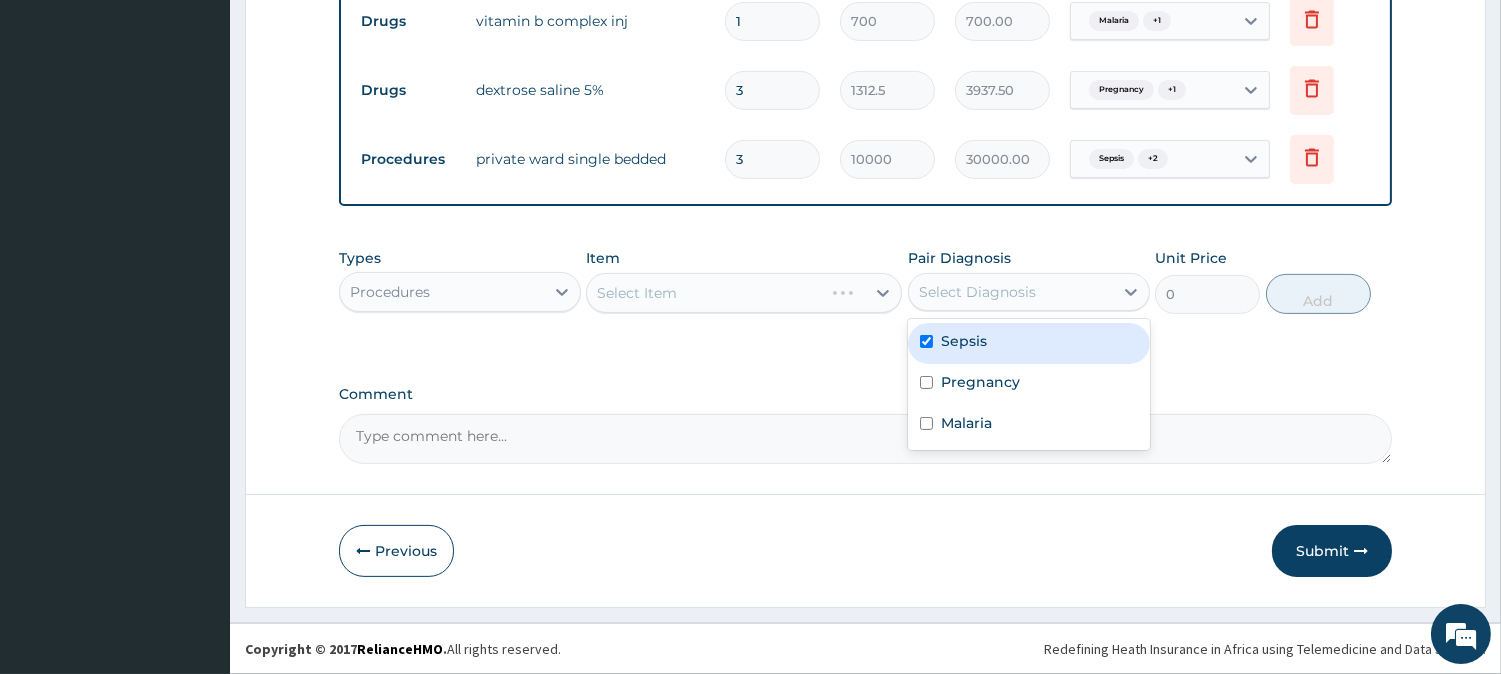 checkbox on "true" 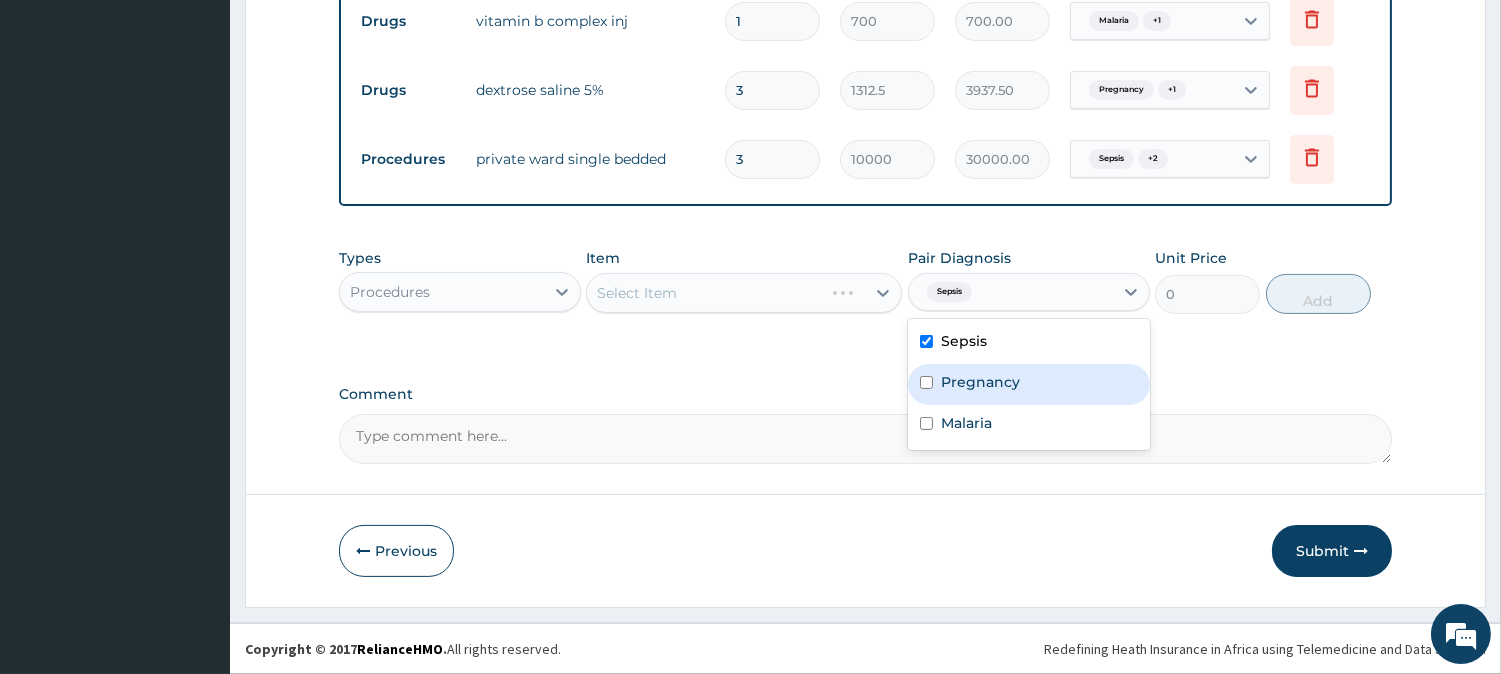 drag, startPoint x: 967, startPoint y: 388, endPoint x: 965, endPoint y: 430, distance: 42.047592 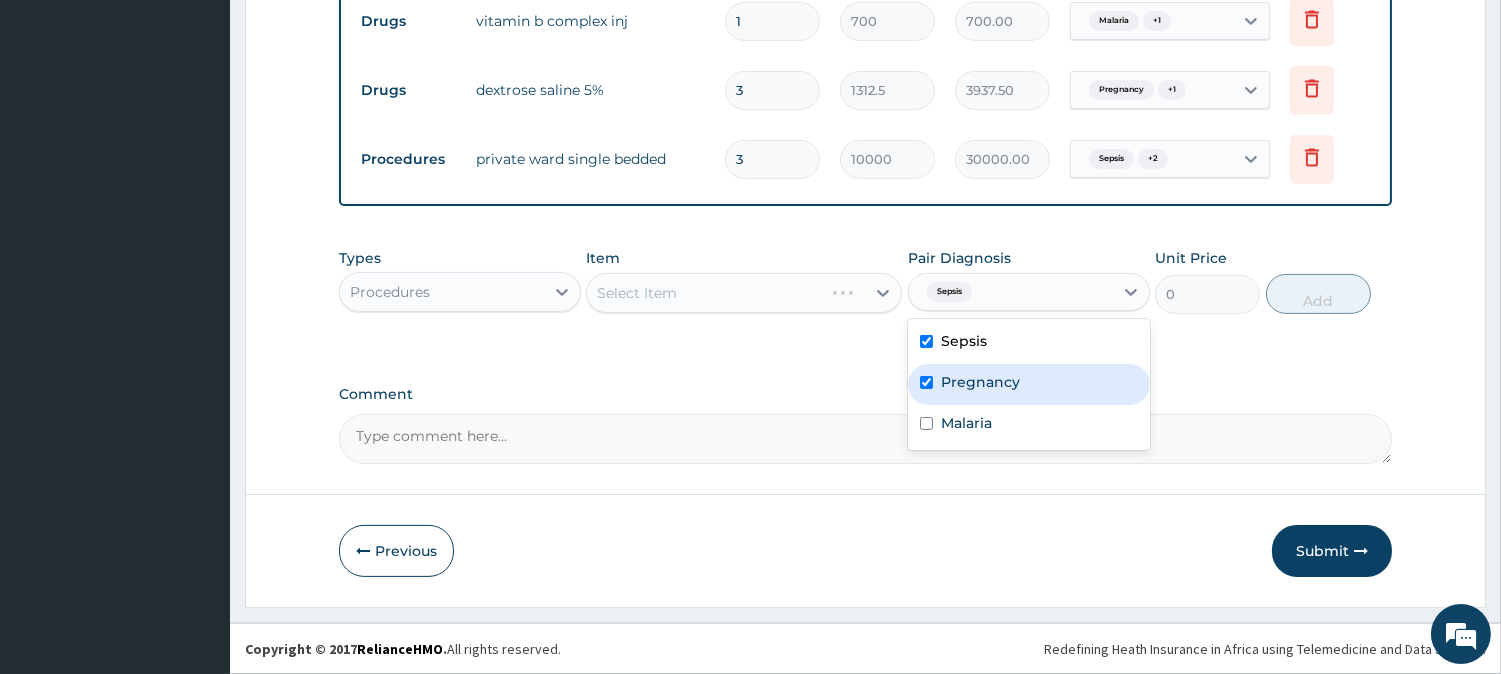 checkbox on "true" 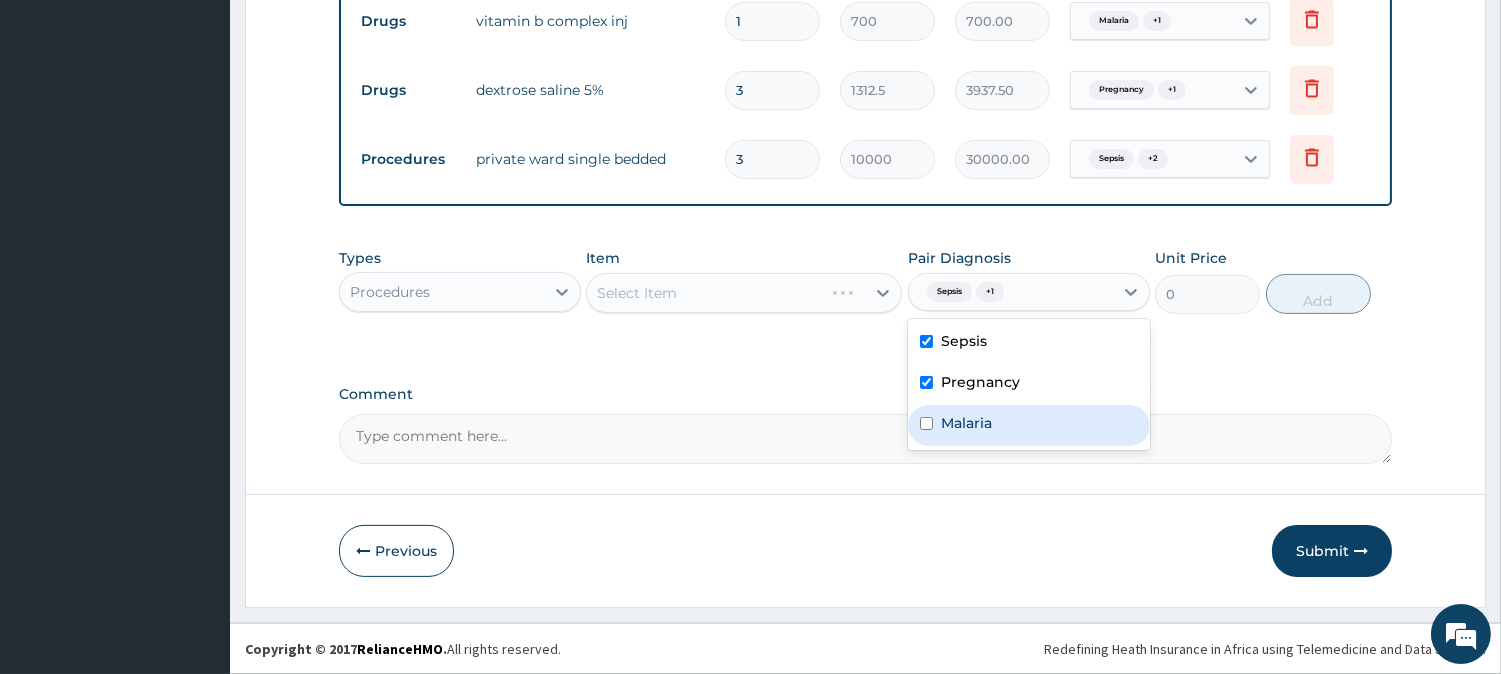 drag, startPoint x: 965, startPoint y: 430, endPoint x: 860, endPoint y: 381, distance: 115.87062 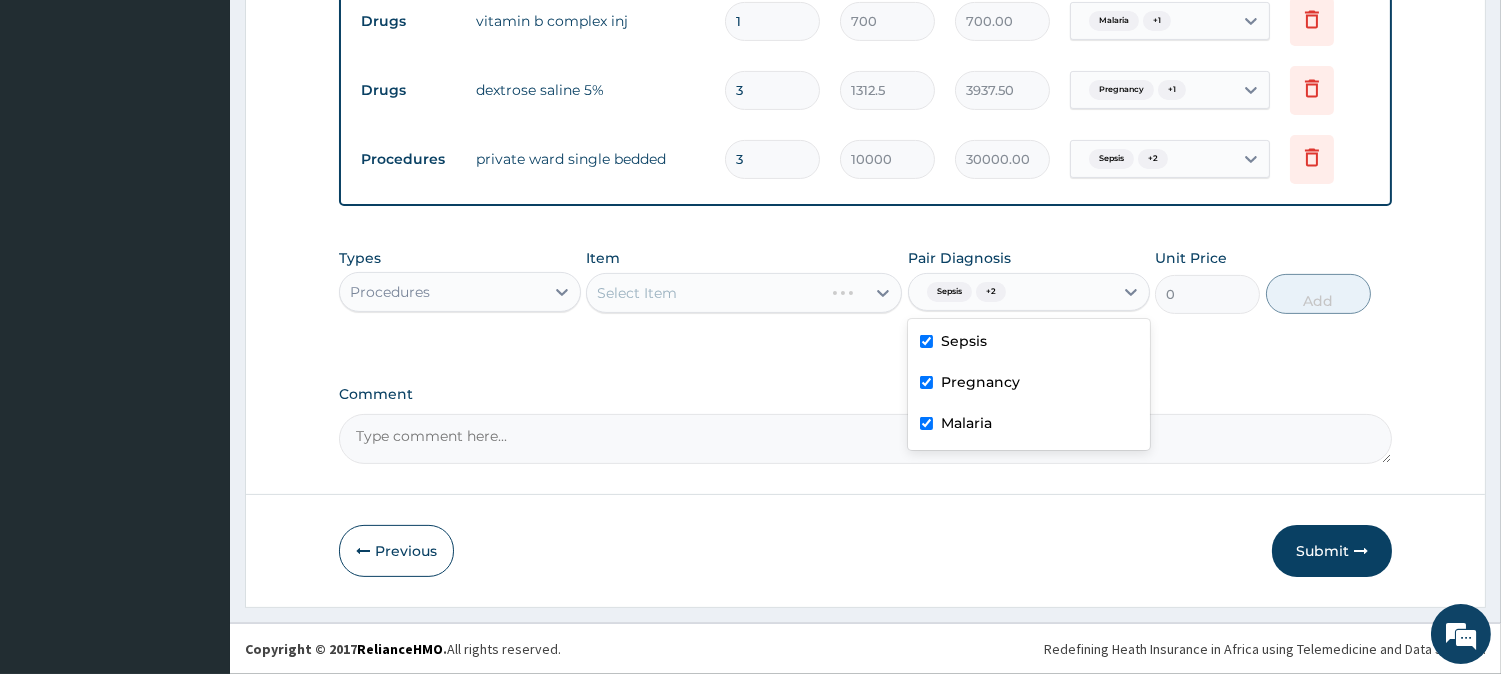 checkbox on "true" 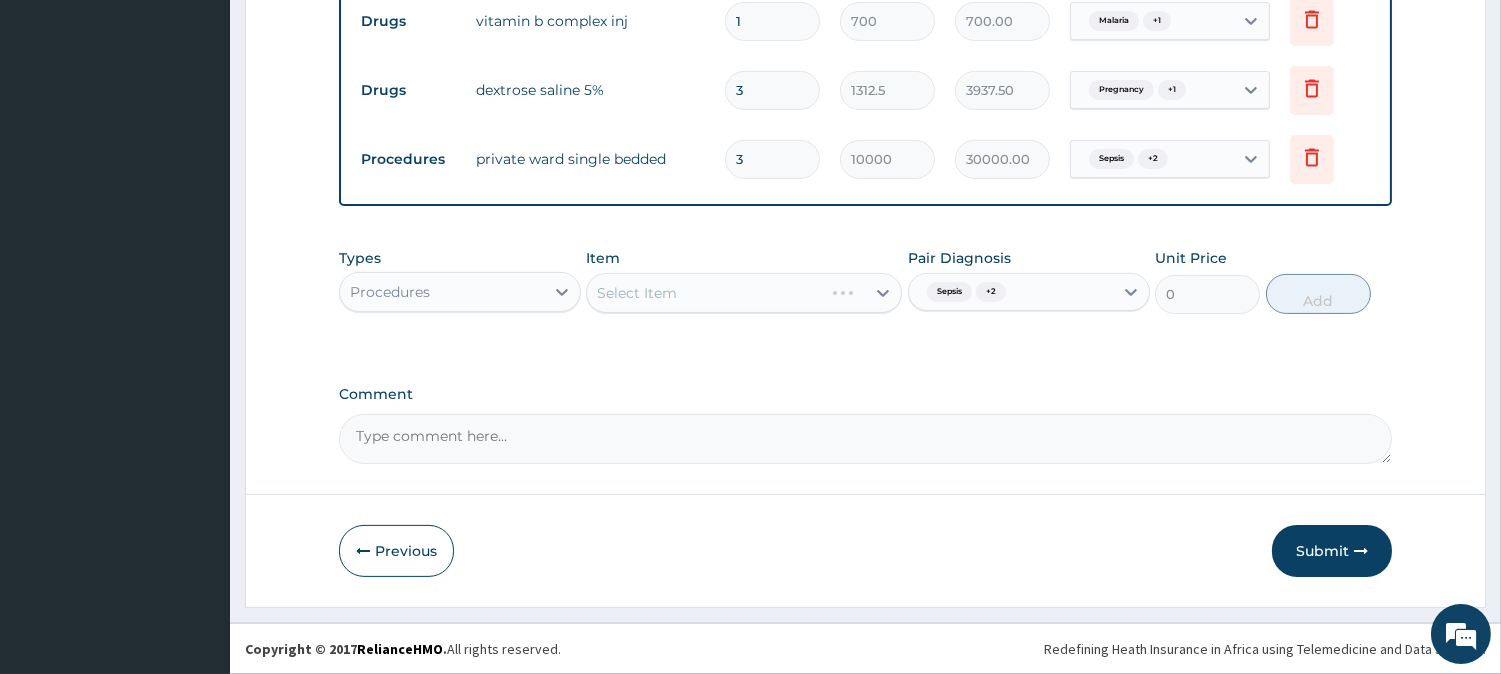 click on "Select Item" at bounding box center [744, 293] 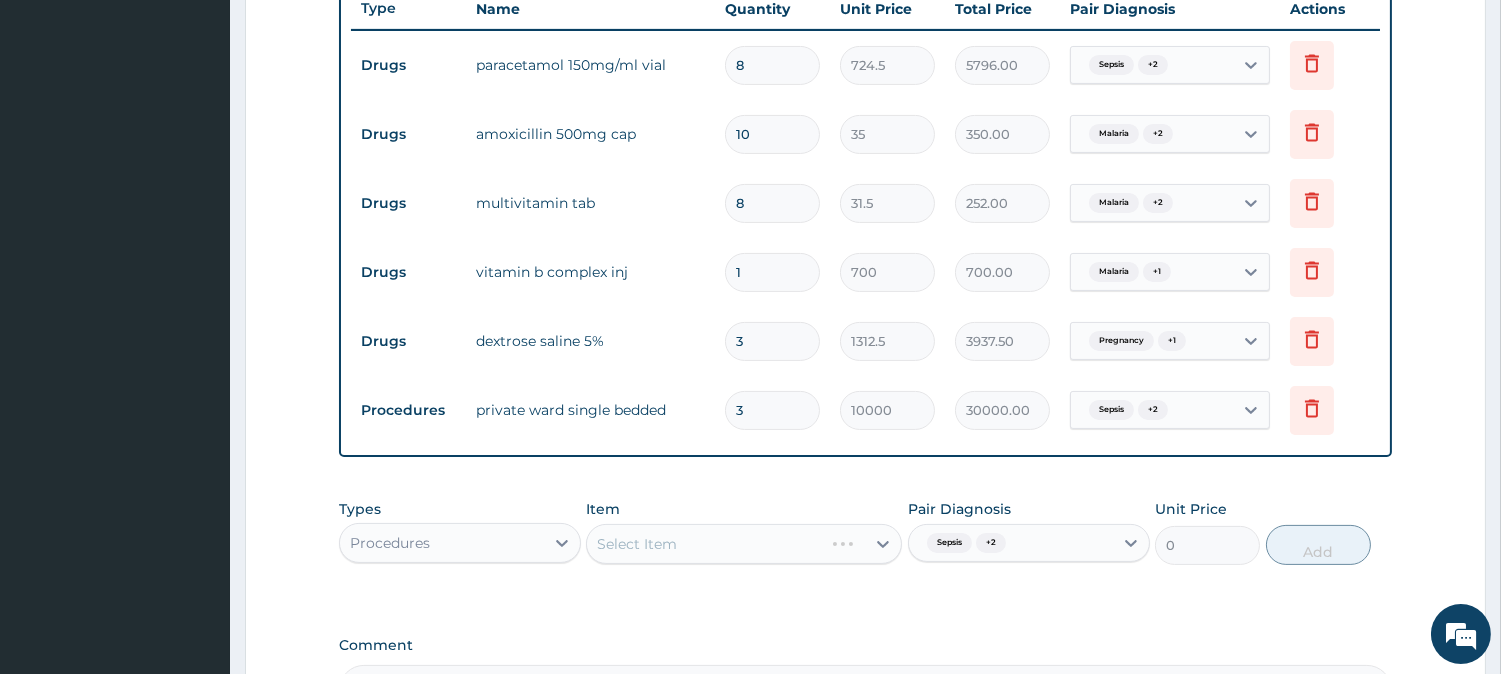 scroll, scrollTop: 796, scrollLeft: 0, axis: vertical 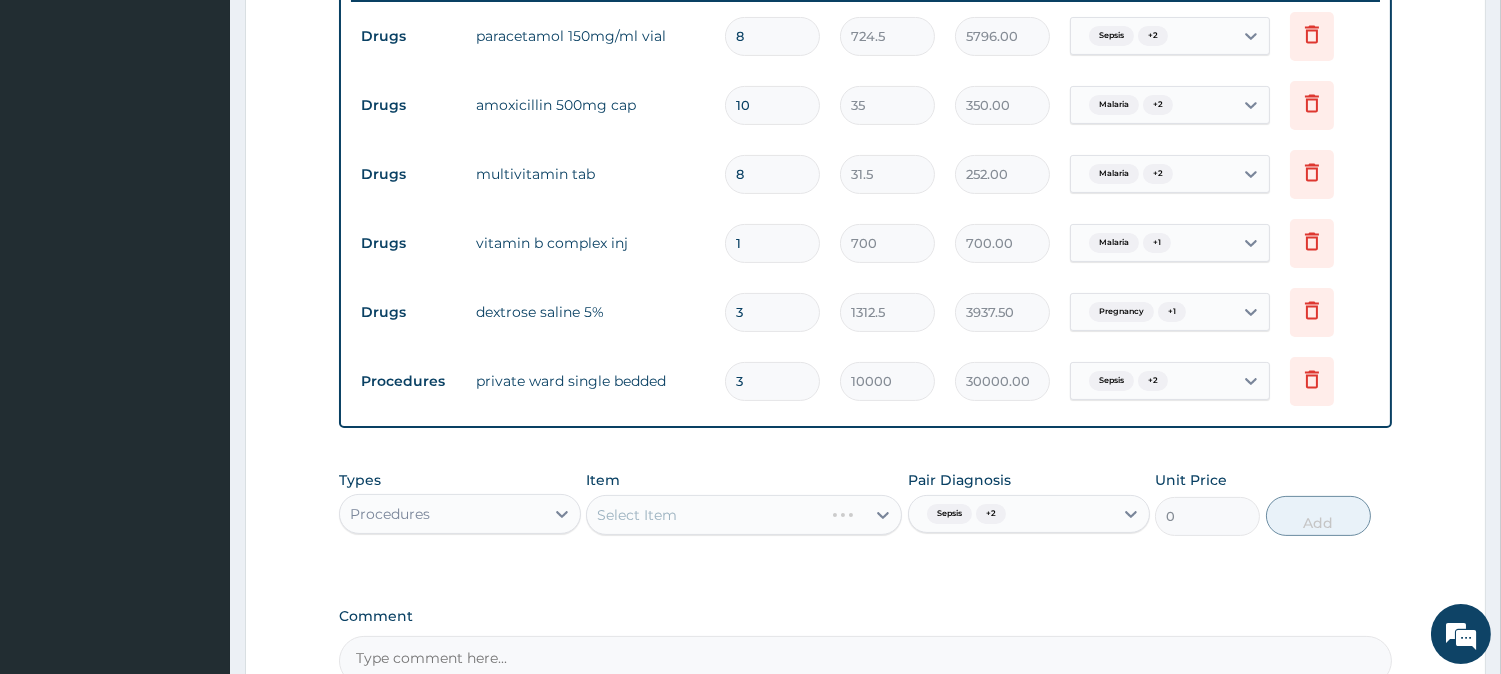 click on "Select Item" at bounding box center (744, 515) 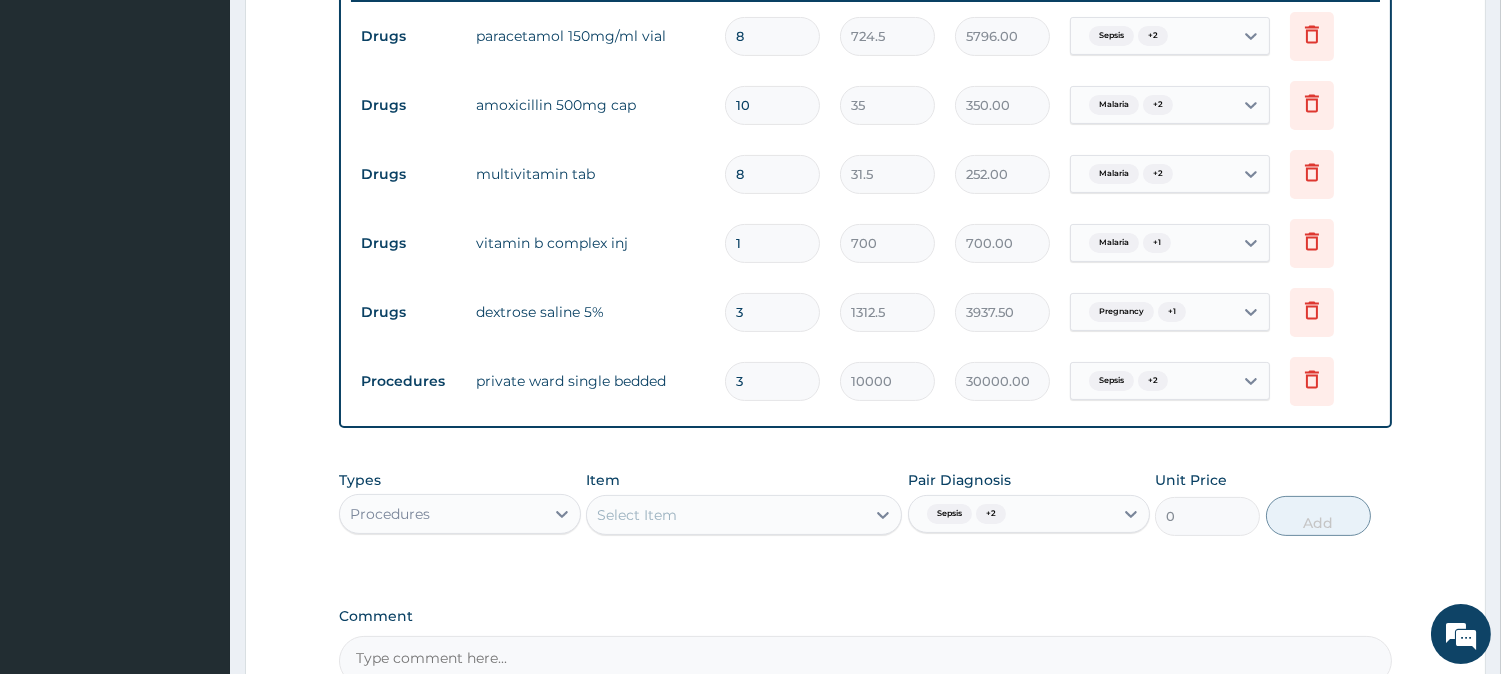 click on "Select Item" at bounding box center (637, 515) 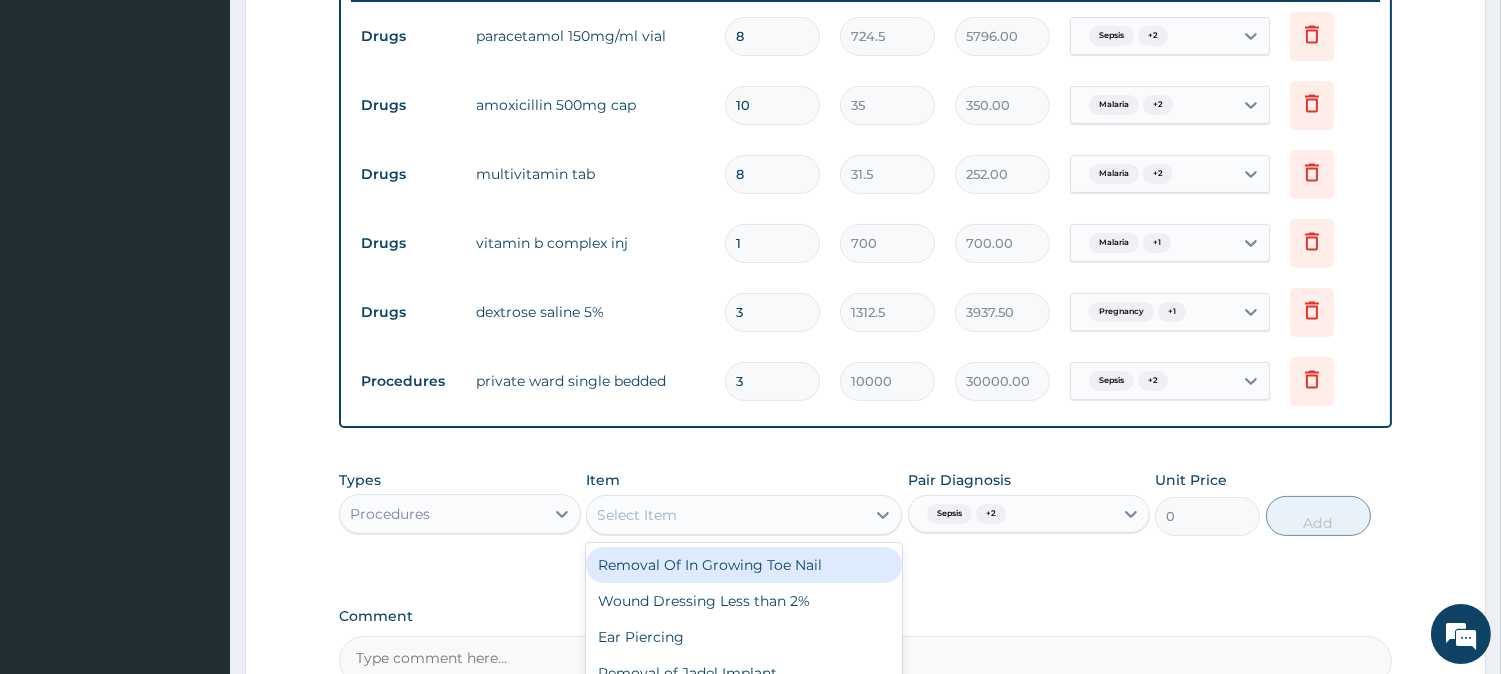 click on "Select Item" at bounding box center (726, 515) 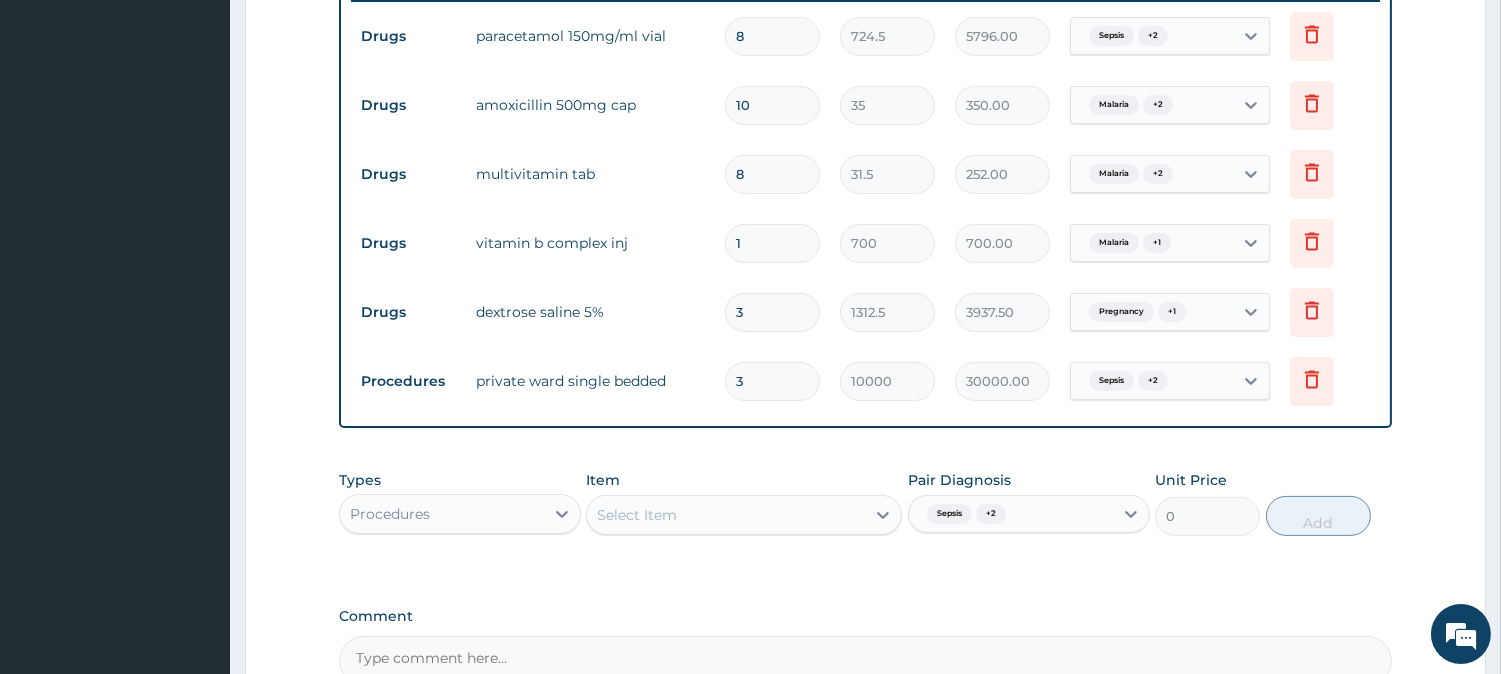 click on "Select Item" at bounding box center [726, 515] 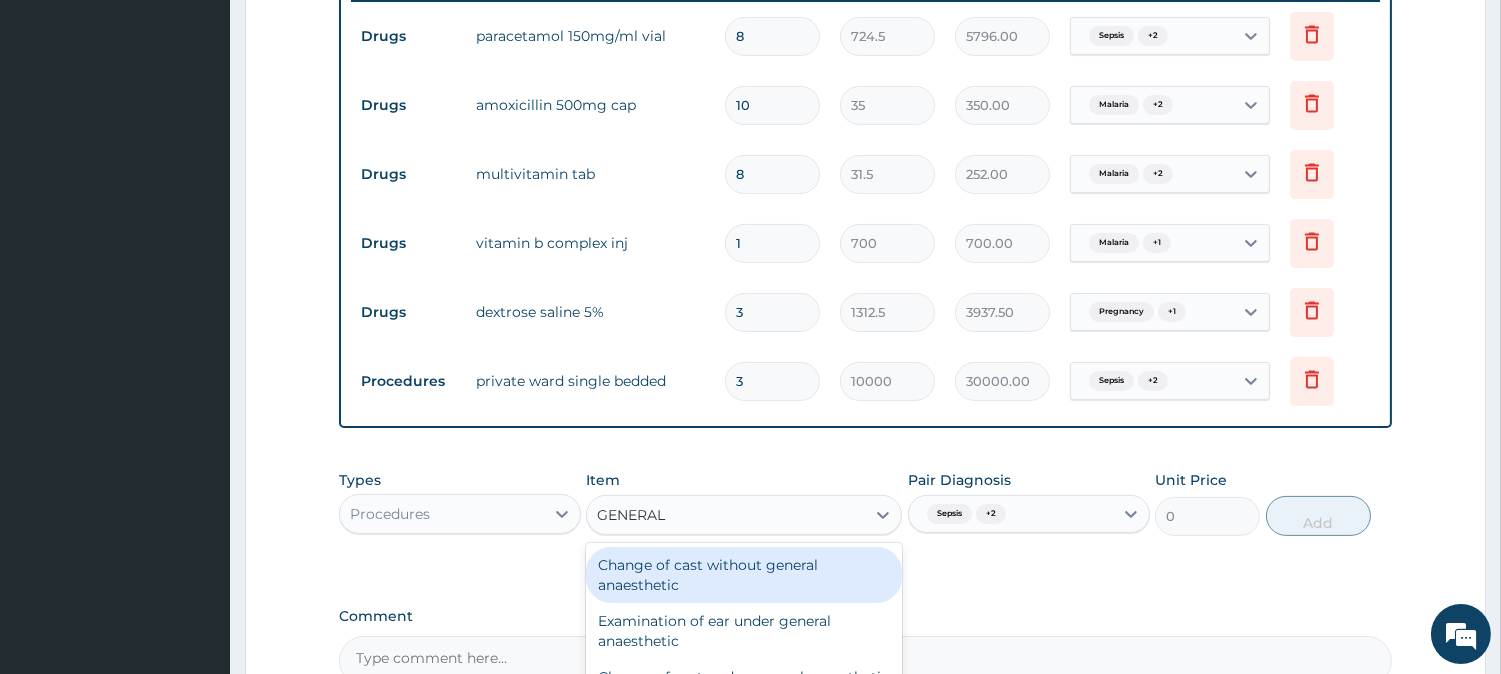 type on "GENERAL P" 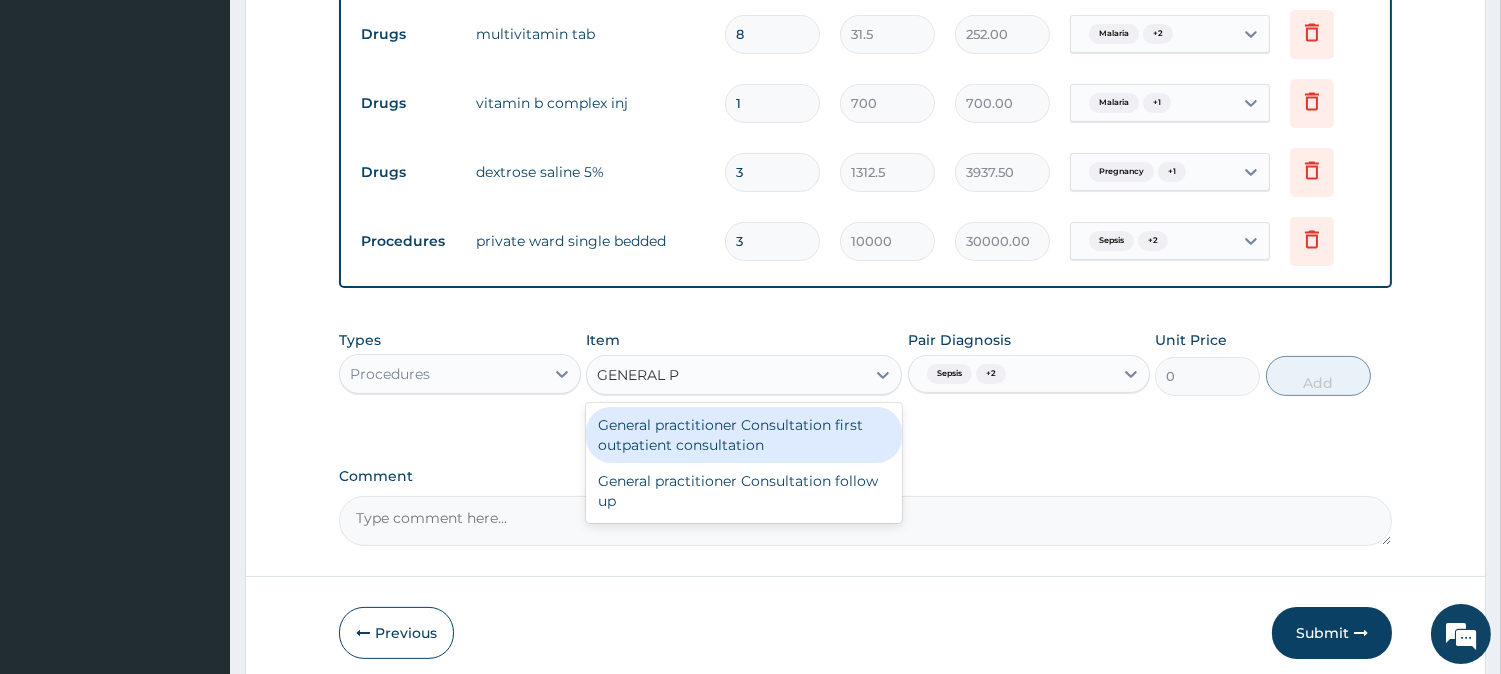 scroll, scrollTop: 1018, scrollLeft: 0, axis: vertical 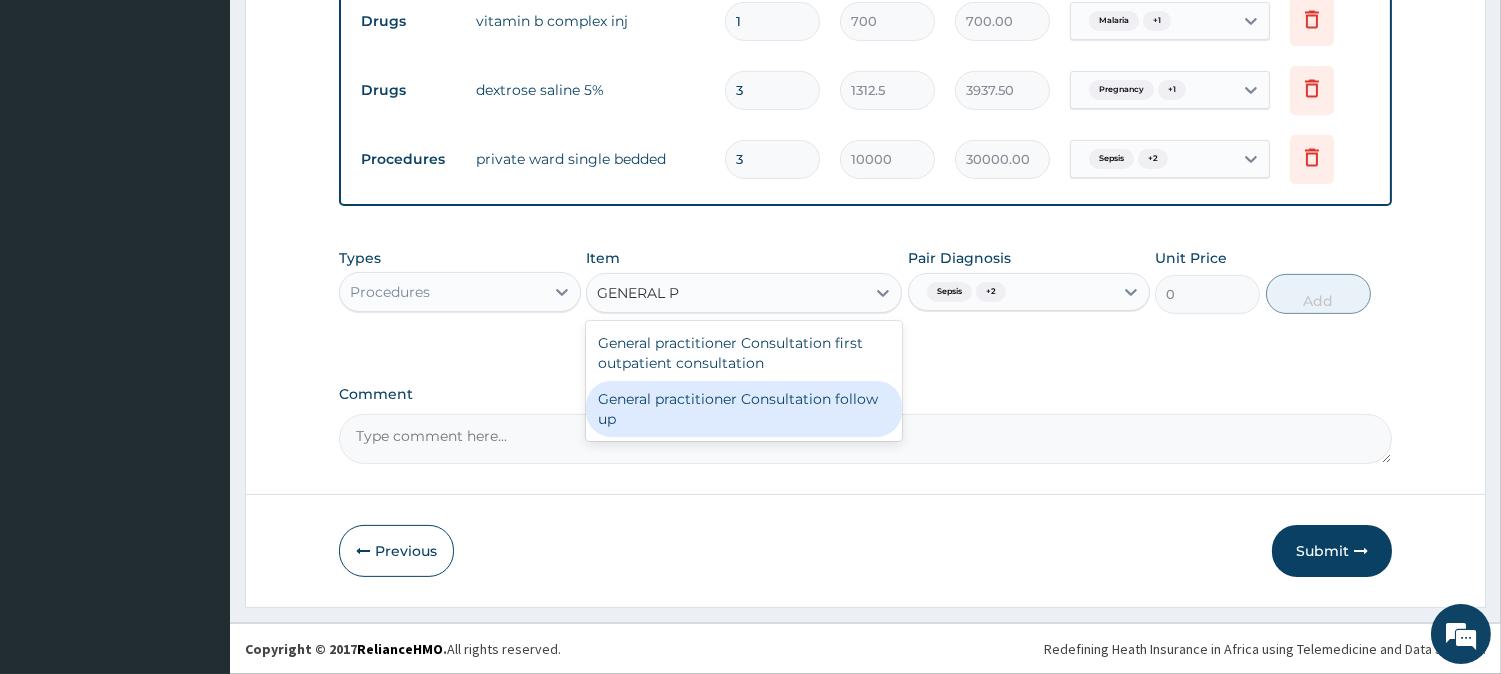 click on "General practitioner Consultation follow up" at bounding box center (744, 409) 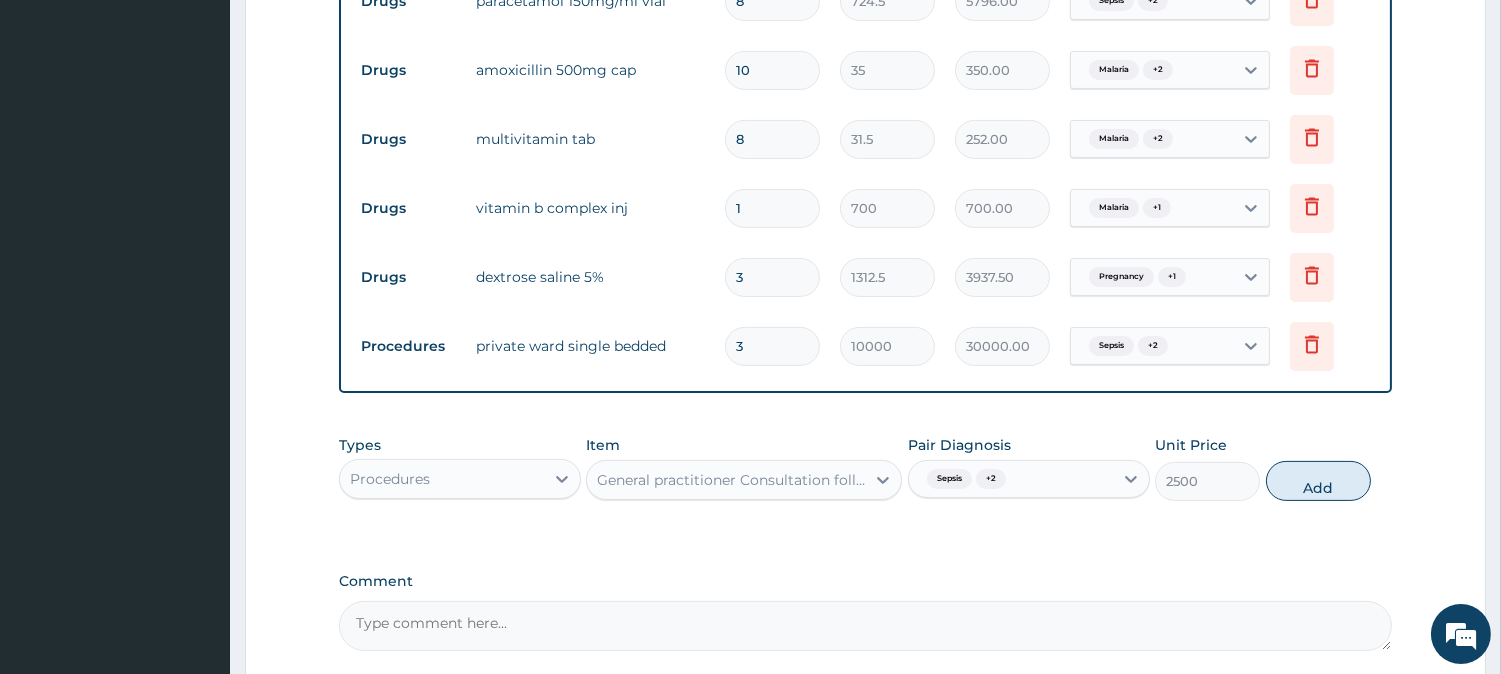 scroll, scrollTop: 796, scrollLeft: 0, axis: vertical 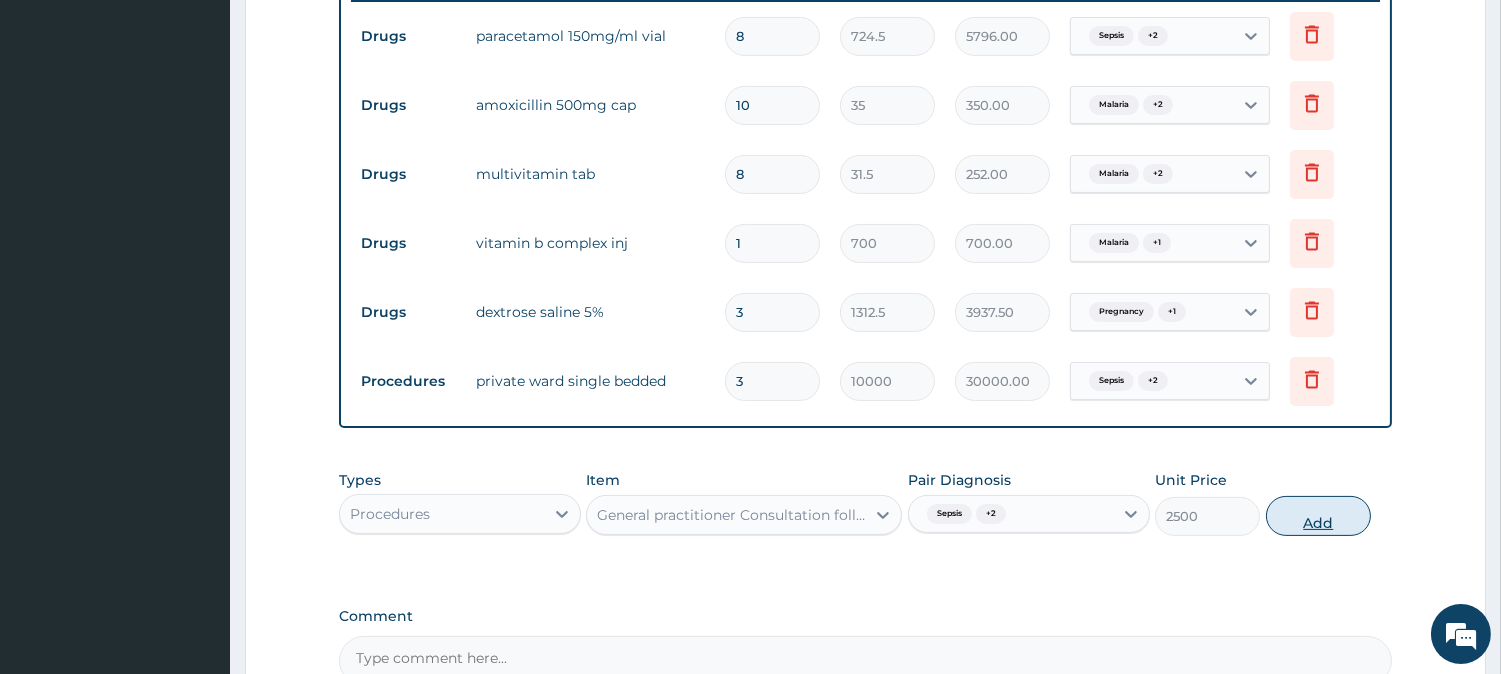 click on "Add" at bounding box center (1318, 516) 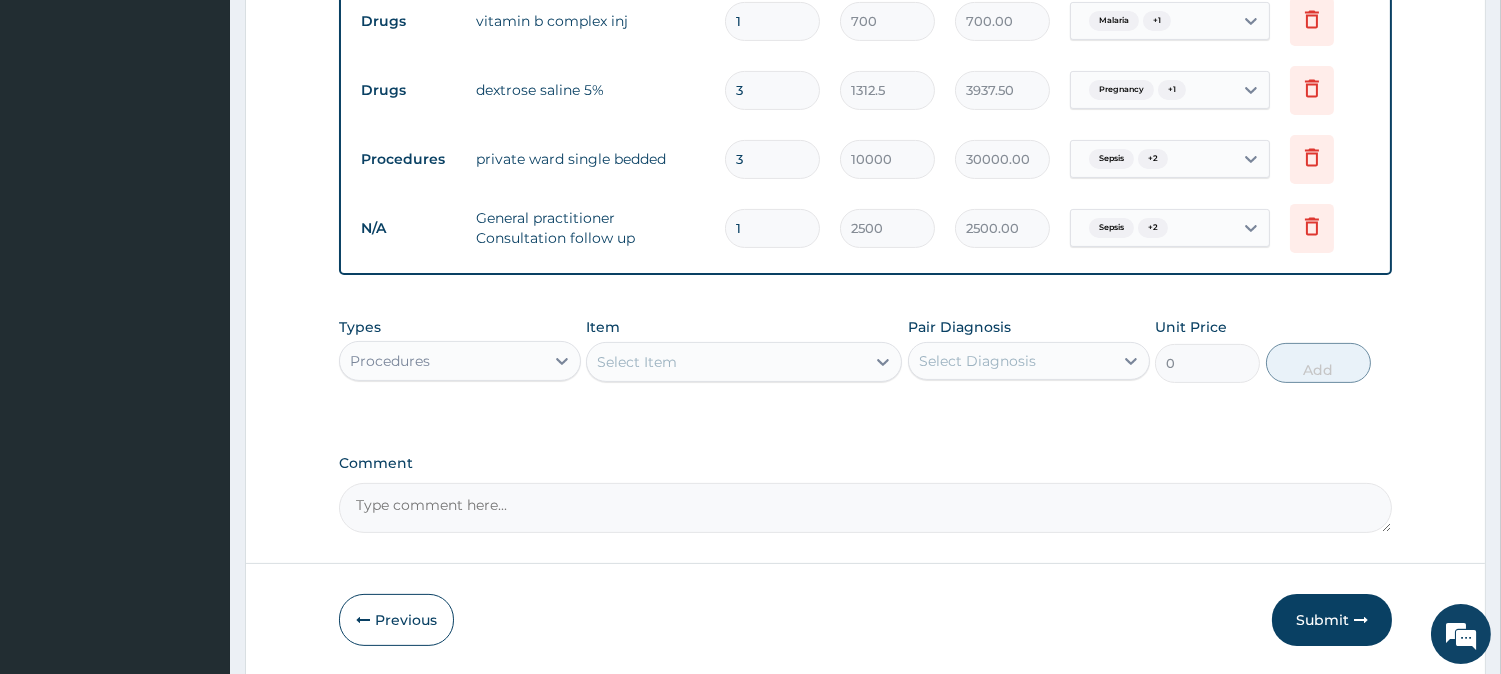 scroll, scrollTop: 1087, scrollLeft: 0, axis: vertical 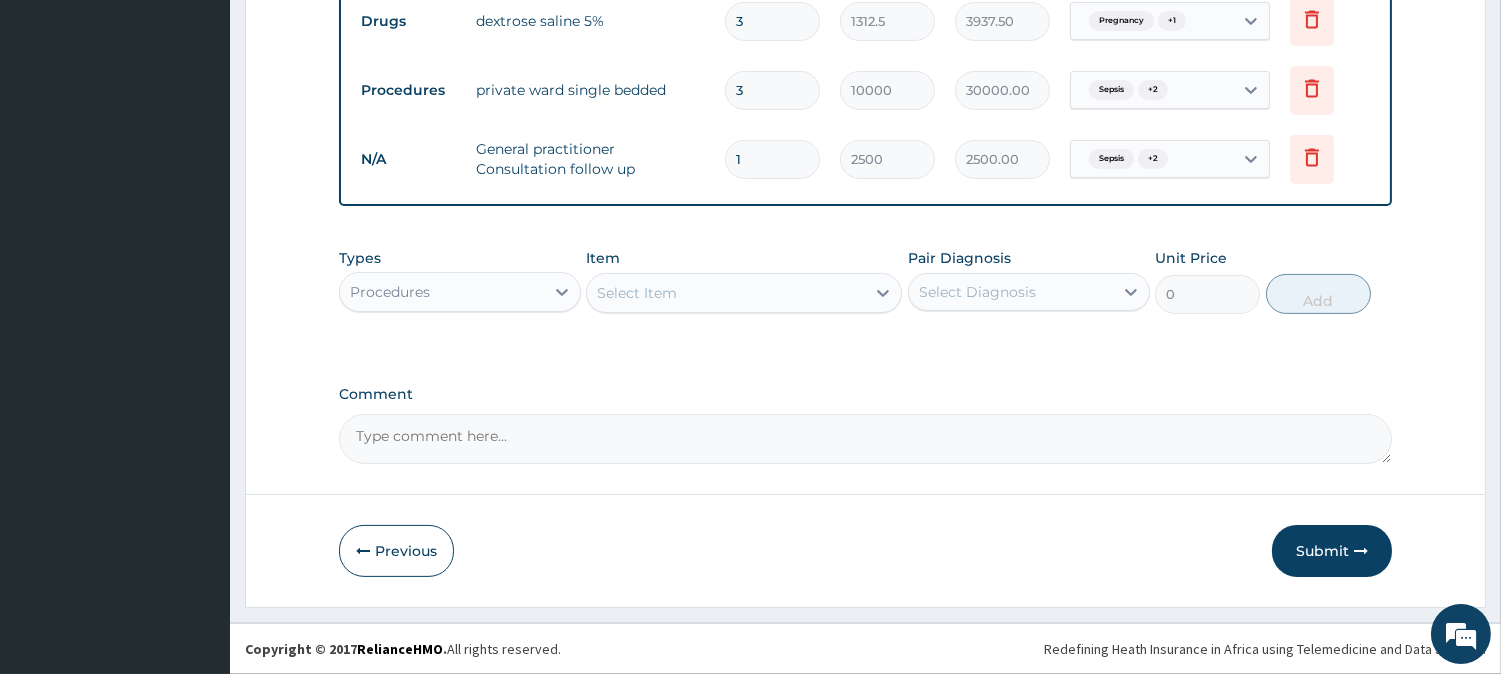 drag, startPoint x: 1361, startPoint y: 550, endPoint x: 1350, endPoint y: 541, distance: 14.21267 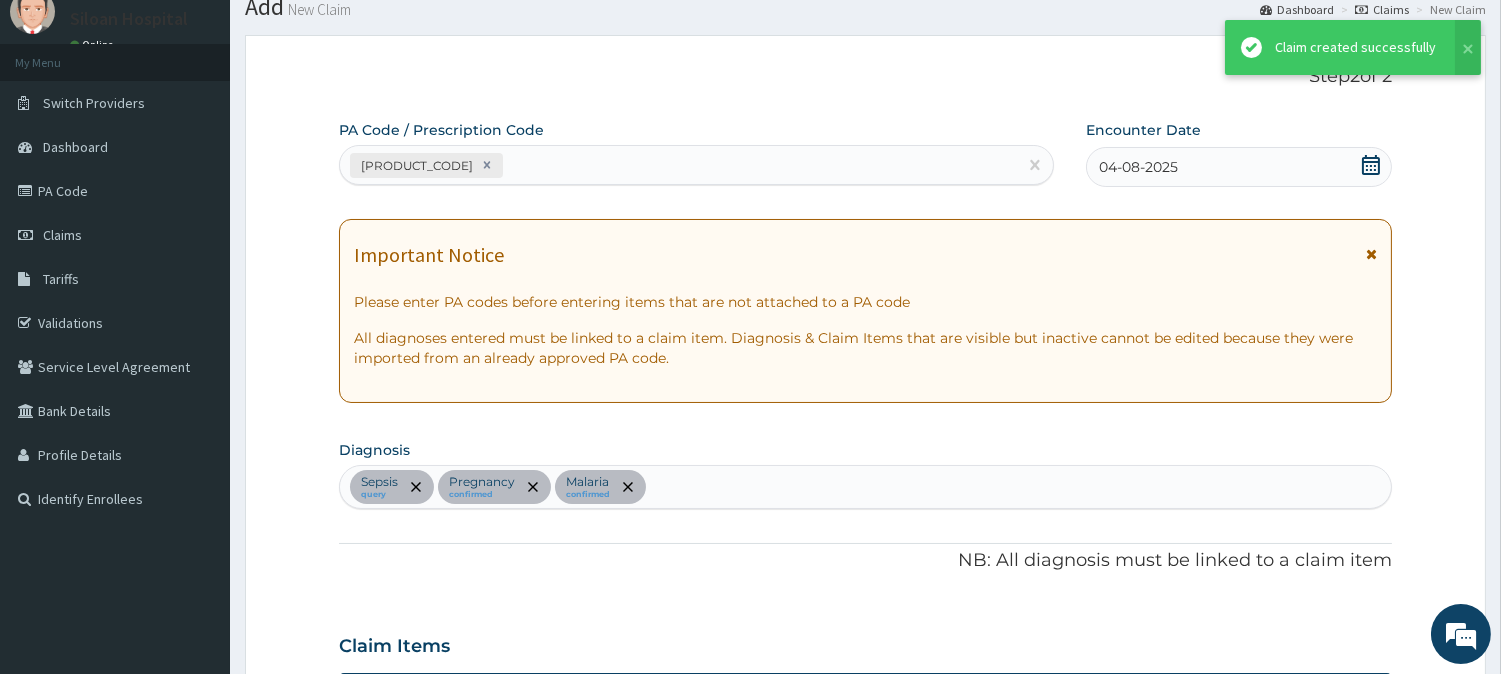scroll, scrollTop: 1087, scrollLeft: 0, axis: vertical 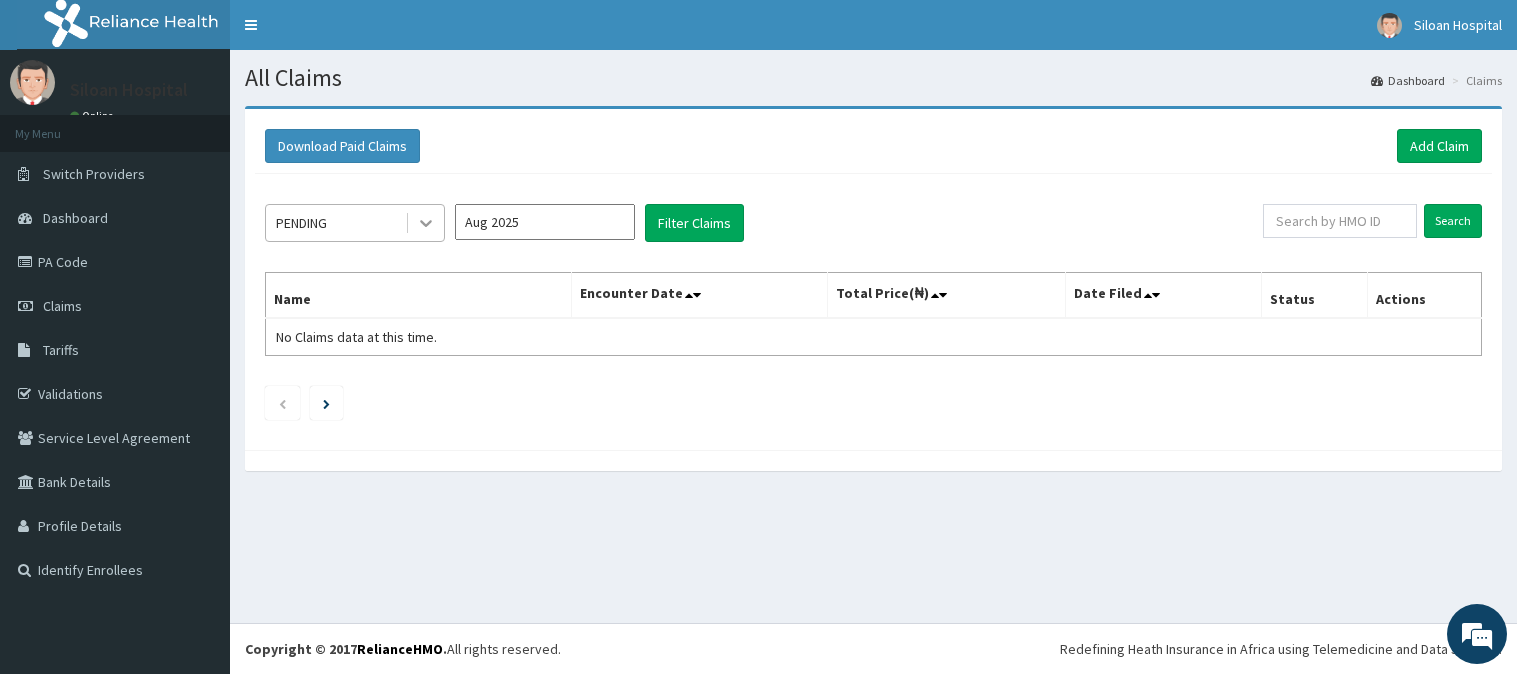 click 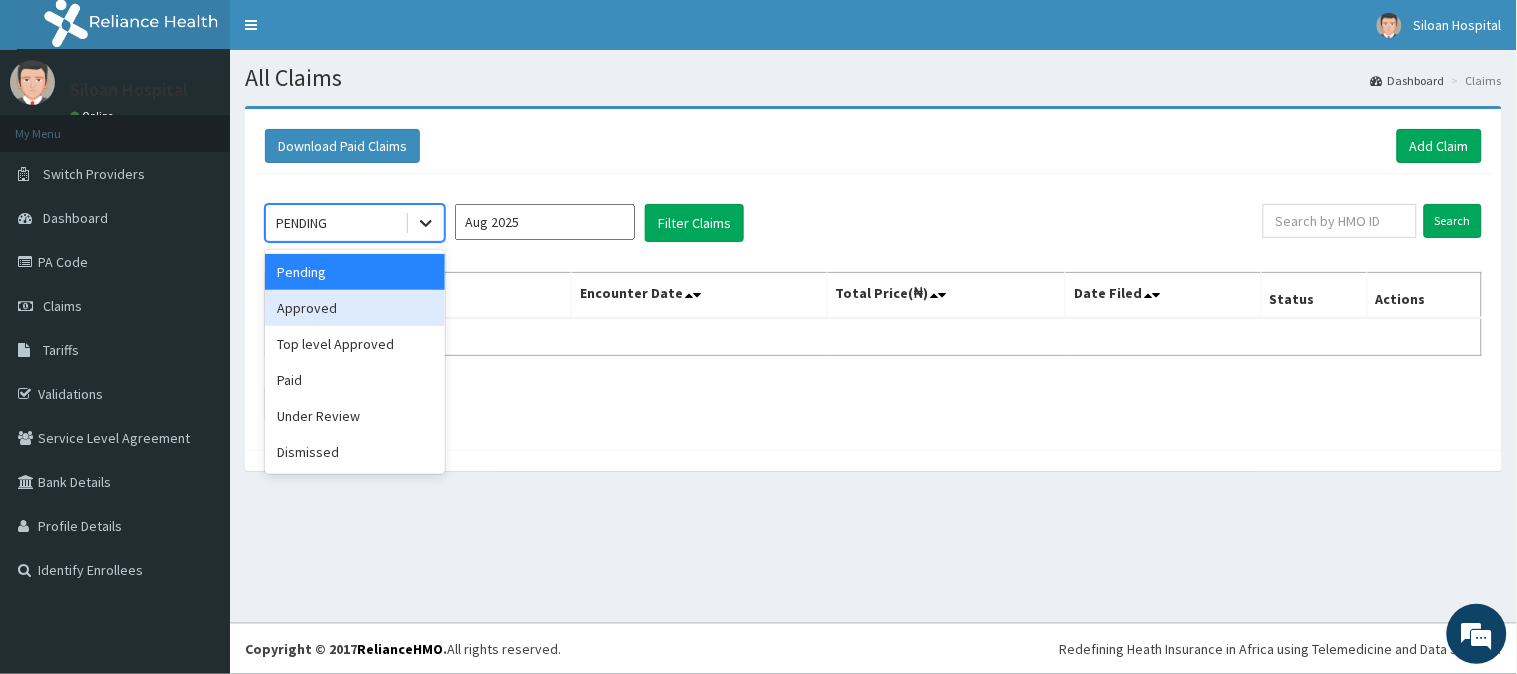 click on "Approved" at bounding box center (355, 308) 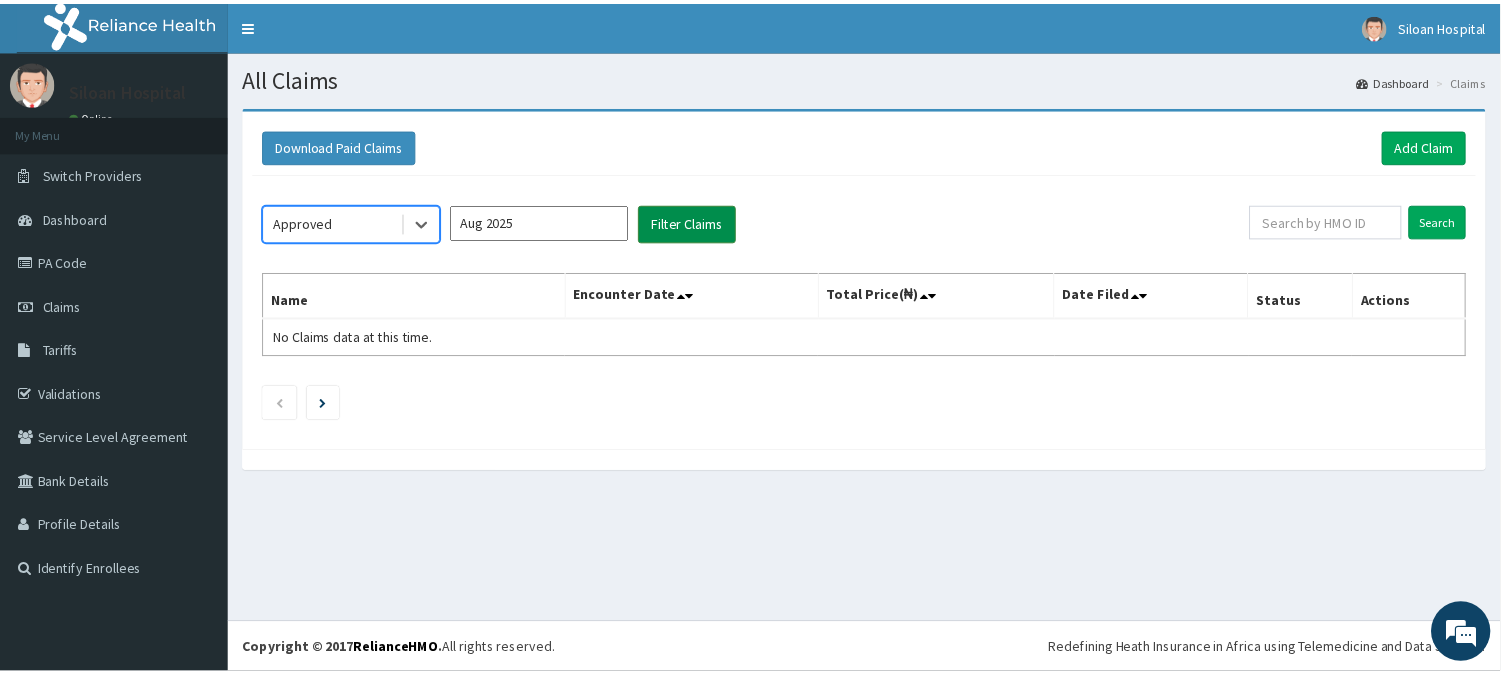 scroll, scrollTop: 0, scrollLeft: 0, axis: both 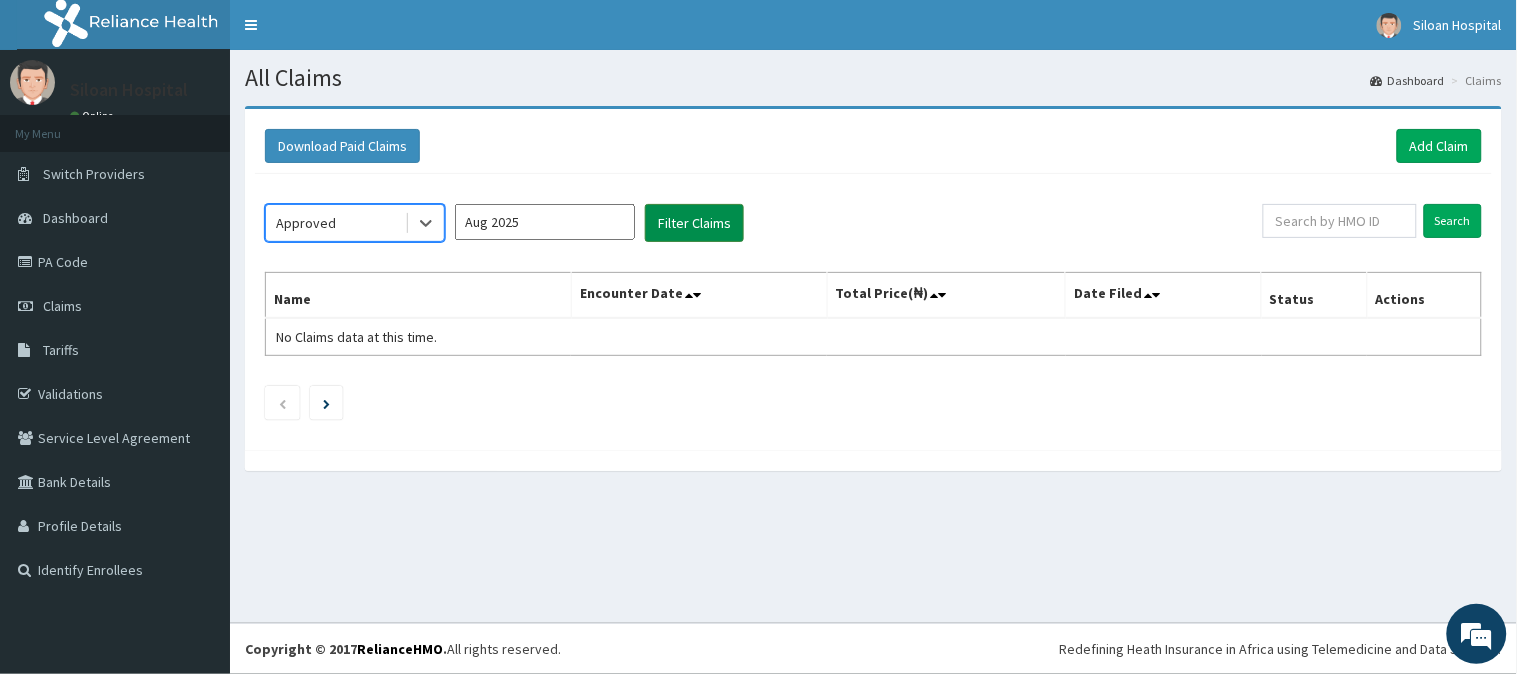 click on "Filter Claims" at bounding box center [694, 223] 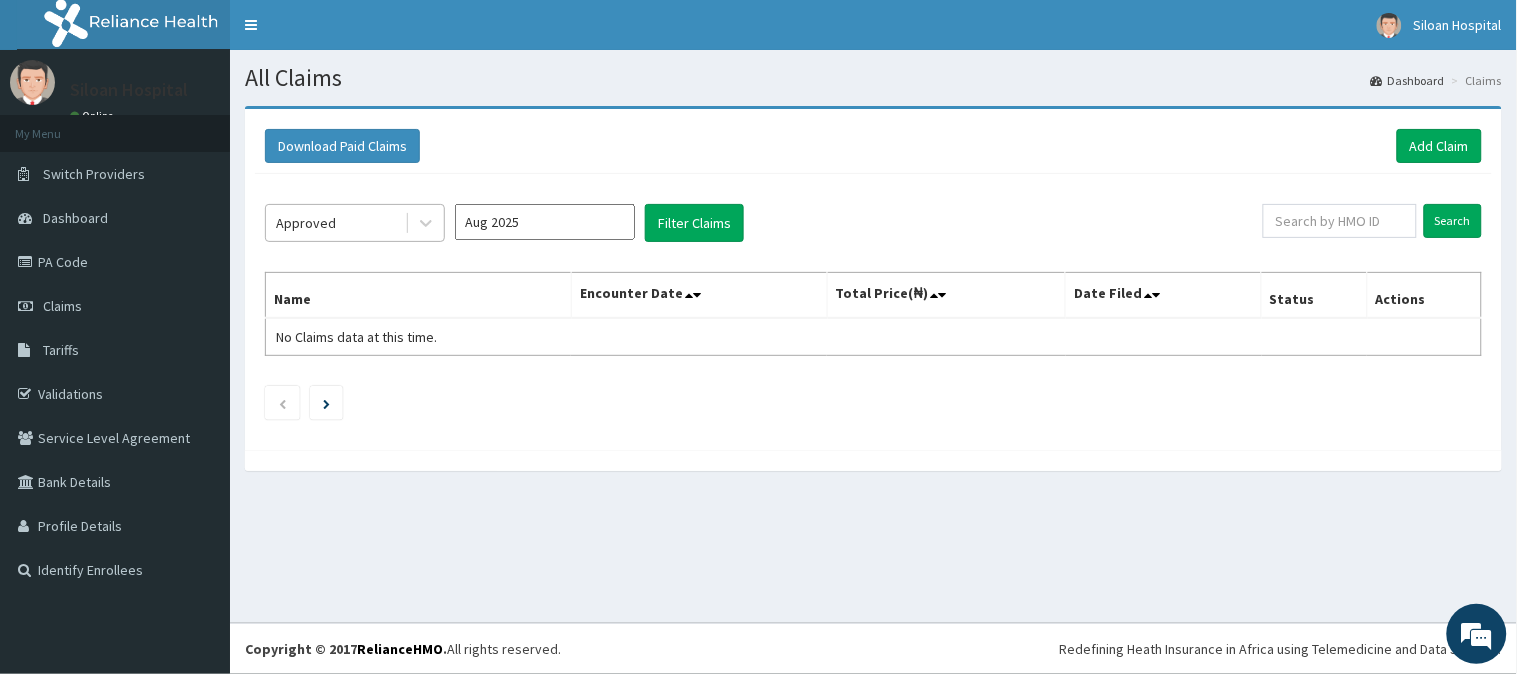 click on "Approved" at bounding box center (335, 223) 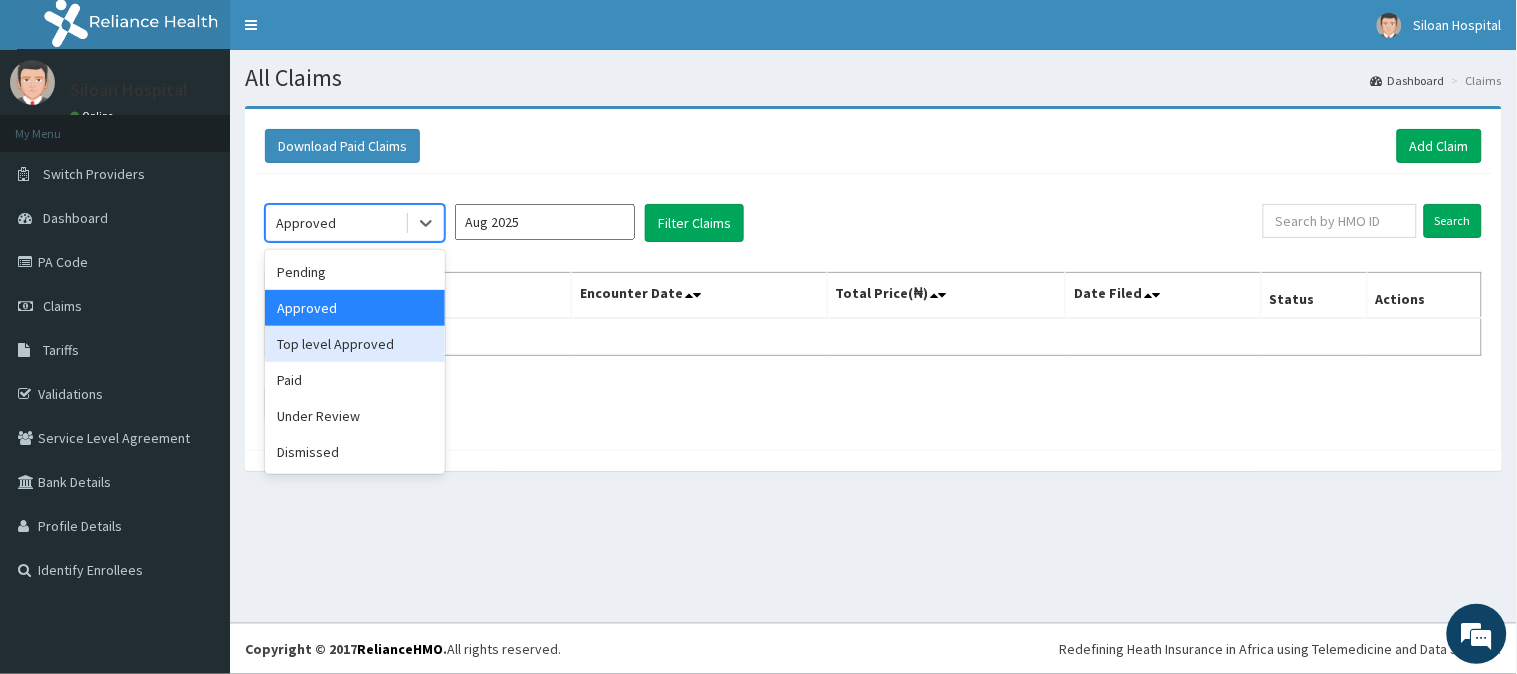 click on "Top level Approved" at bounding box center (355, 344) 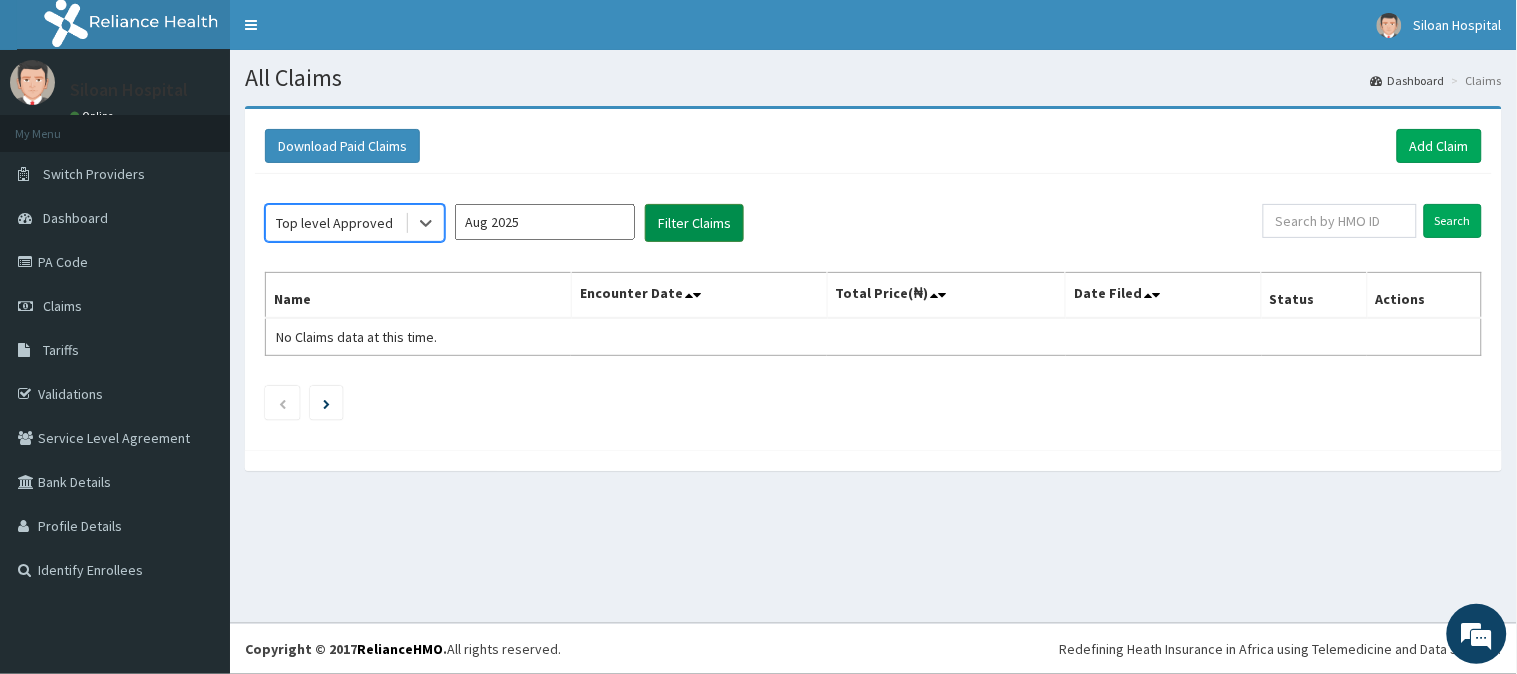click on "Filter Claims" at bounding box center (694, 223) 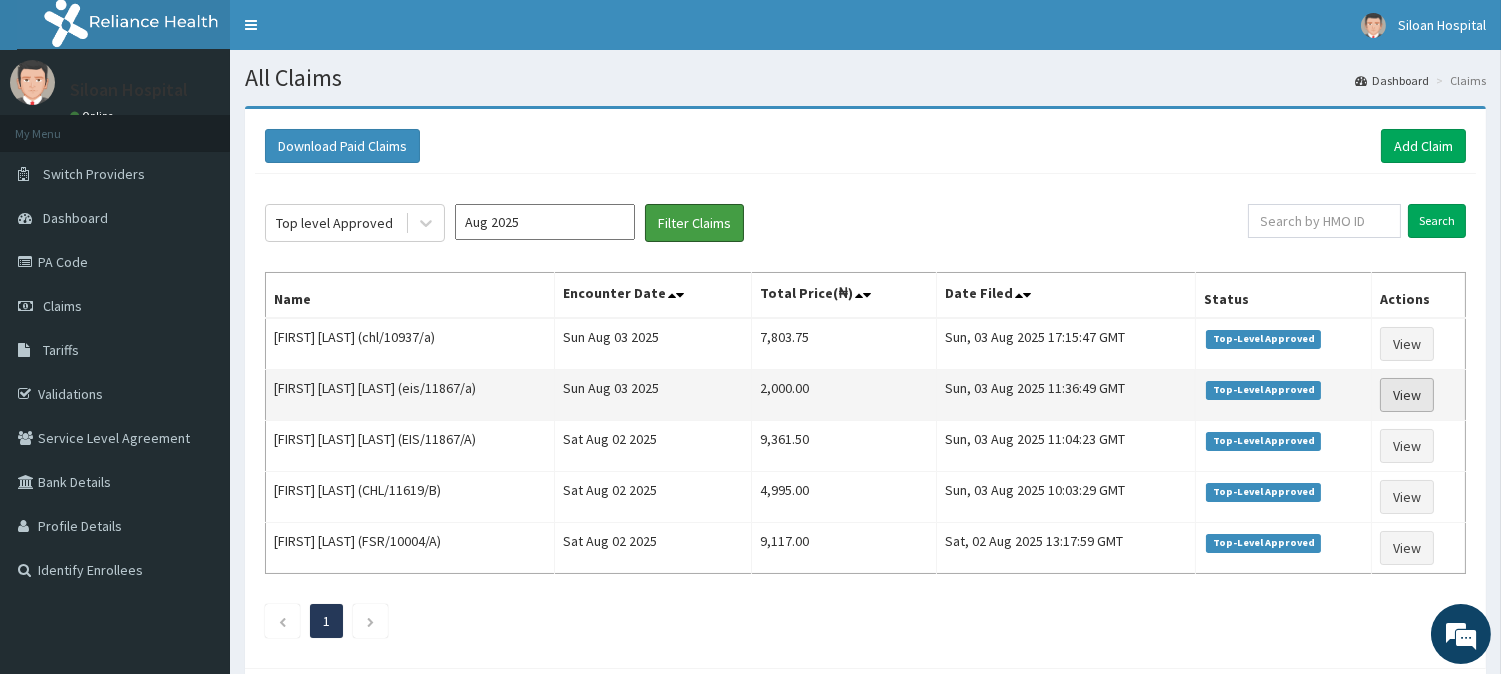 scroll, scrollTop: 0, scrollLeft: 0, axis: both 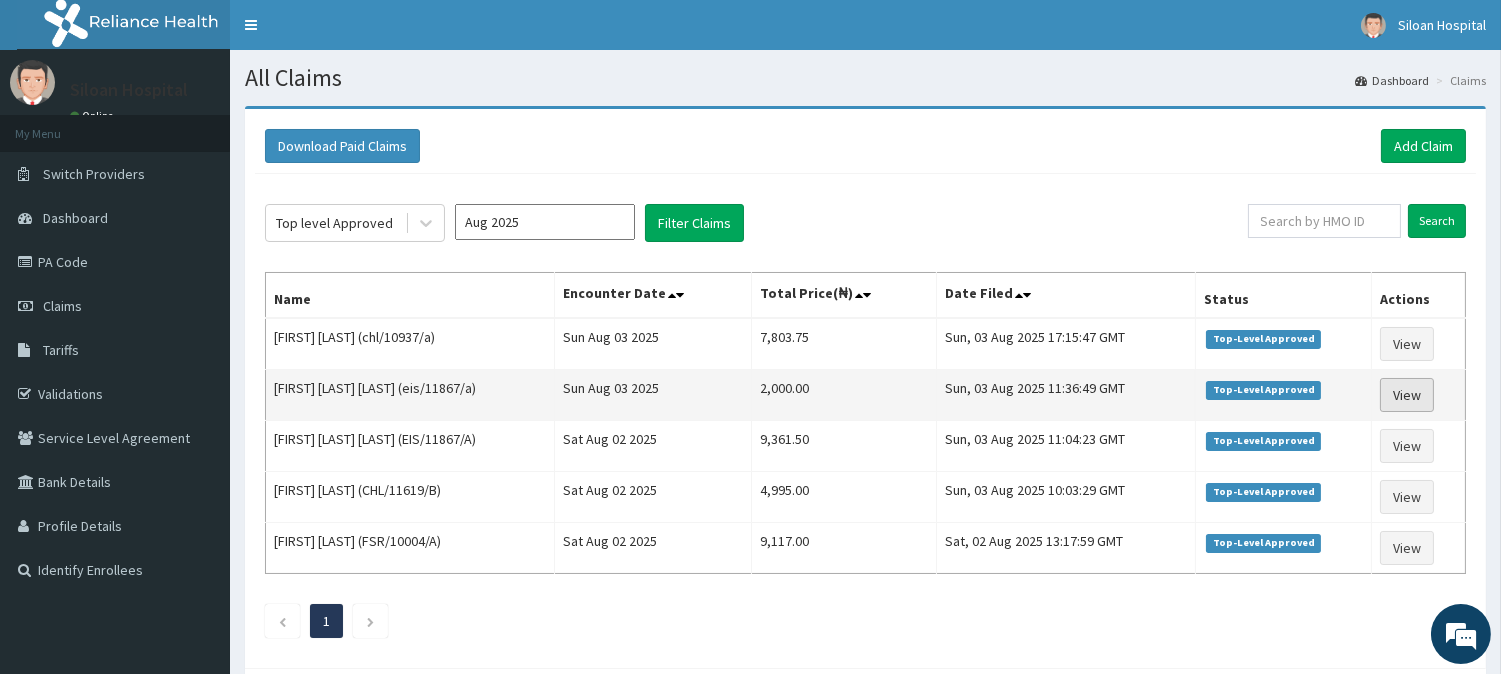 click on "View" at bounding box center [1407, 395] 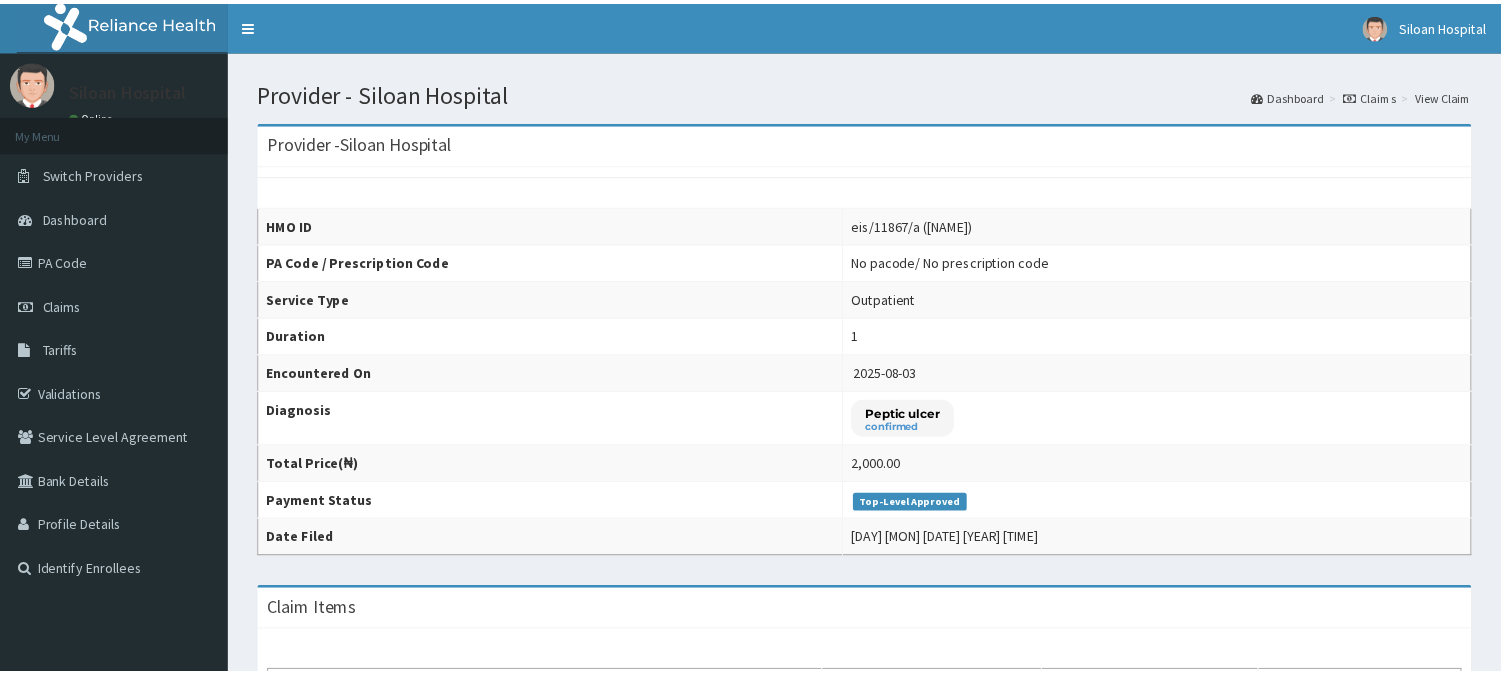 scroll, scrollTop: 0, scrollLeft: 0, axis: both 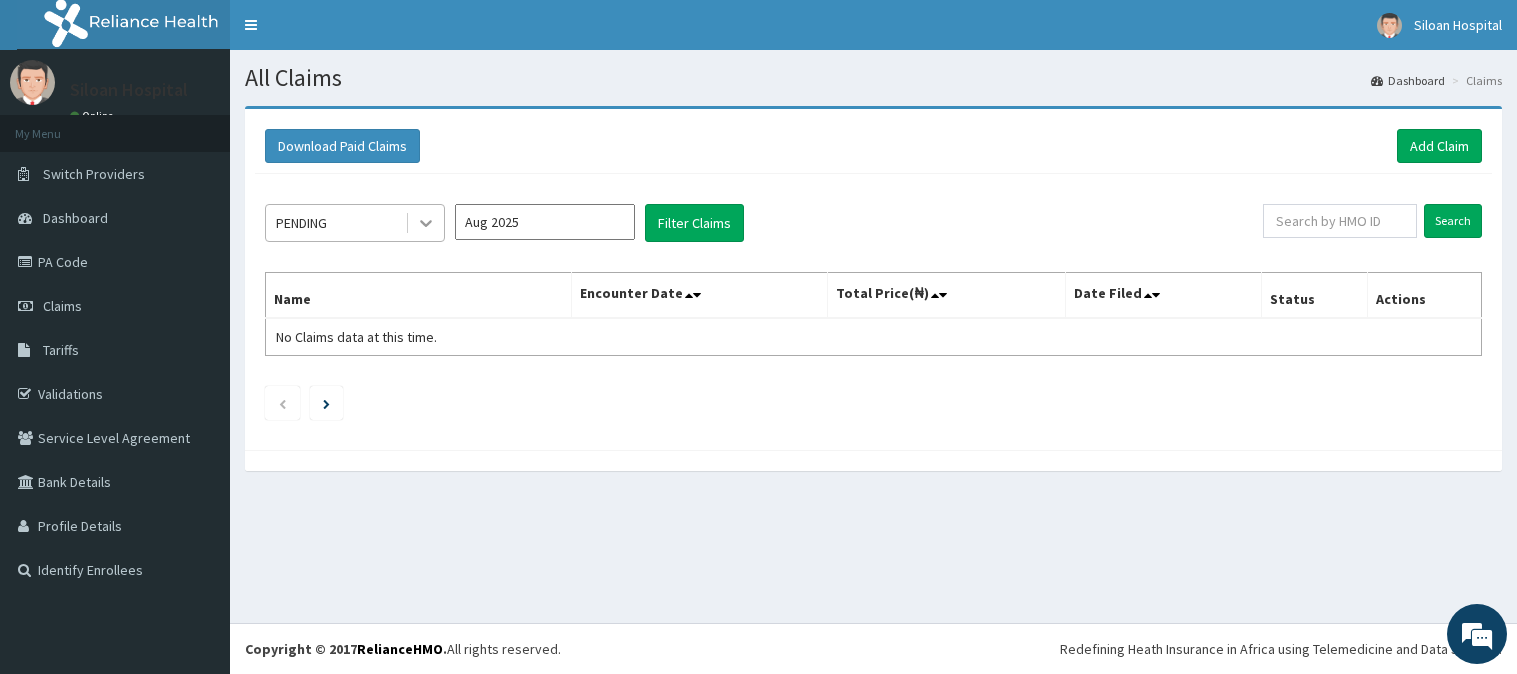 click at bounding box center (426, 223) 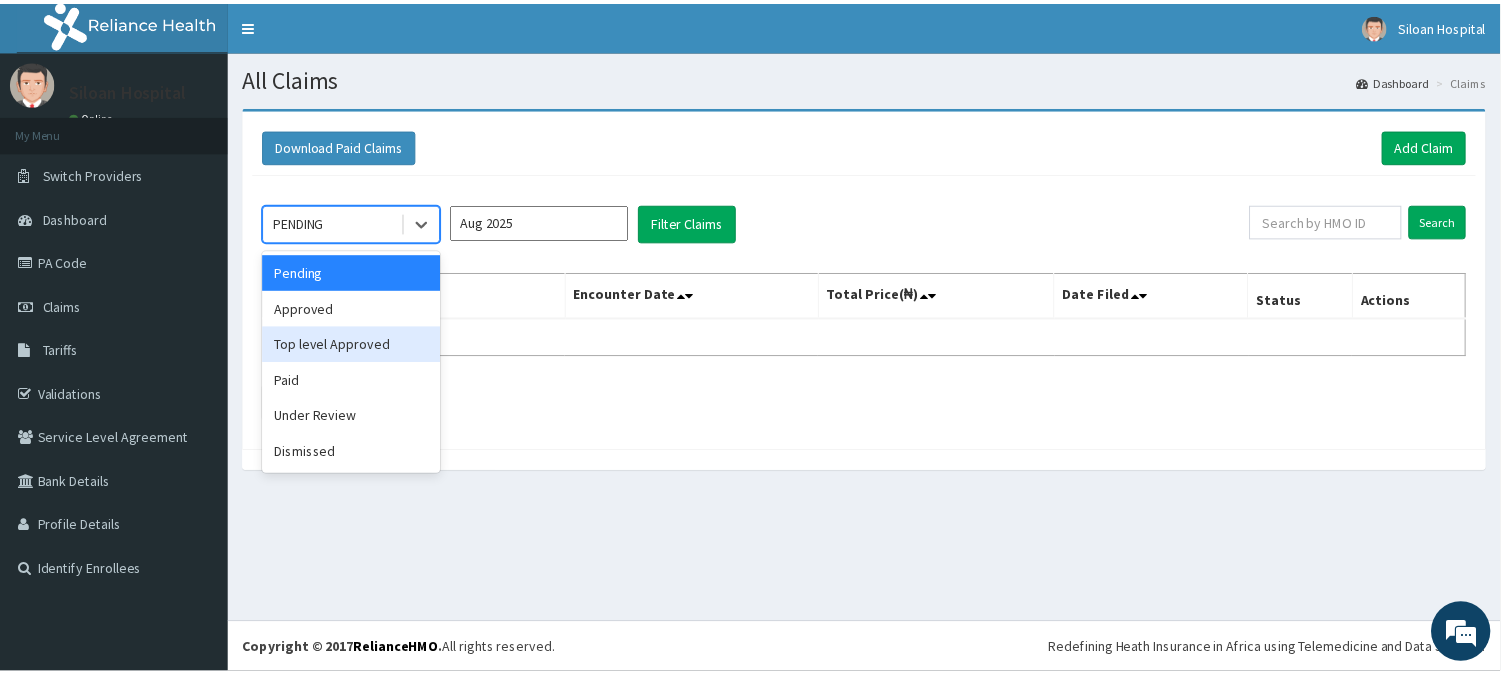 scroll, scrollTop: 0, scrollLeft: 0, axis: both 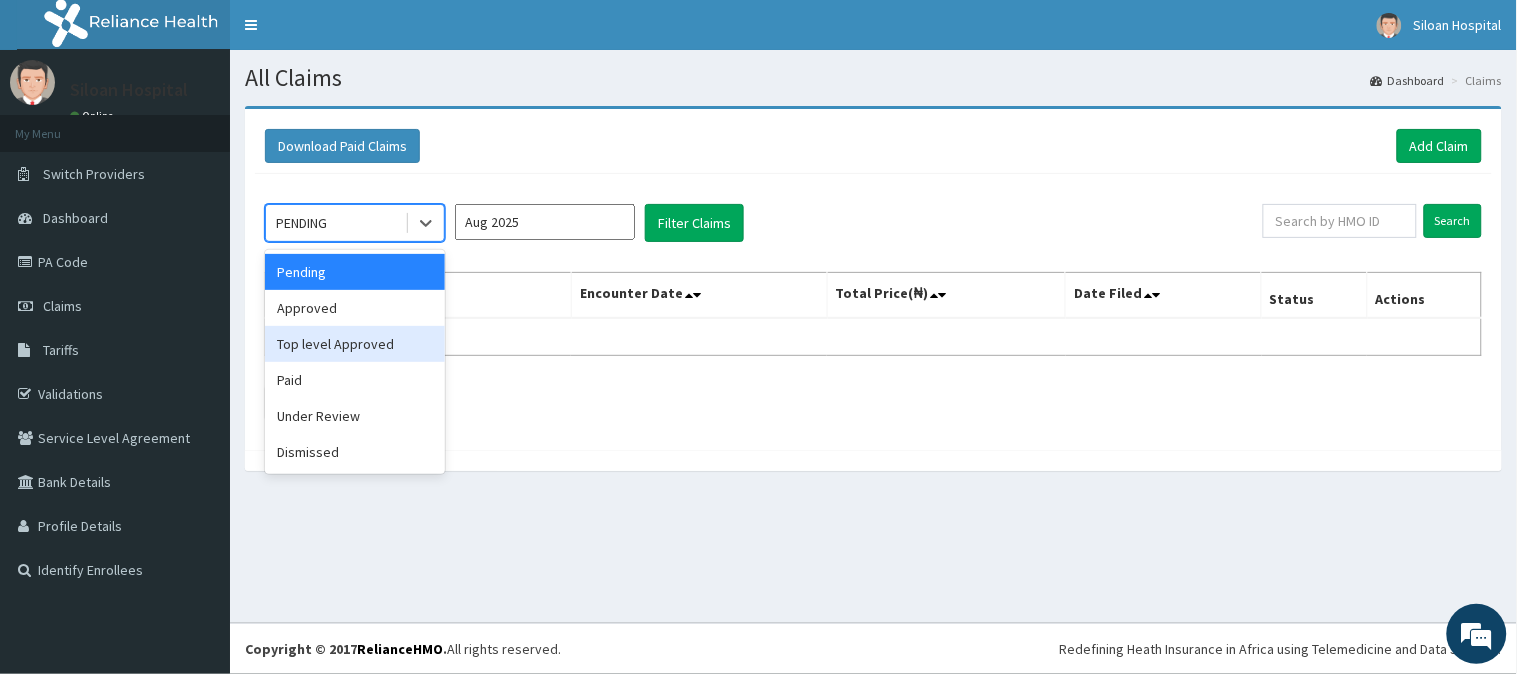 click on "Top level Approved" at bounding box center (355, 344) 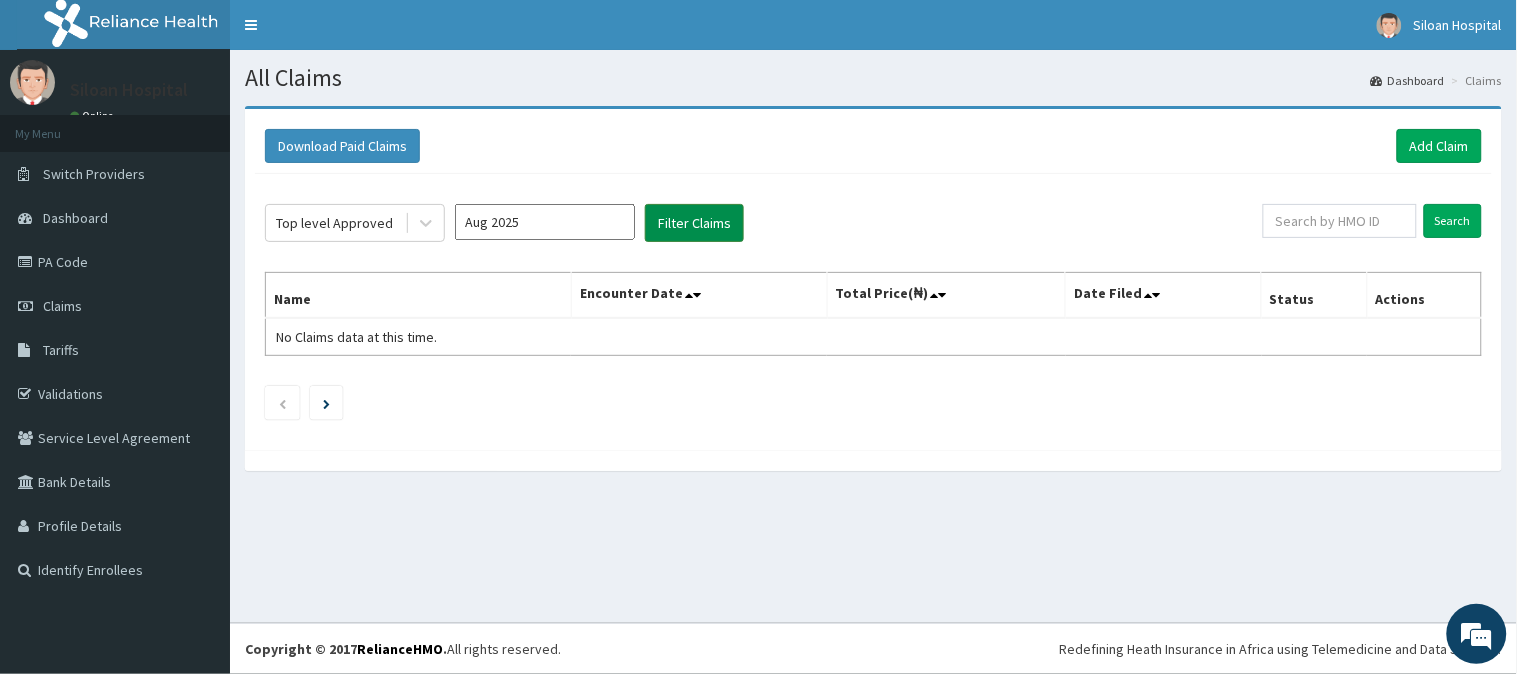click on "Filter Claims" at bounding box center (694, 223) 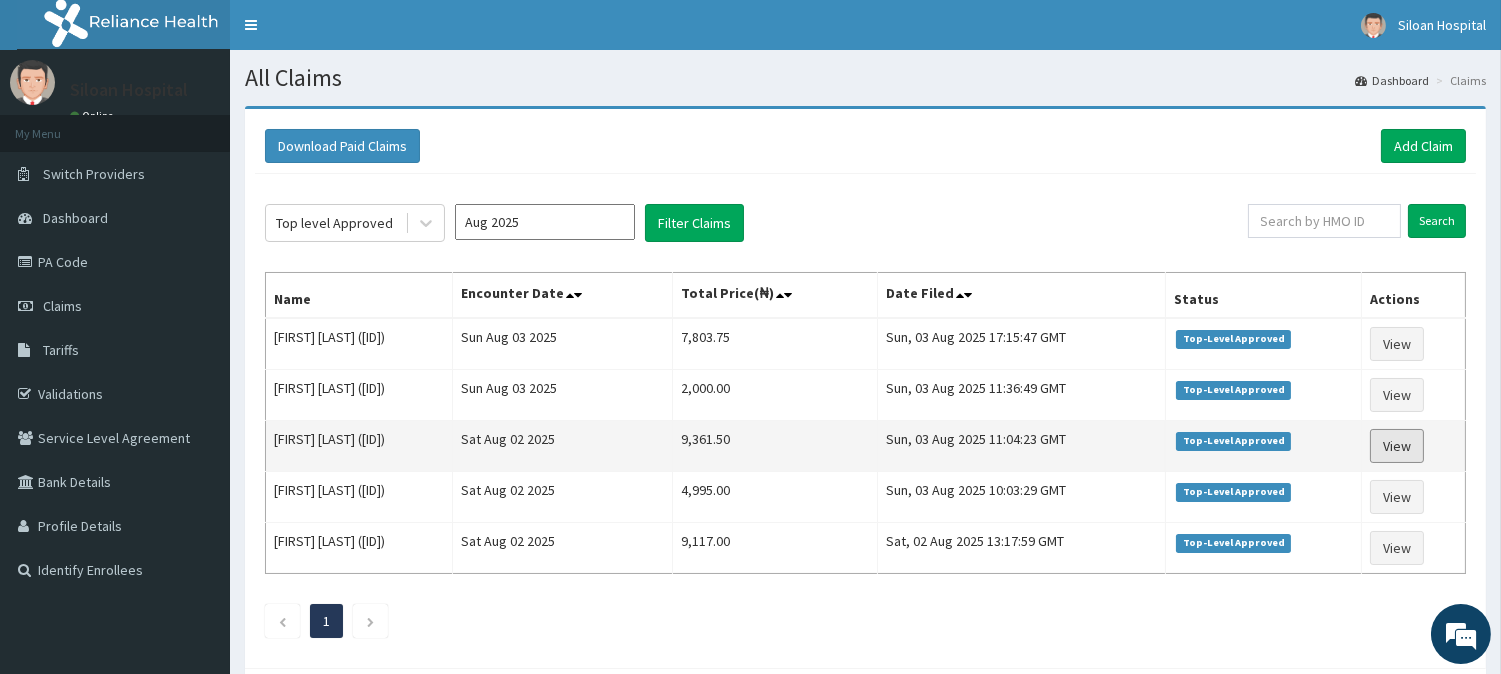 drag, startPoint x: 1403, startPoint y: 446, endPoint x: 1293, endPoint y: 458, distance: 110.65261 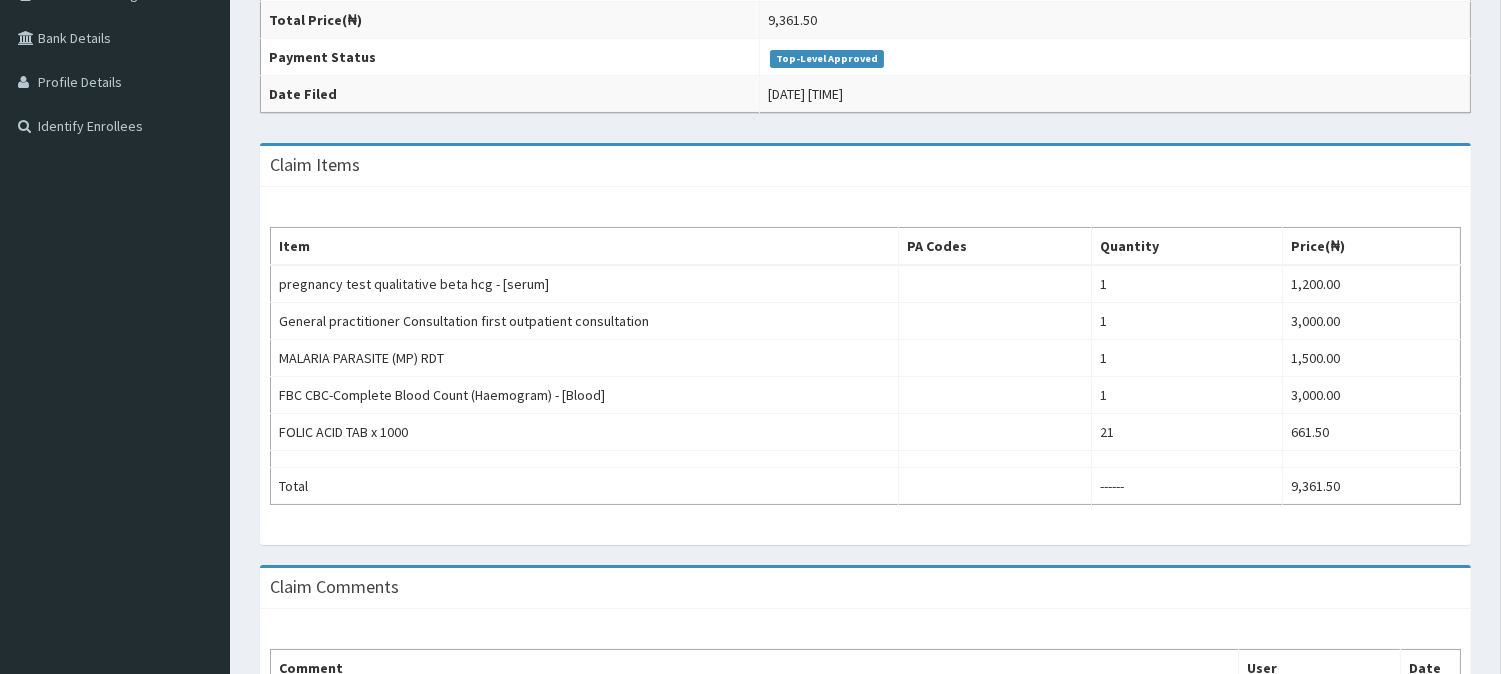scroll, scrollTop: 444, scrollLeft: 0, axis: vertical 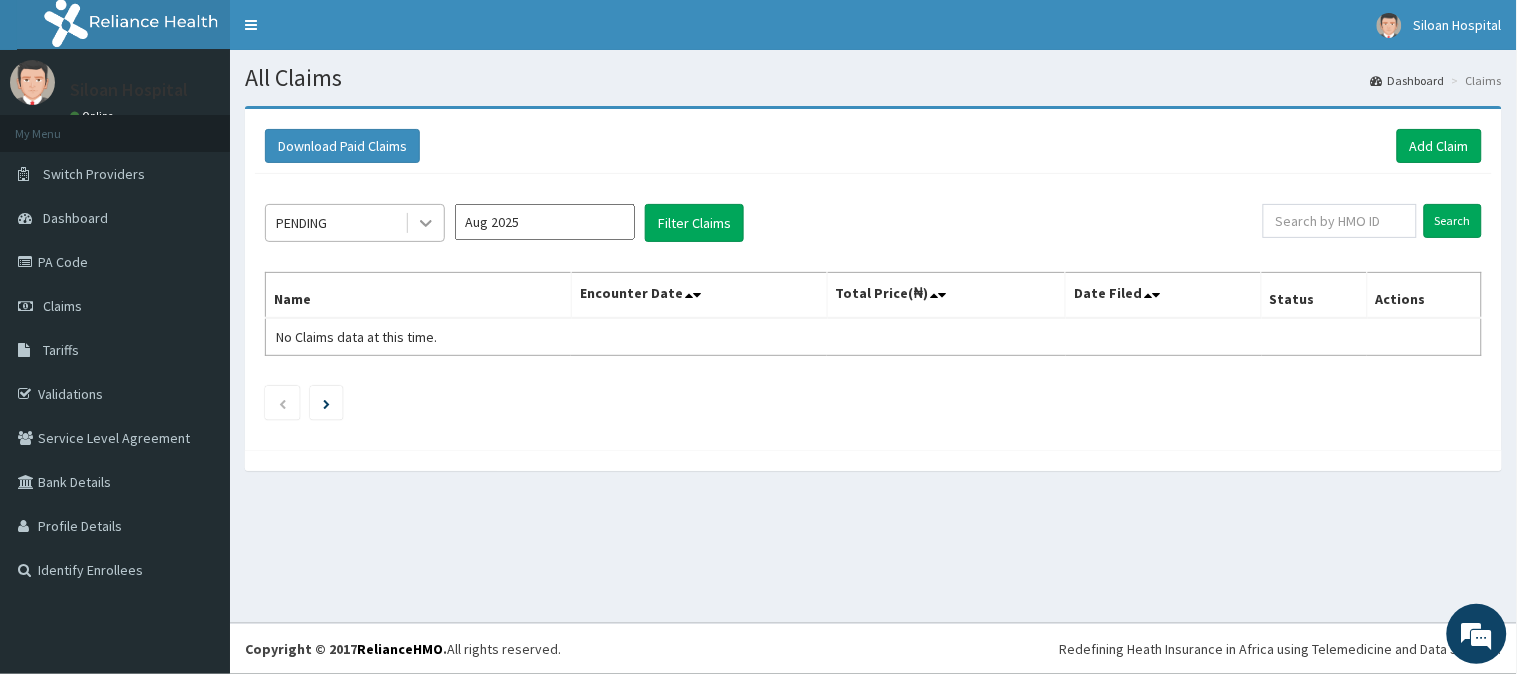 click at bounding box center (426, 223) 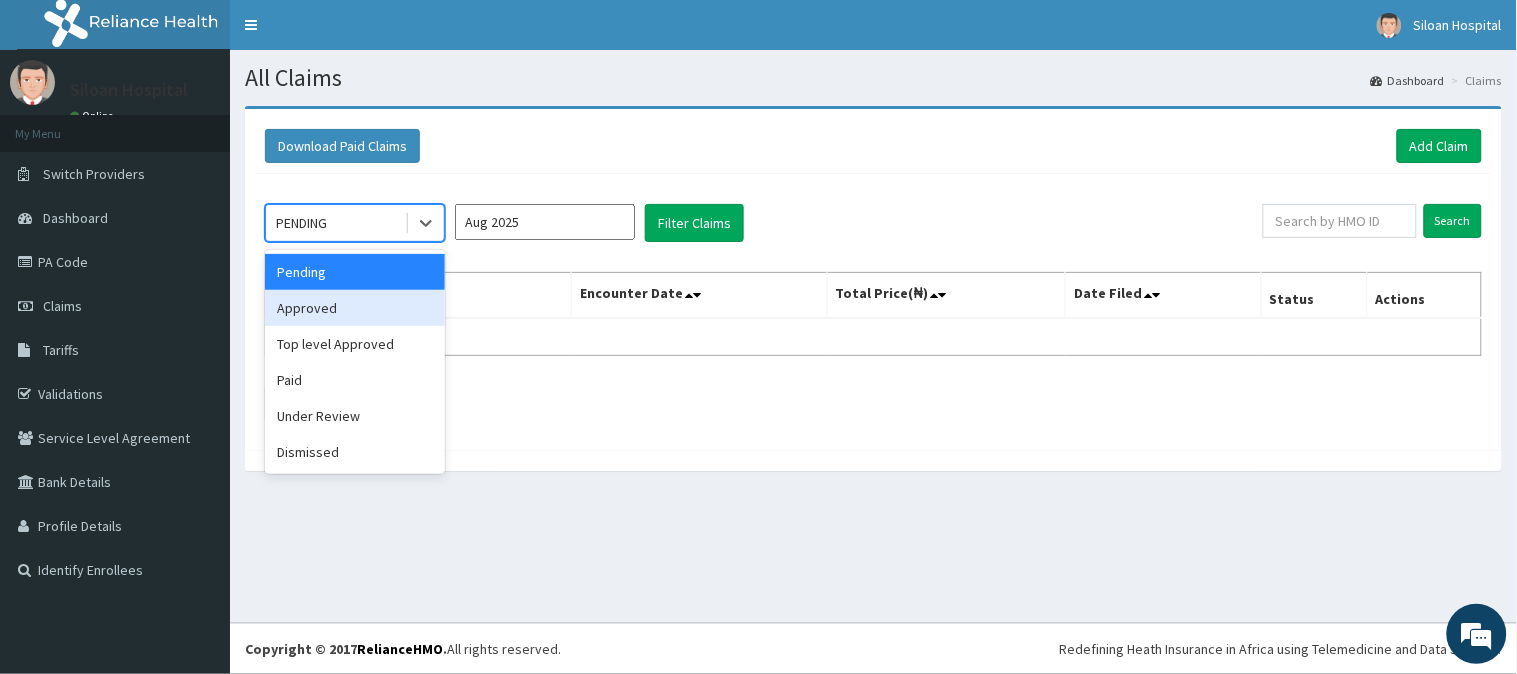 click on "Approved" at bounding box center (355, 308) 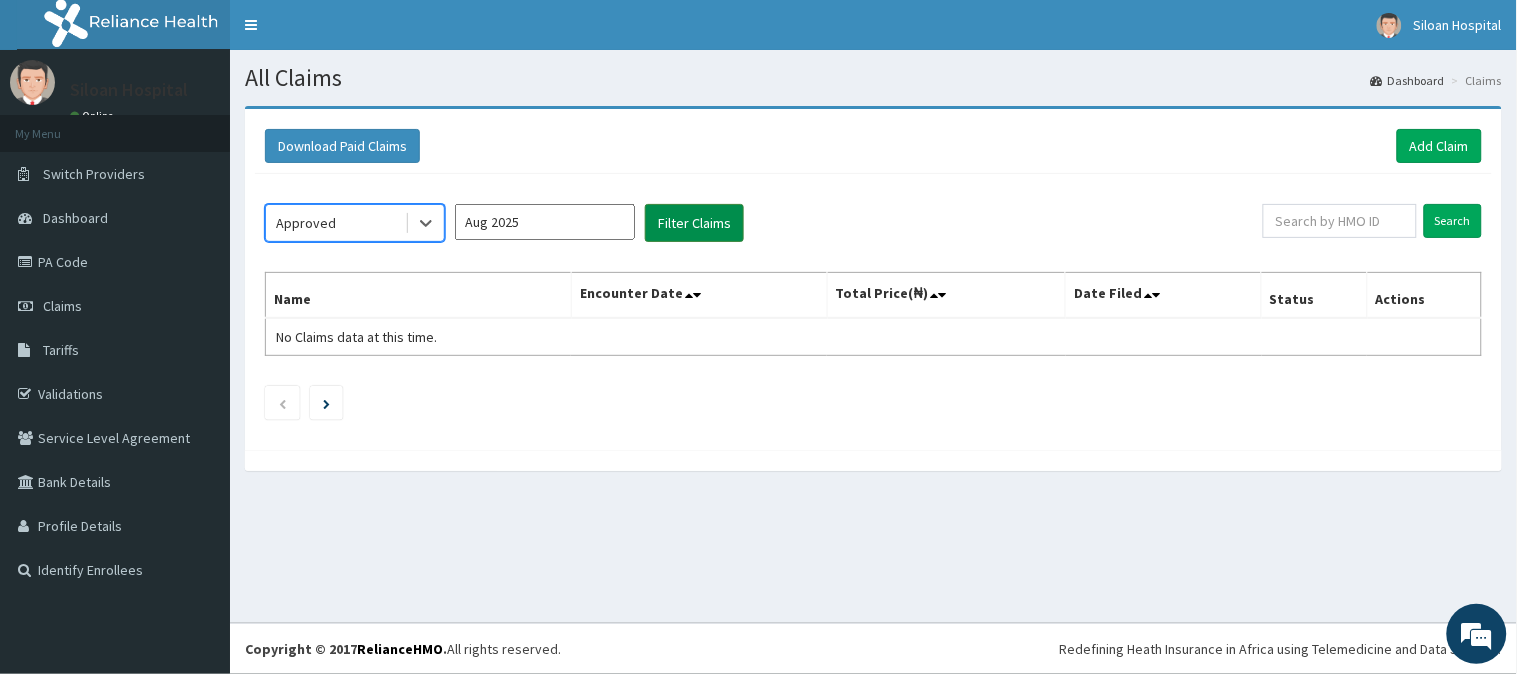 click on "Filter Claims" at bounding box center [694, 223] 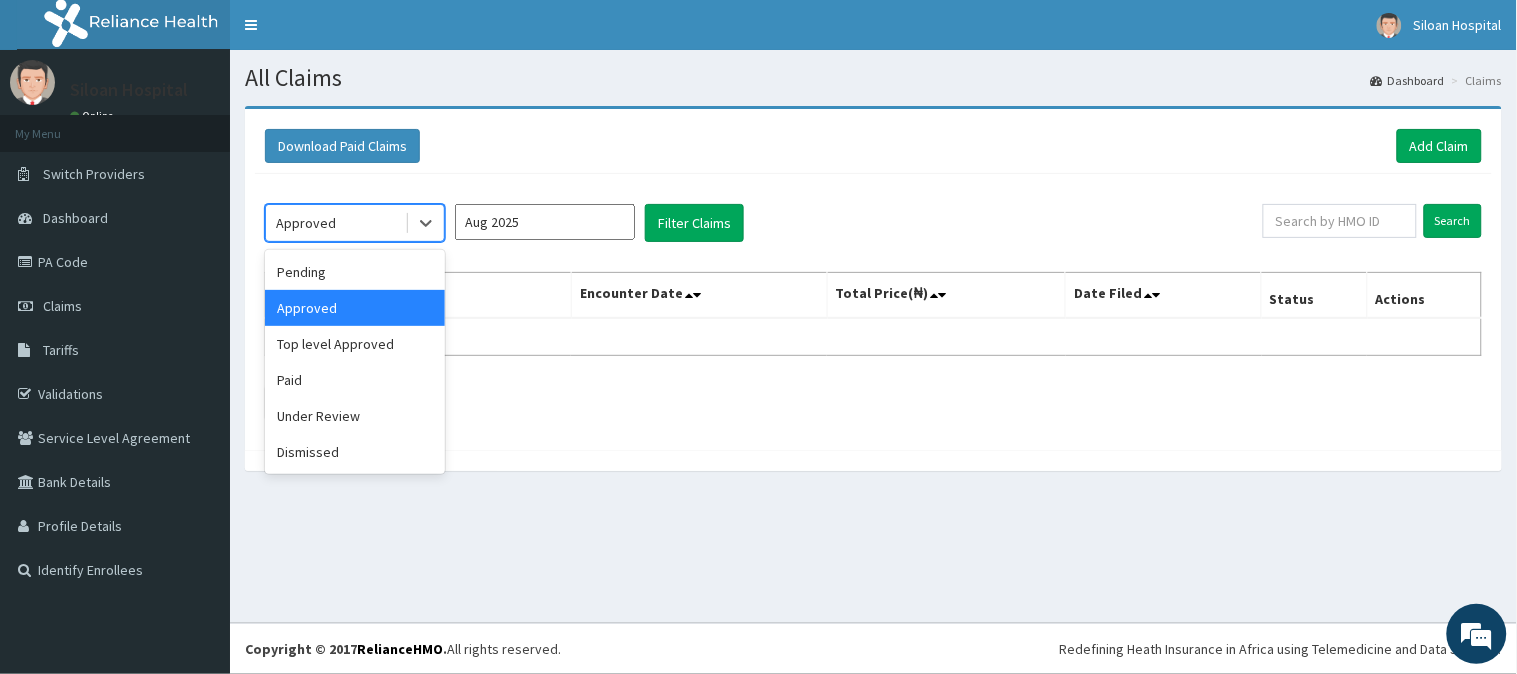 drag, startPoint x: 371, startPoint y: 224, endPoint x: 353, endPoint y: 263, distance: 42.953465 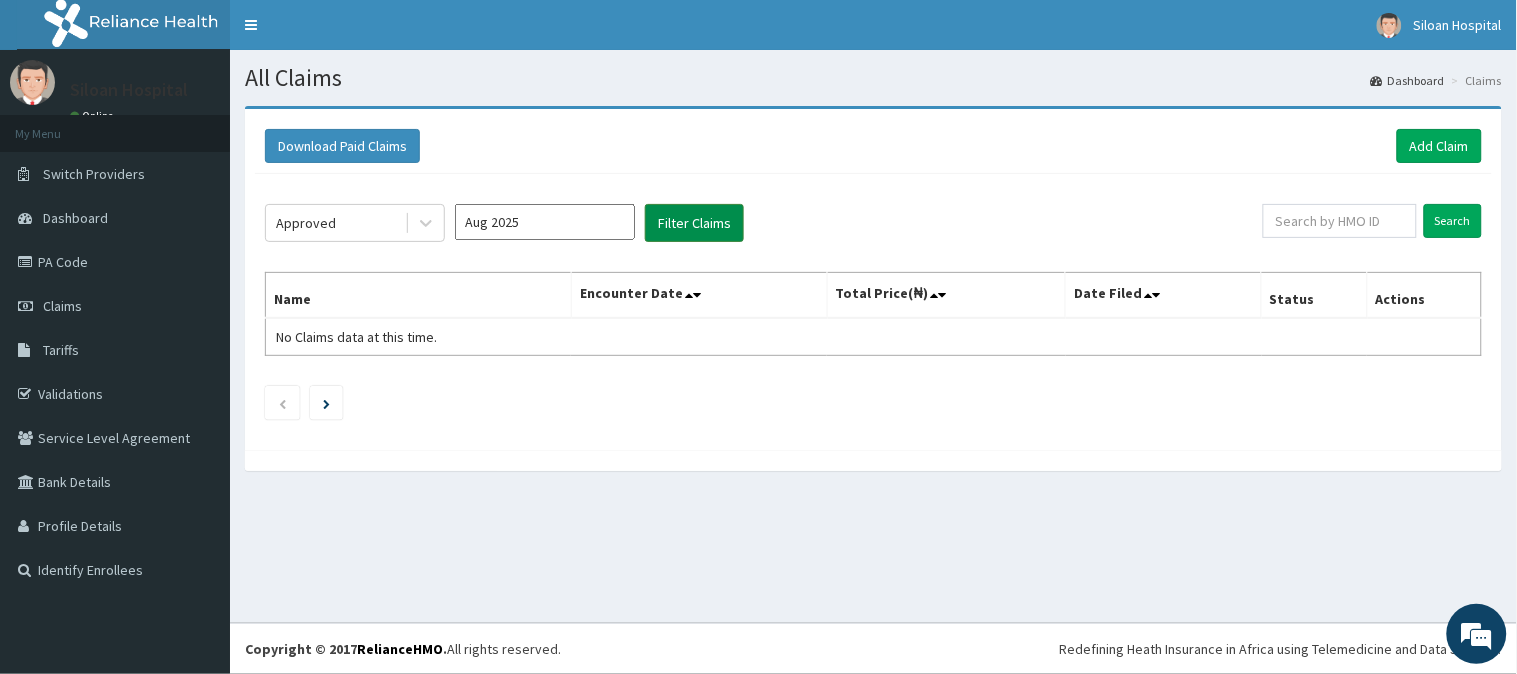 click on "Filter Claims" at bounding box center (694, 223) 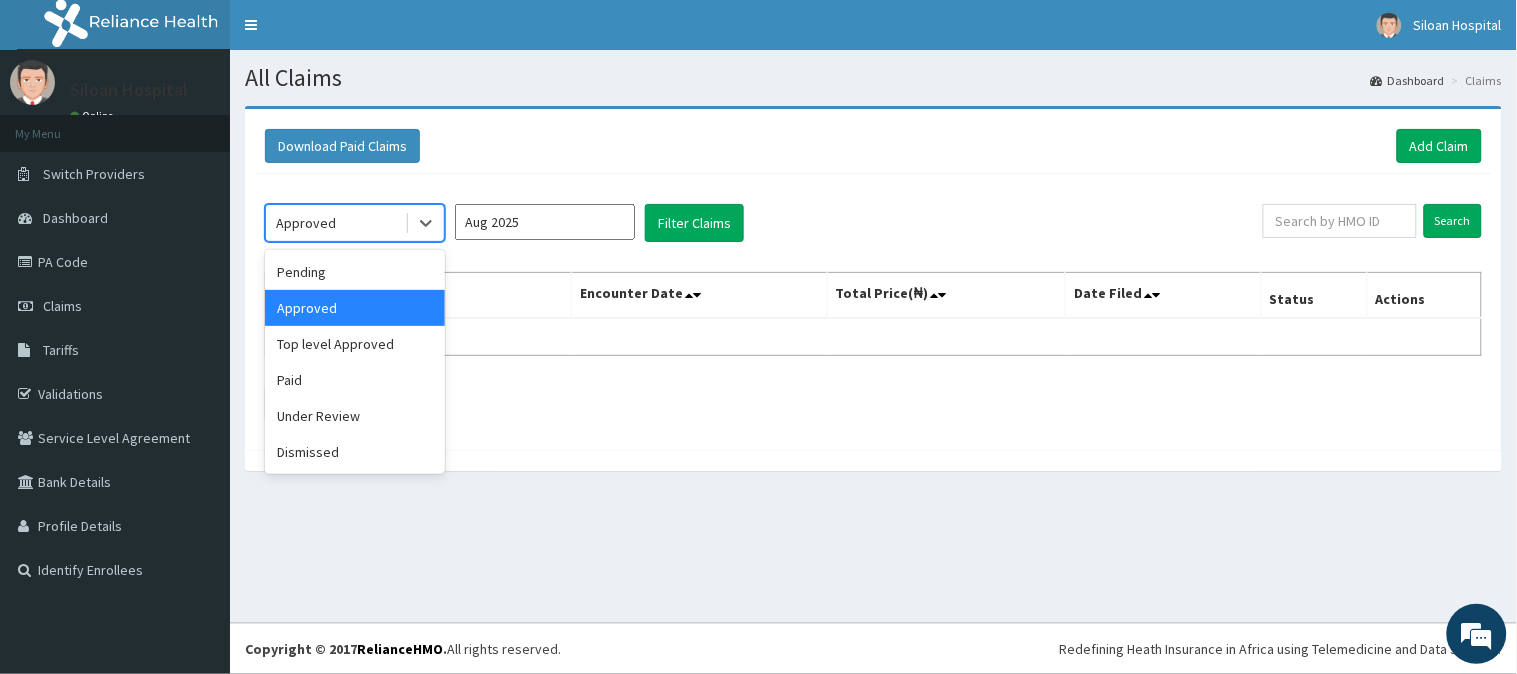 click on "Approved" at bounding box center [335, 223] 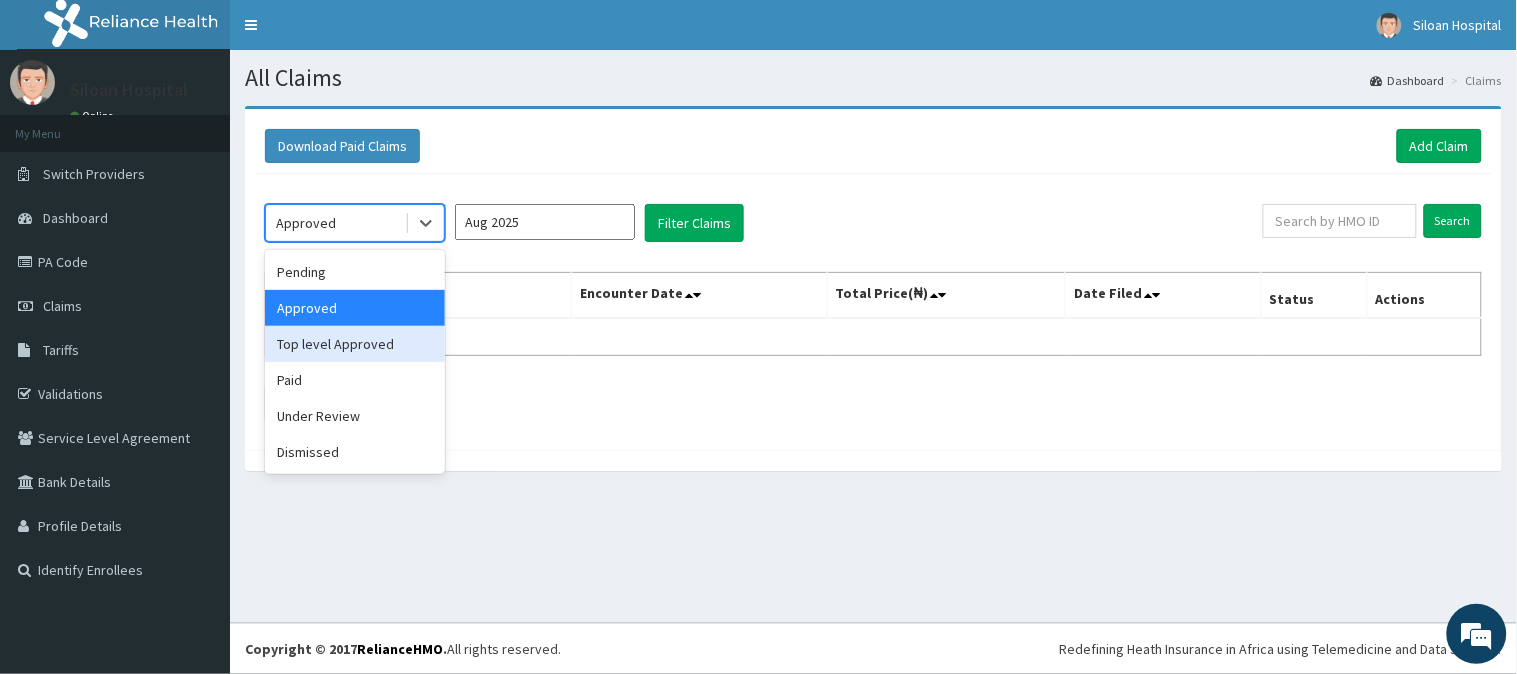 click on "Top level Approved" at bounding box center (355, 344) 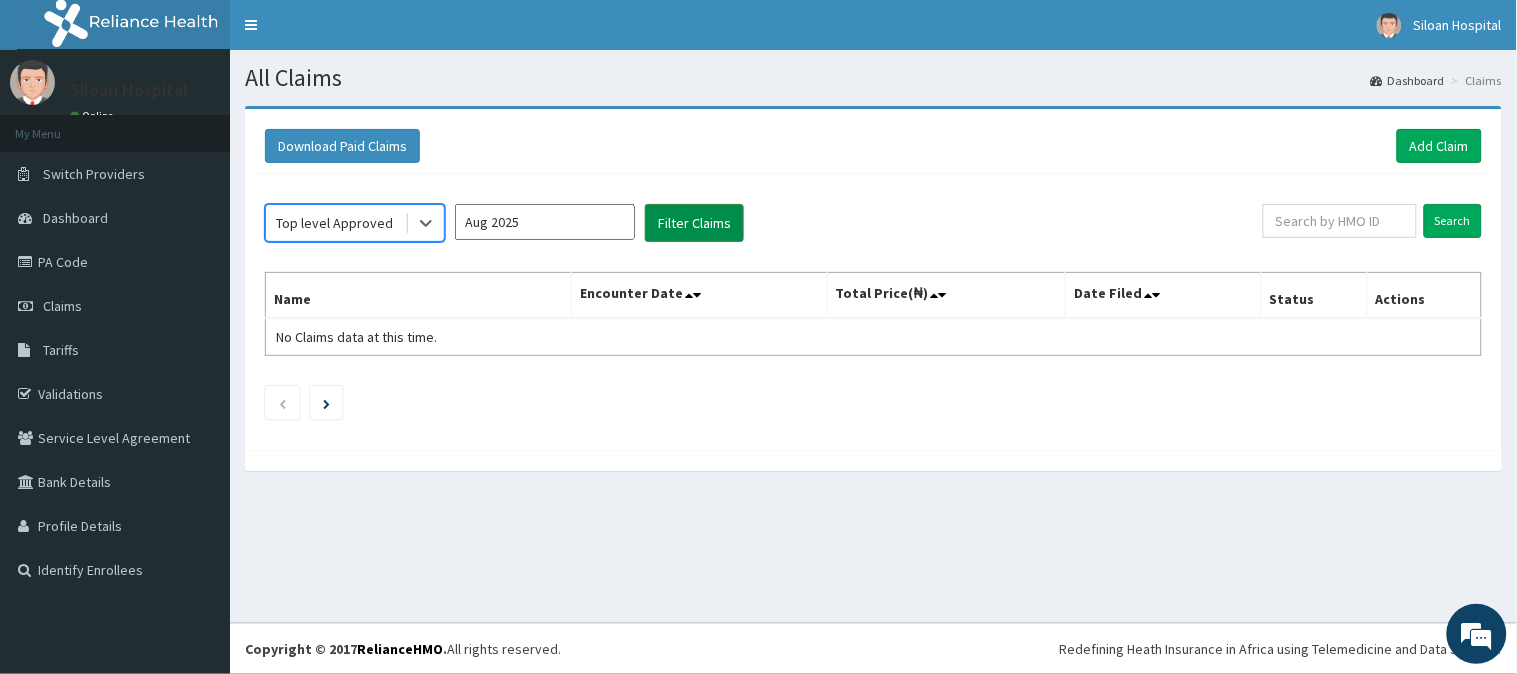 click on "Filter Claims" at bounding box center [694, 223] 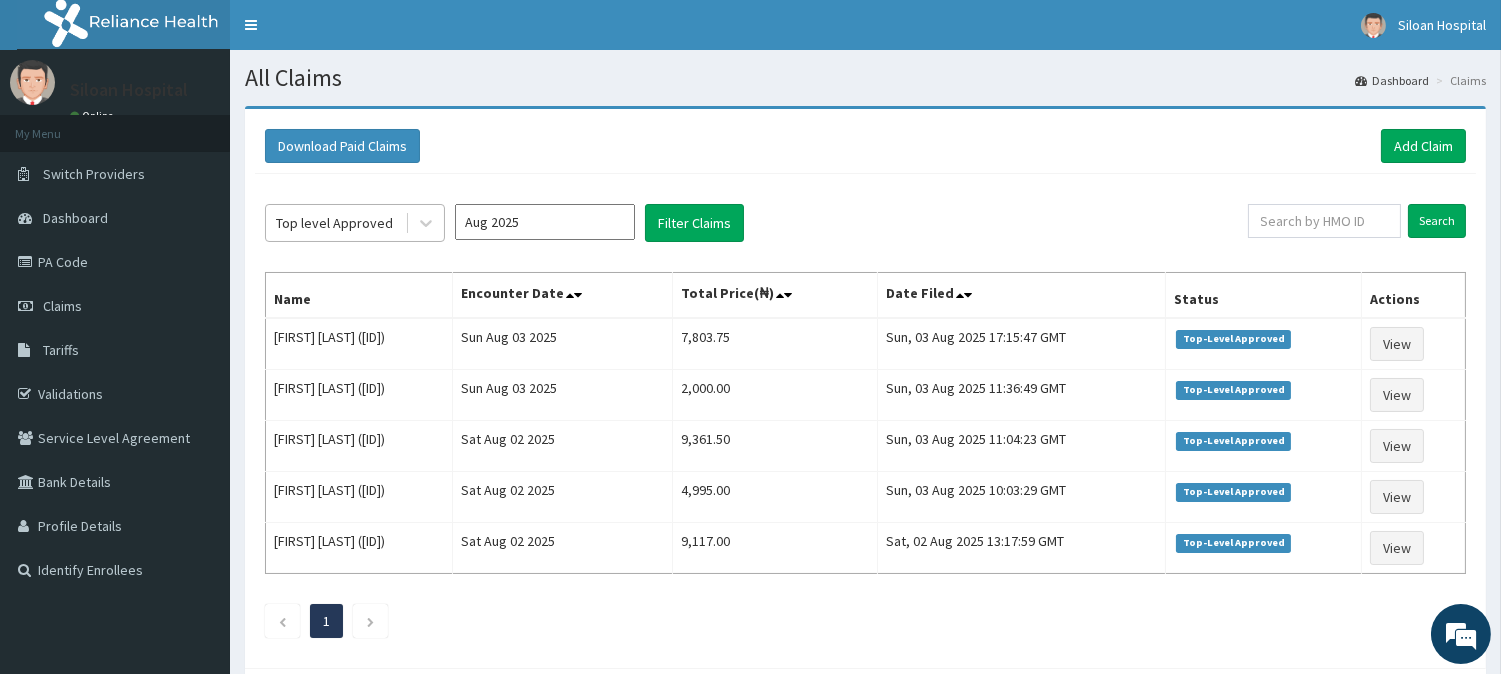click on "Top level Approved" at bounding box center (335, 223) 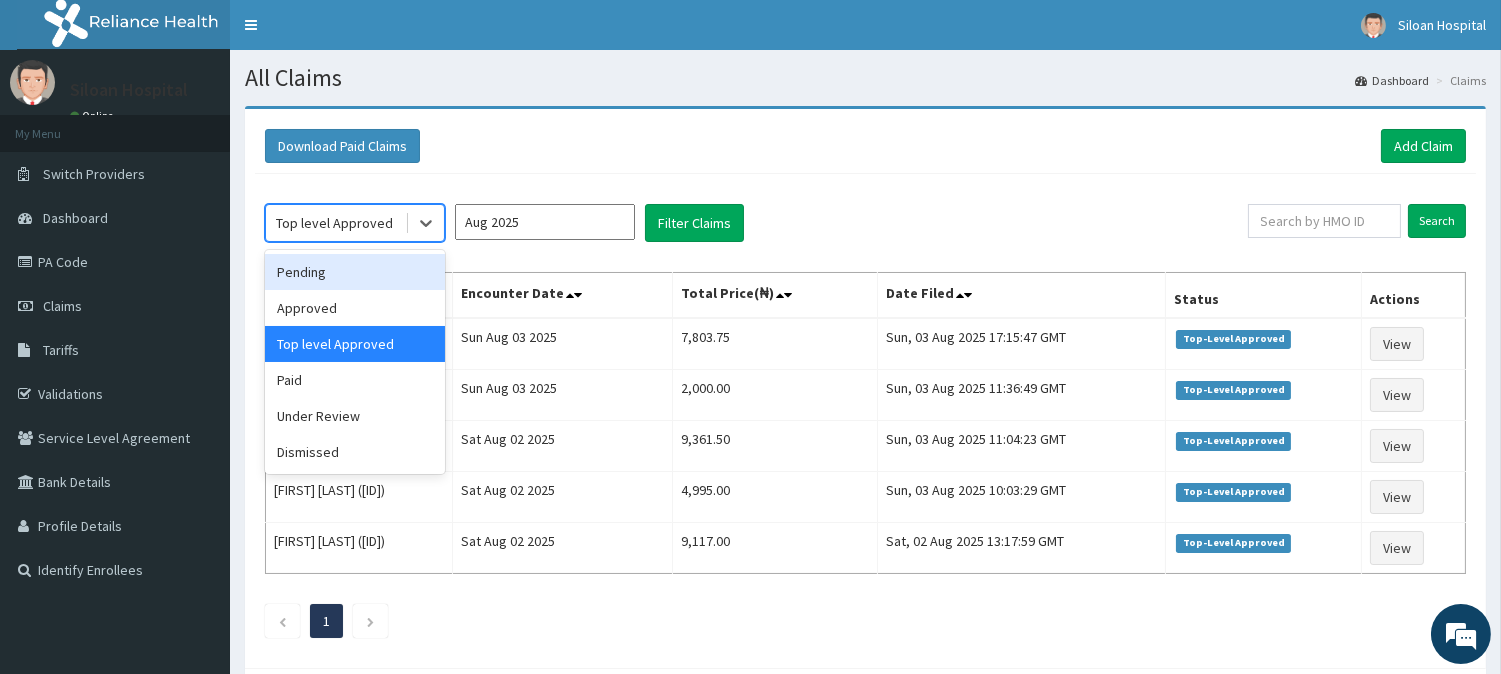 click on "Pending" at bounding box center [355, 272] 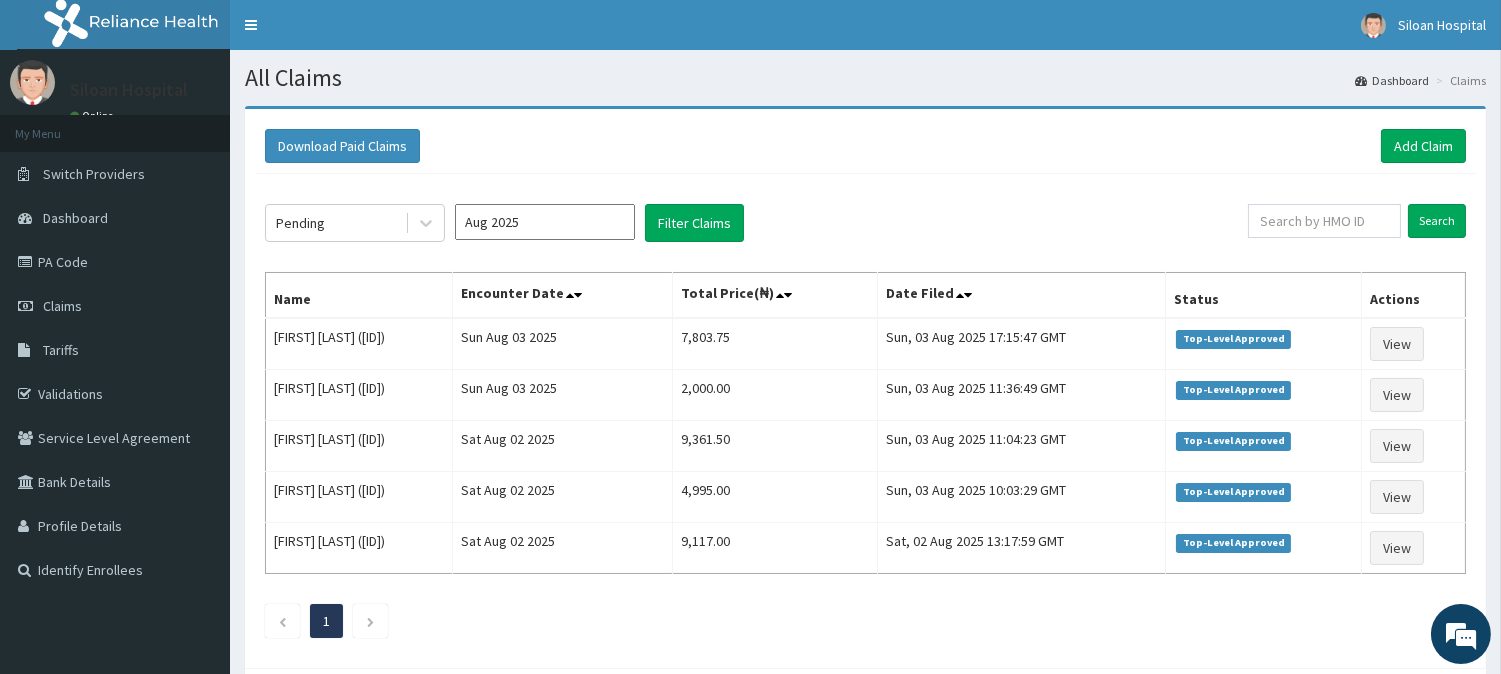 click on "Pending Aug 2025 Filter Claims Search Name Encounter Date Total Price(₦) Date Filed Status Actions Korede Adeshina (chl/10937/a) Sun Aug 03 2025 7,803.75 Sun, 03 Aug 2025 17:15:47 GMT Top-Level Approved View Rita Omah Nwabueze (eis/11867/a) Sun Aug 03 2025 2,000.00 Sun, 03 Aug 2025 11:36:49 GMT Top-Level Approved View Rita Omah Nwabueze (EIS/11867/A) Sat Aug 02 2025 9,361.50 Sun, 03 Aug 2025 11:04:23 GMT Top-Level Approved View Olajumoke Kamorudeen (CHL/11619/B) Sat Aug 02 2025 4,995.00 Sun, 03 Aug 2025 10:03:29 GMT Top-Level Approved View Daniel Idibie (FSR/10004/A) Sat Aug 02 2025 9,117.00 Sat, 02 Aug 2025 13:17:59 GMT Top-Level Approved View 1" 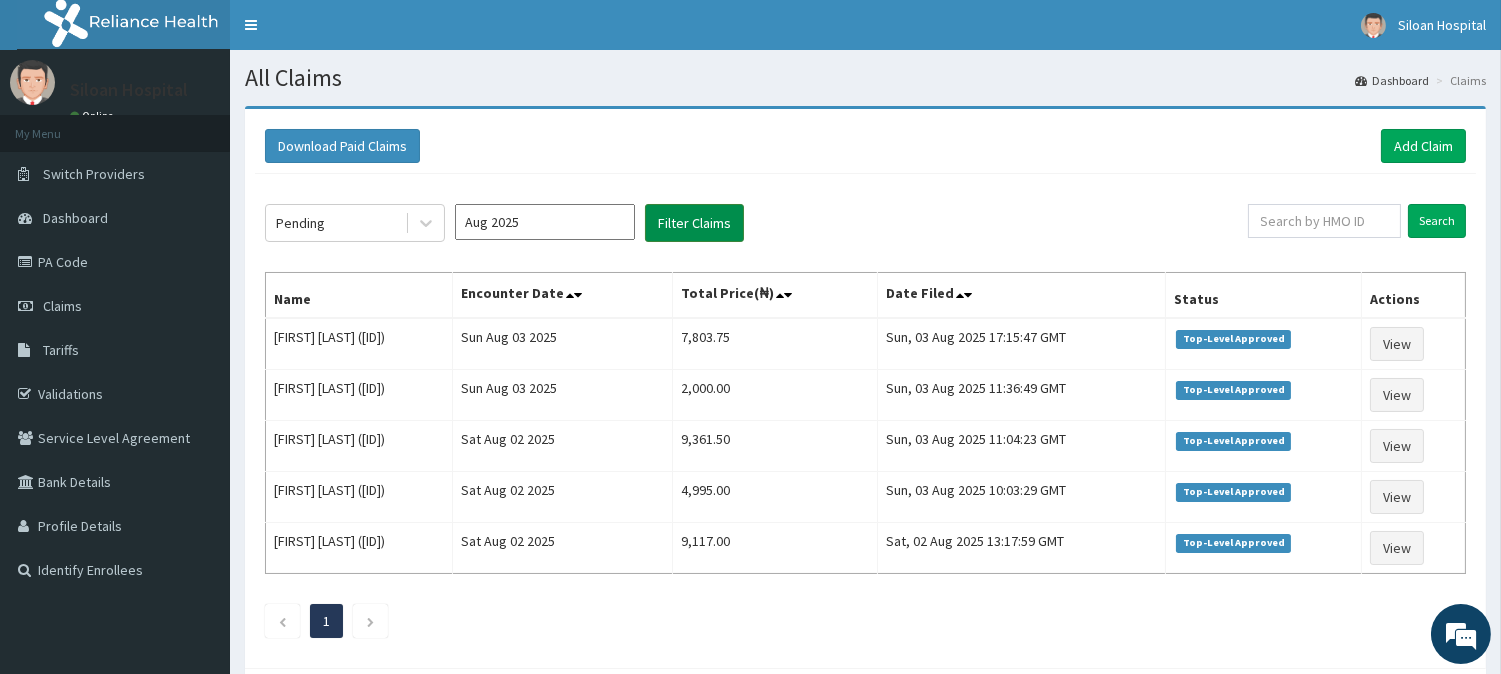 click on "Filter Claims" at bounding box center [694, 223] 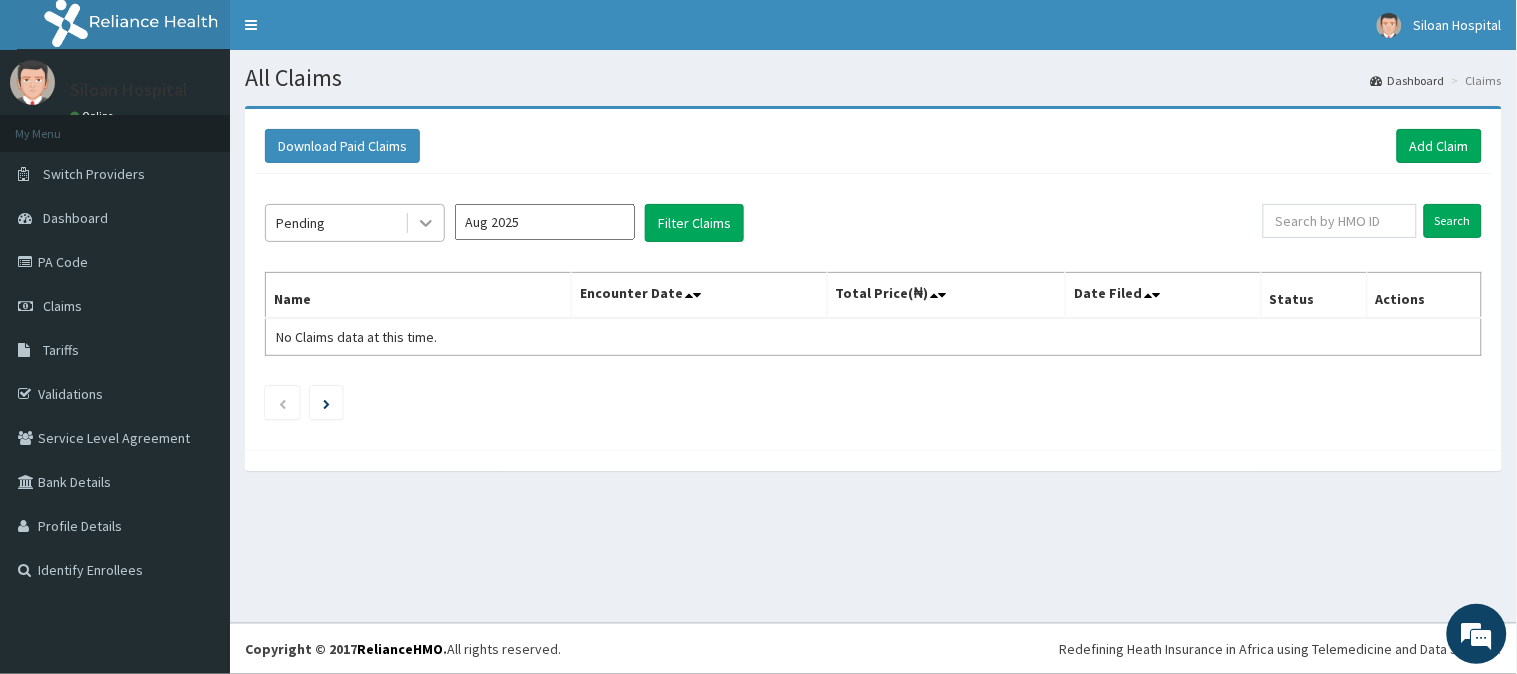 click at bounding box center [426, 223] 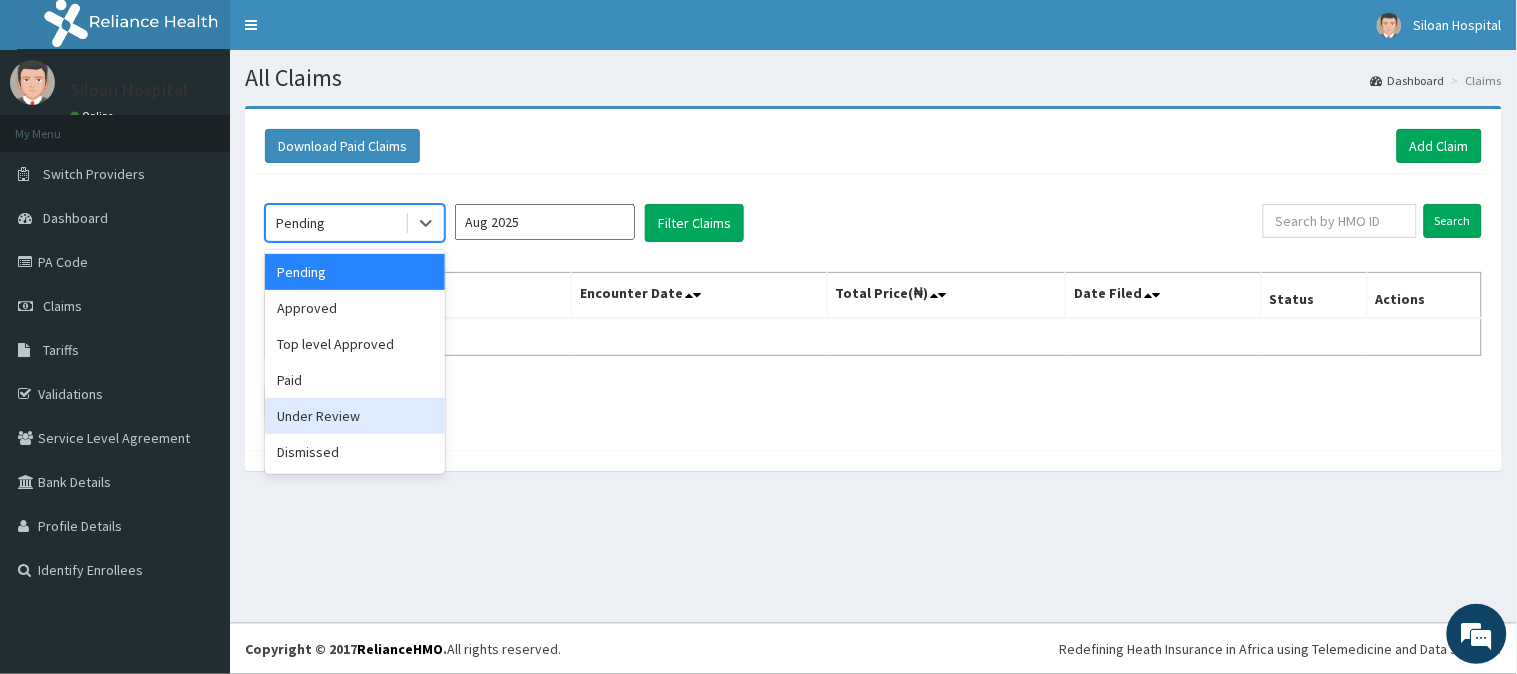 click on "Under Review" at bounding box center [355, 416] 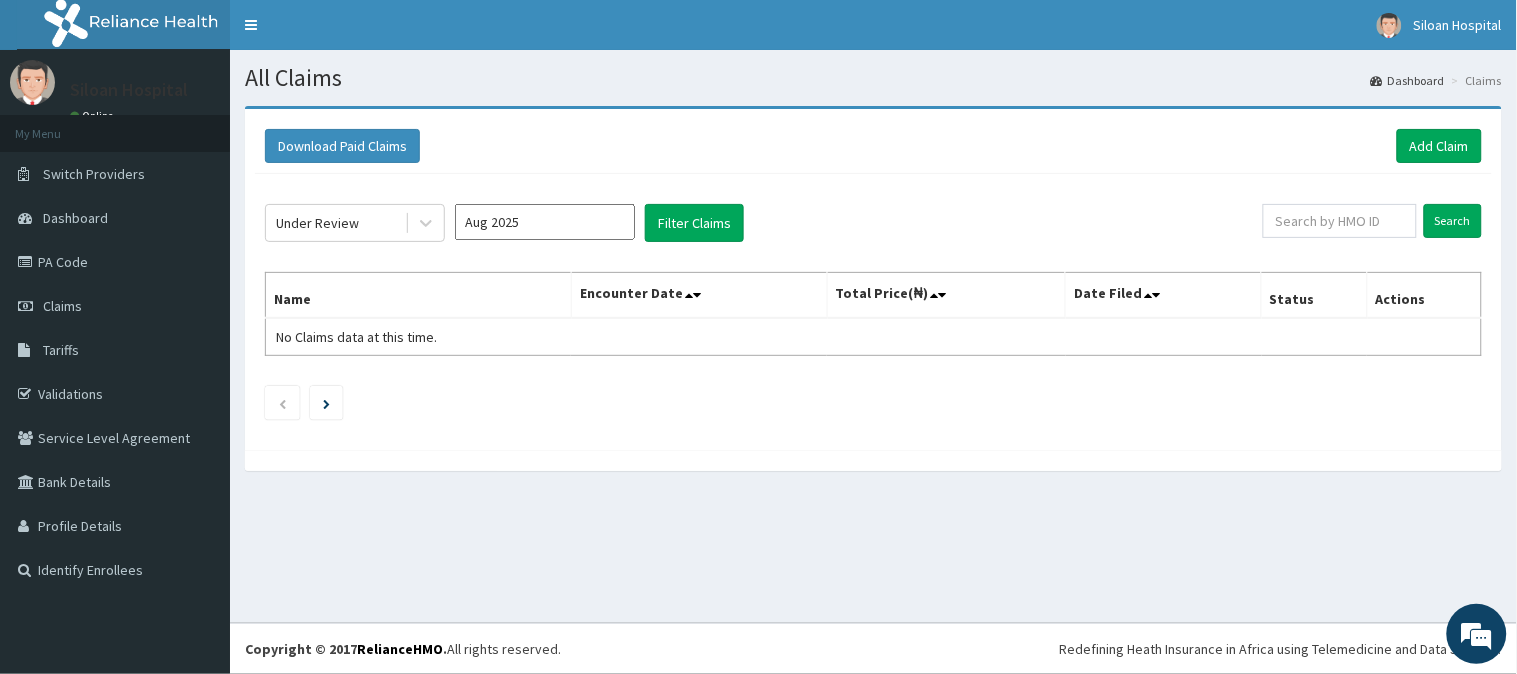 click on "Under Review Aug 2025 Filter Claims Search Name Encounter Date Total Price(₦) Date Filed Status Actions No Claims data at this time." 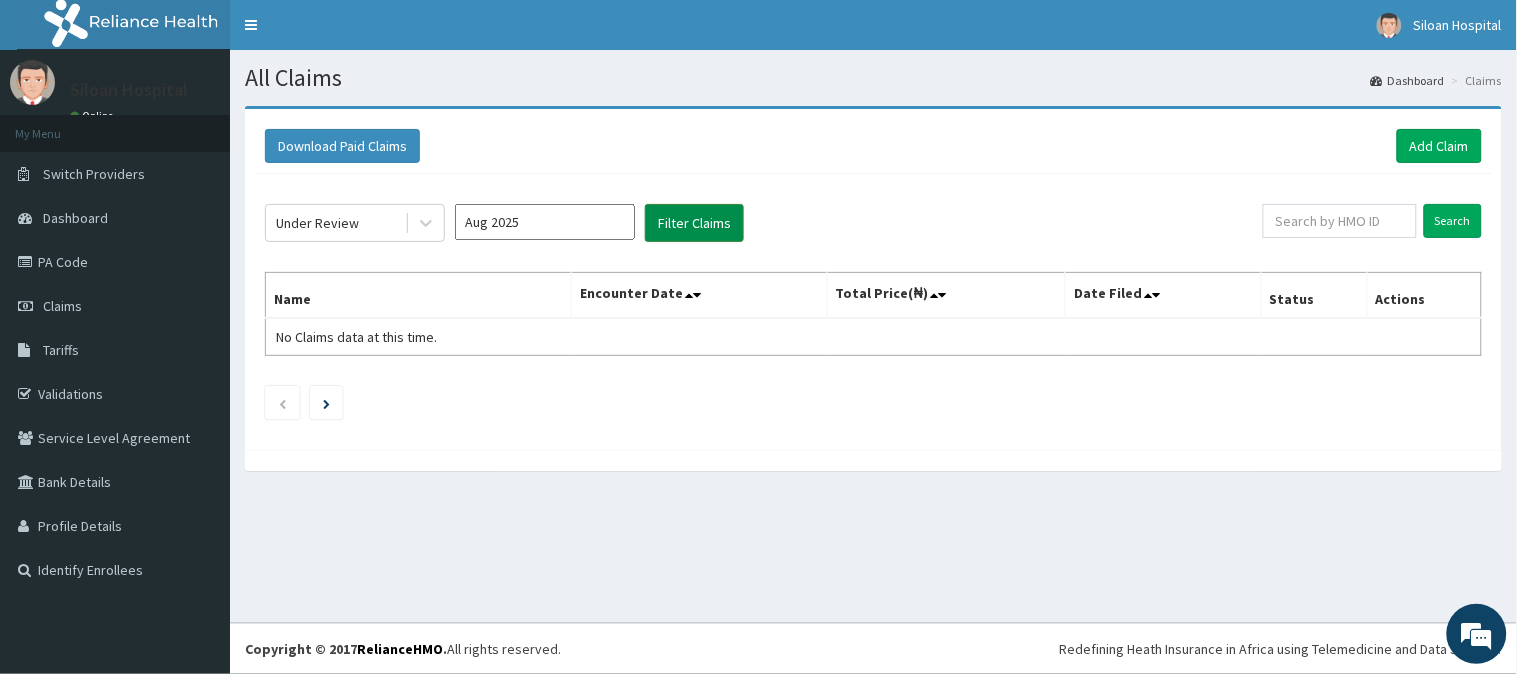 click on "Filter Claims" at bounding box center [694, 223] 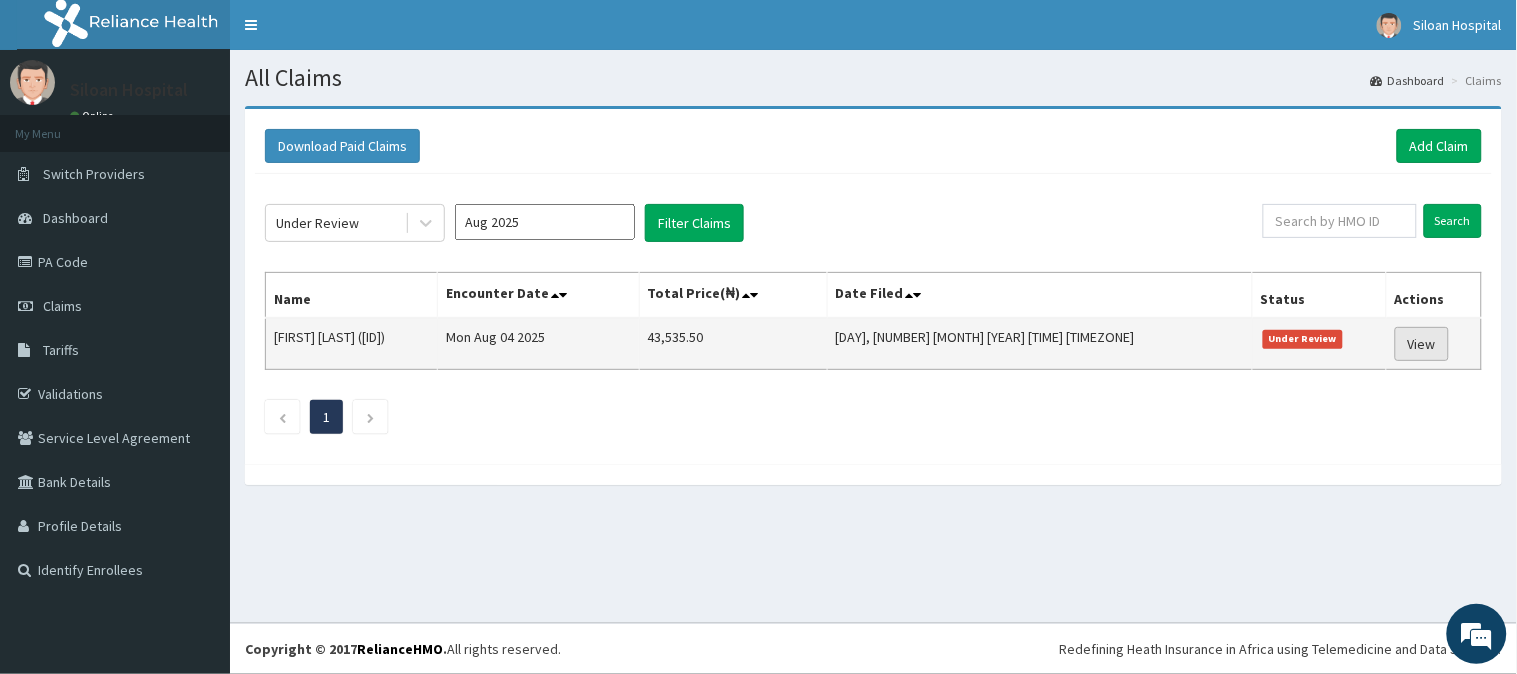 click on "View" at bounding box center [1422, 344] 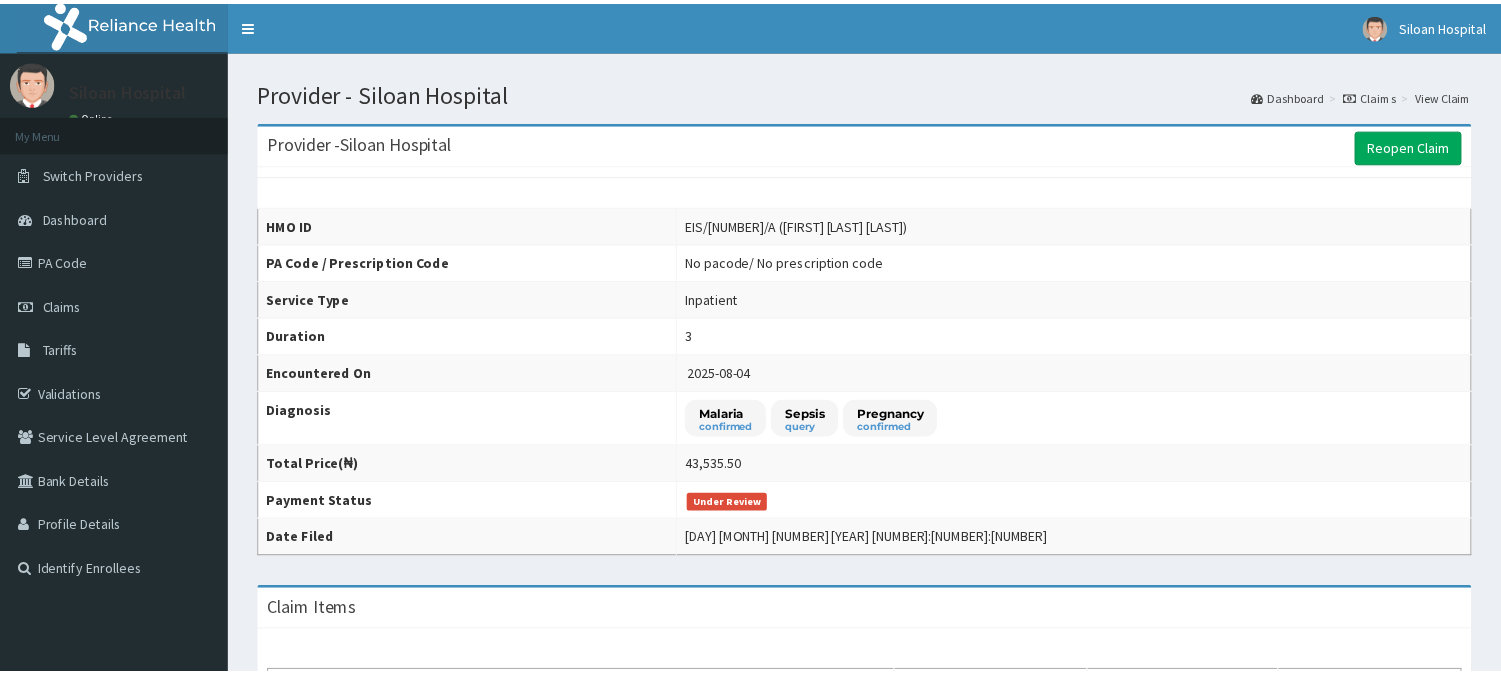 scroll, scrollTop: 0, scrollLeft: 0, axis: both 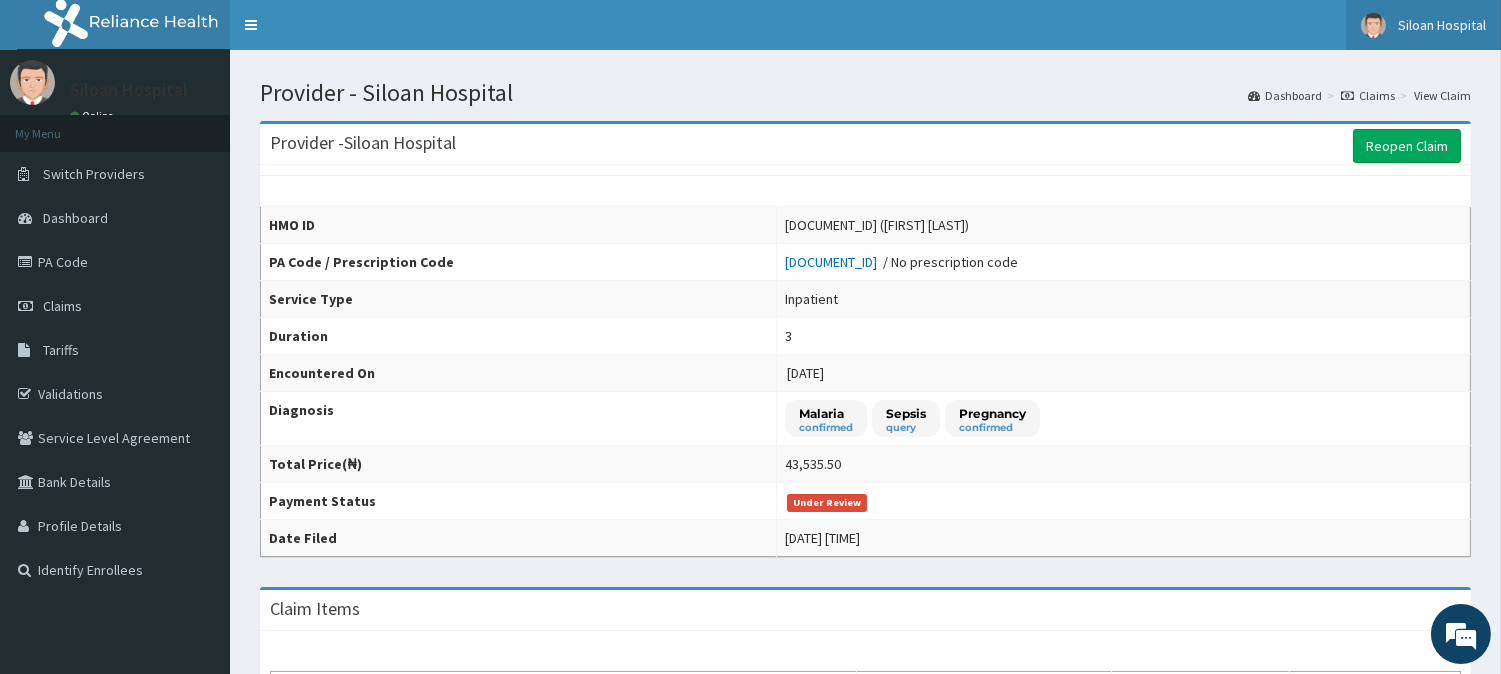click on "Siloan Hospital" 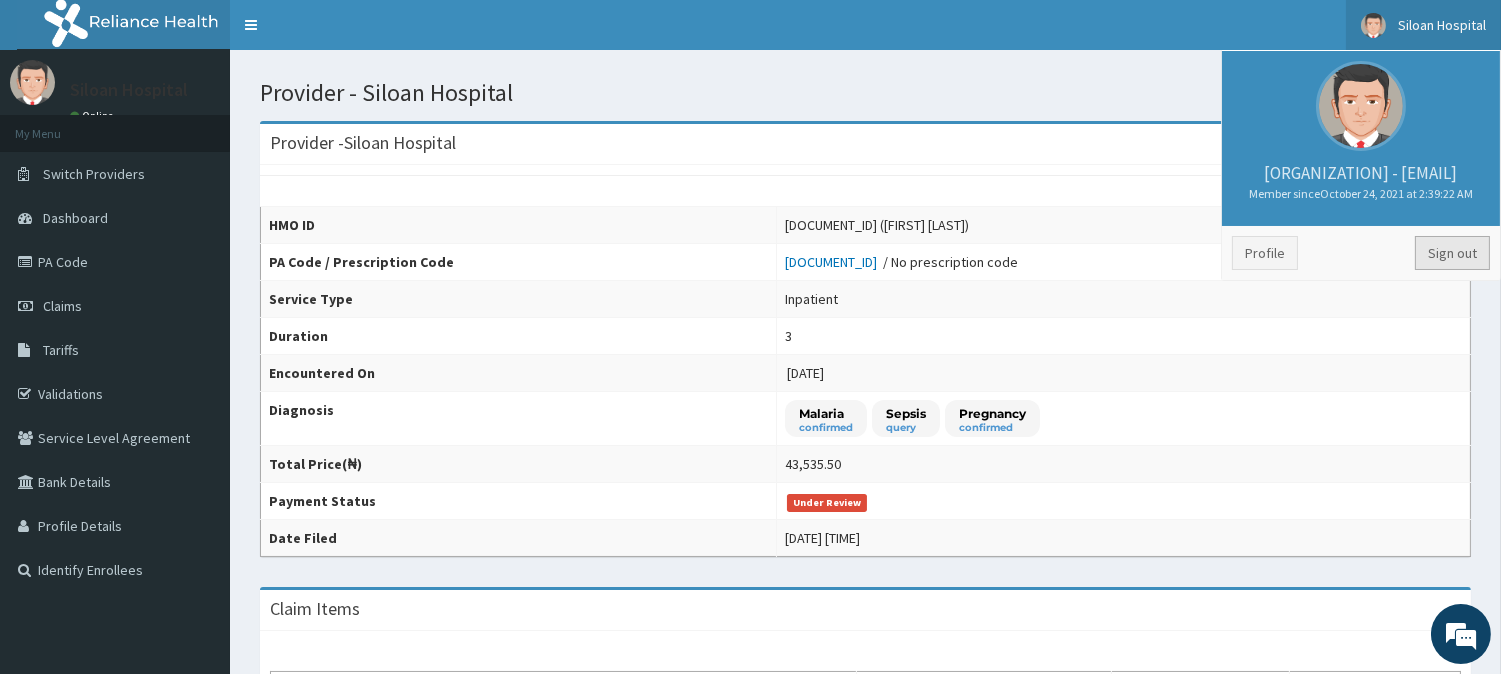 click on "Sign out" 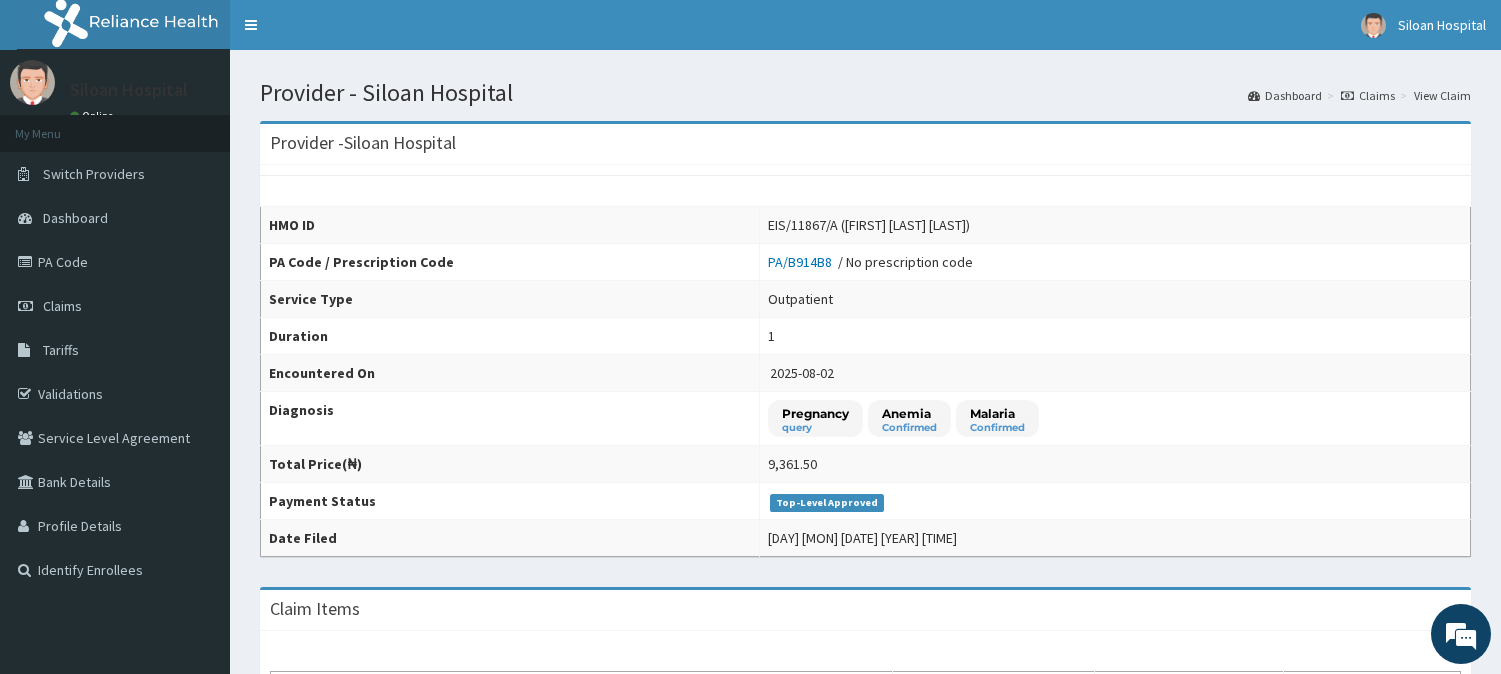 scroll, scrollTop: 555, scrollLeft: 0, axis: vertical 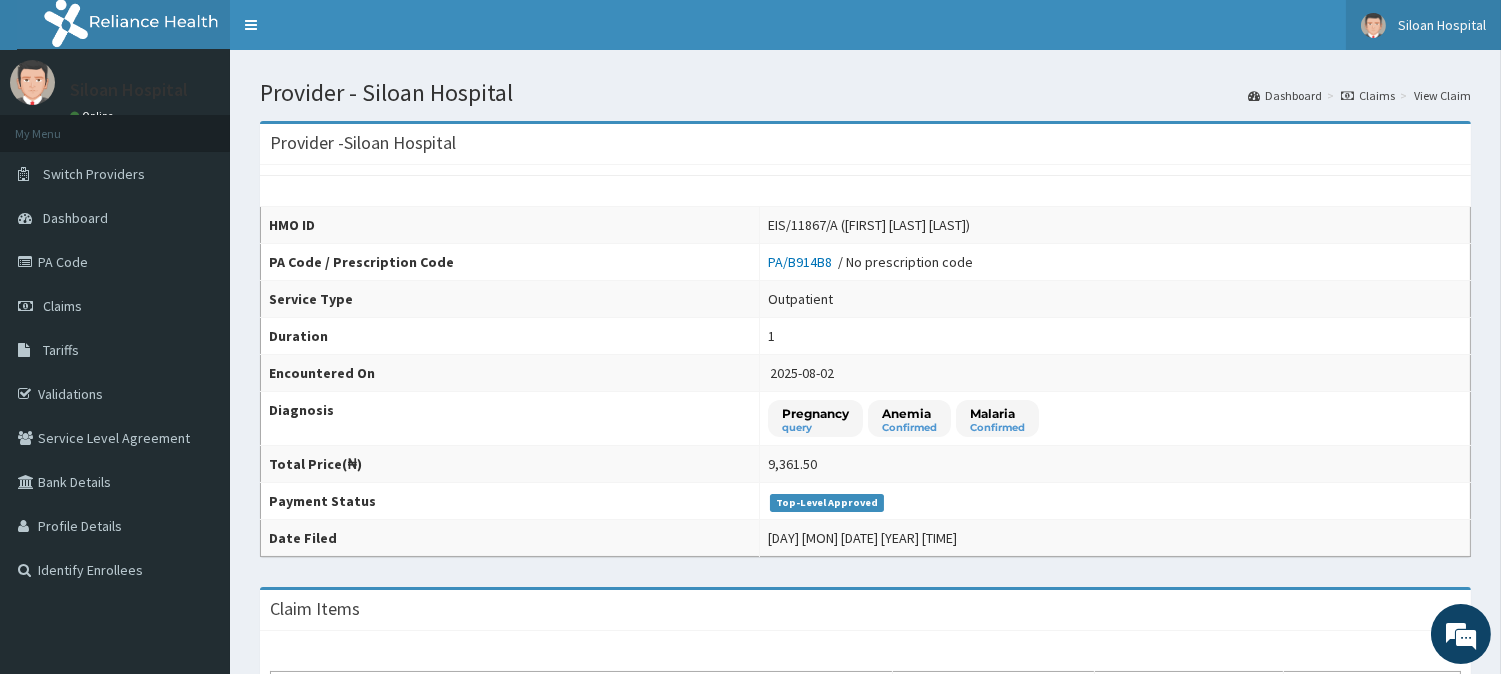 click on "Siloan Hospital" at bounding box center [1442, 25] 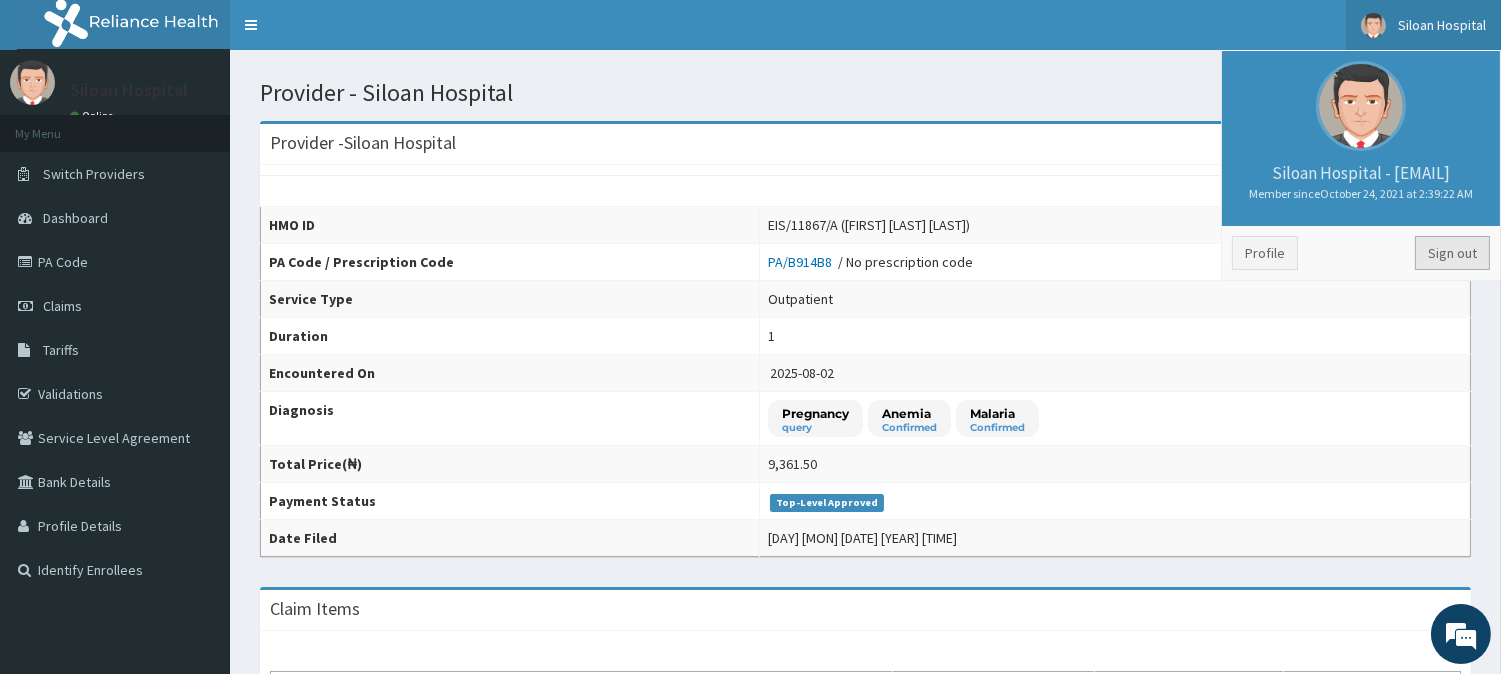 click on "Sign out" at bounding box center [1452, 253] 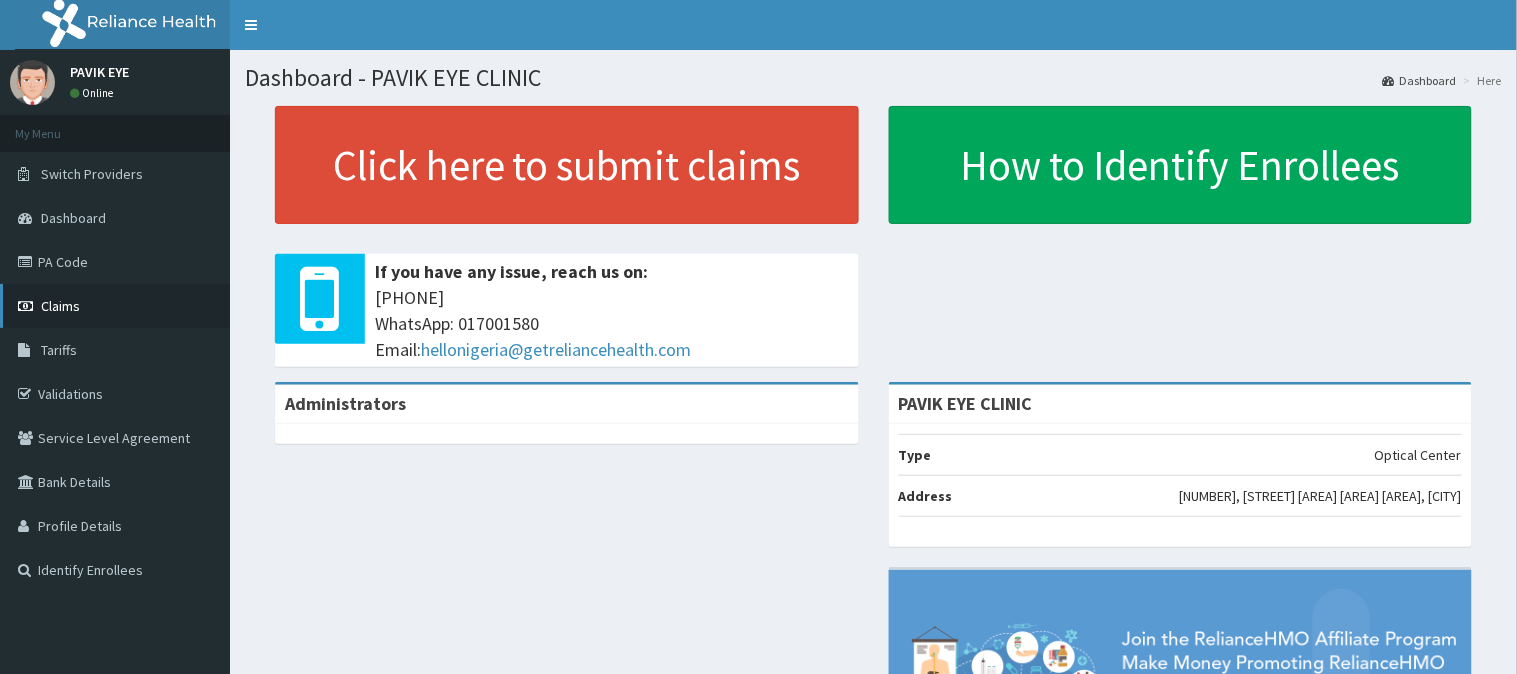 scroll, scrollTop: 0, scrollLeft: 0, axis: both 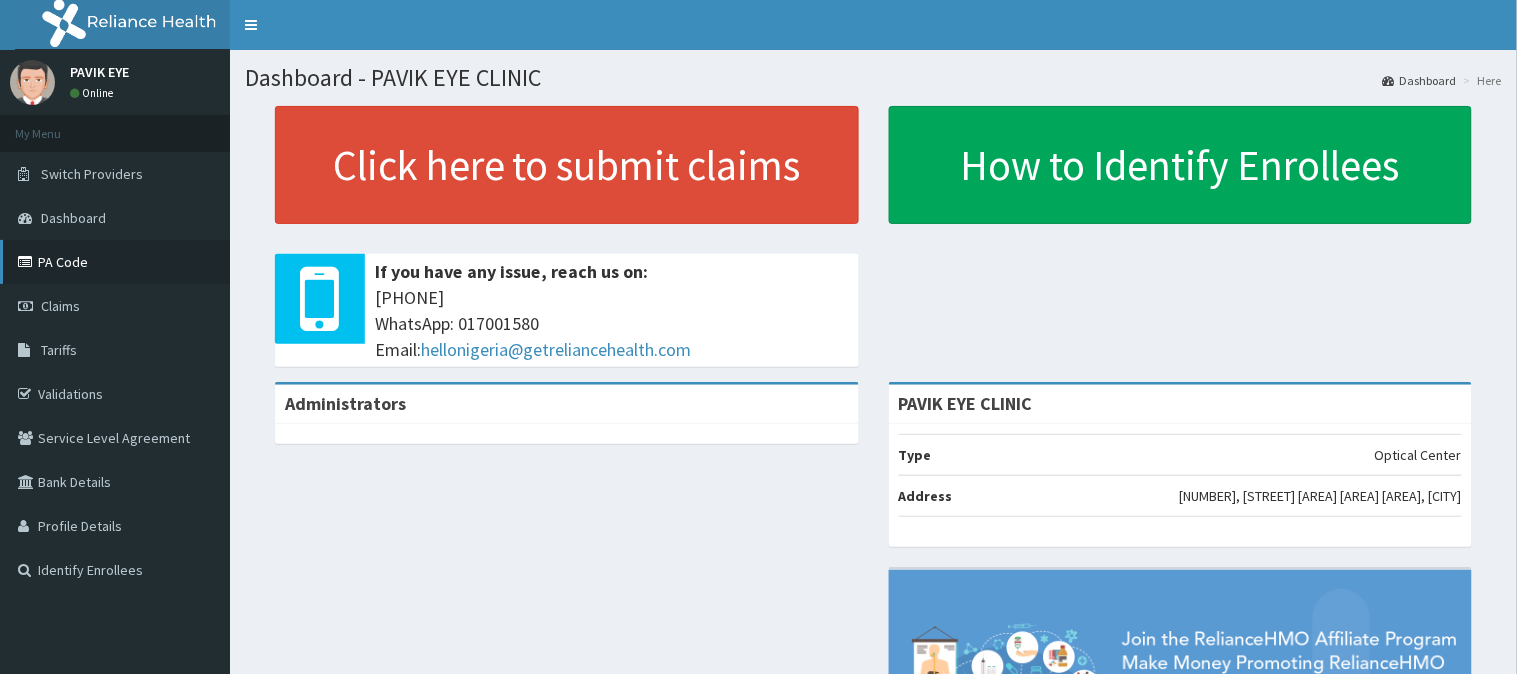 click on "PA Code" at bounding box center [115, 262] 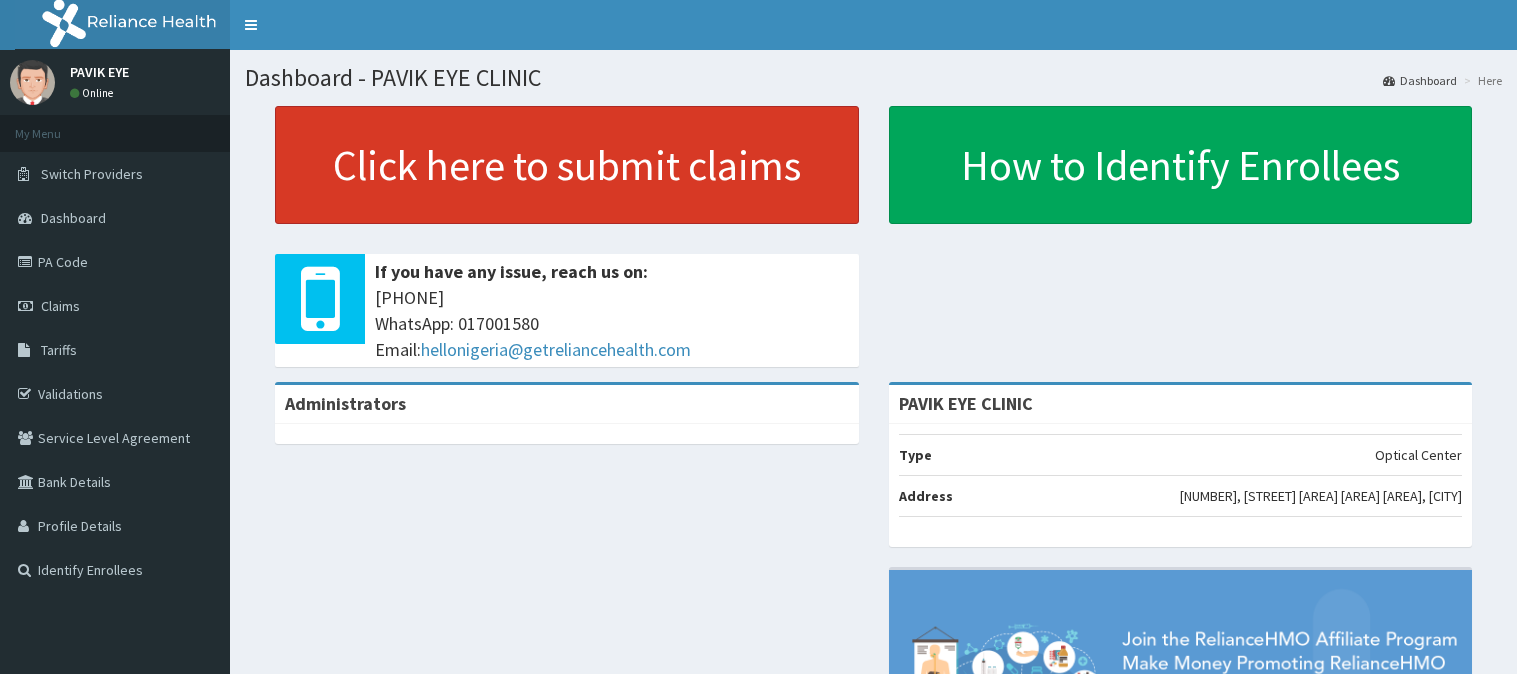 scroll, scrollTop: 0, scrollLeft: 0, axis: both 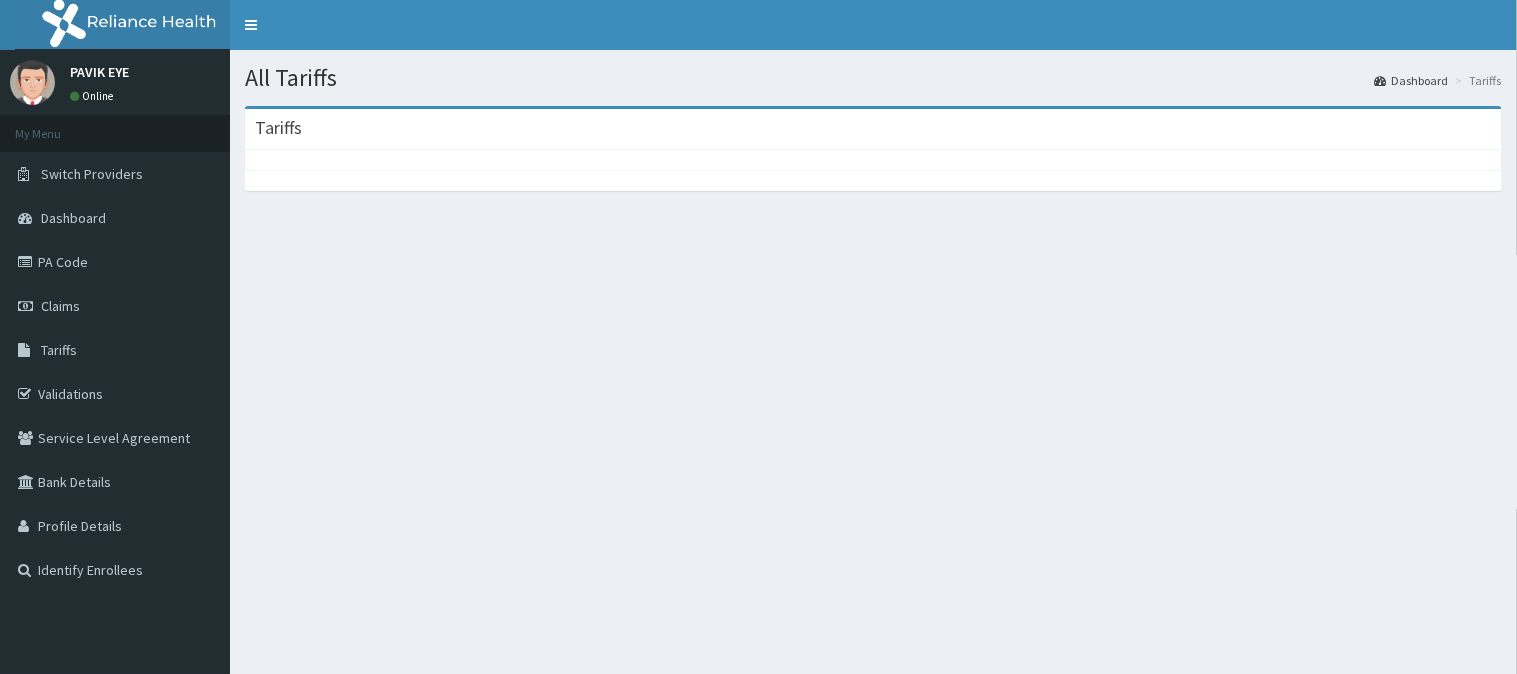 drag, startPoint x: 178, startPoint y: 98, endPoint x: 146, endPoint y: 101, distance: 32.140316 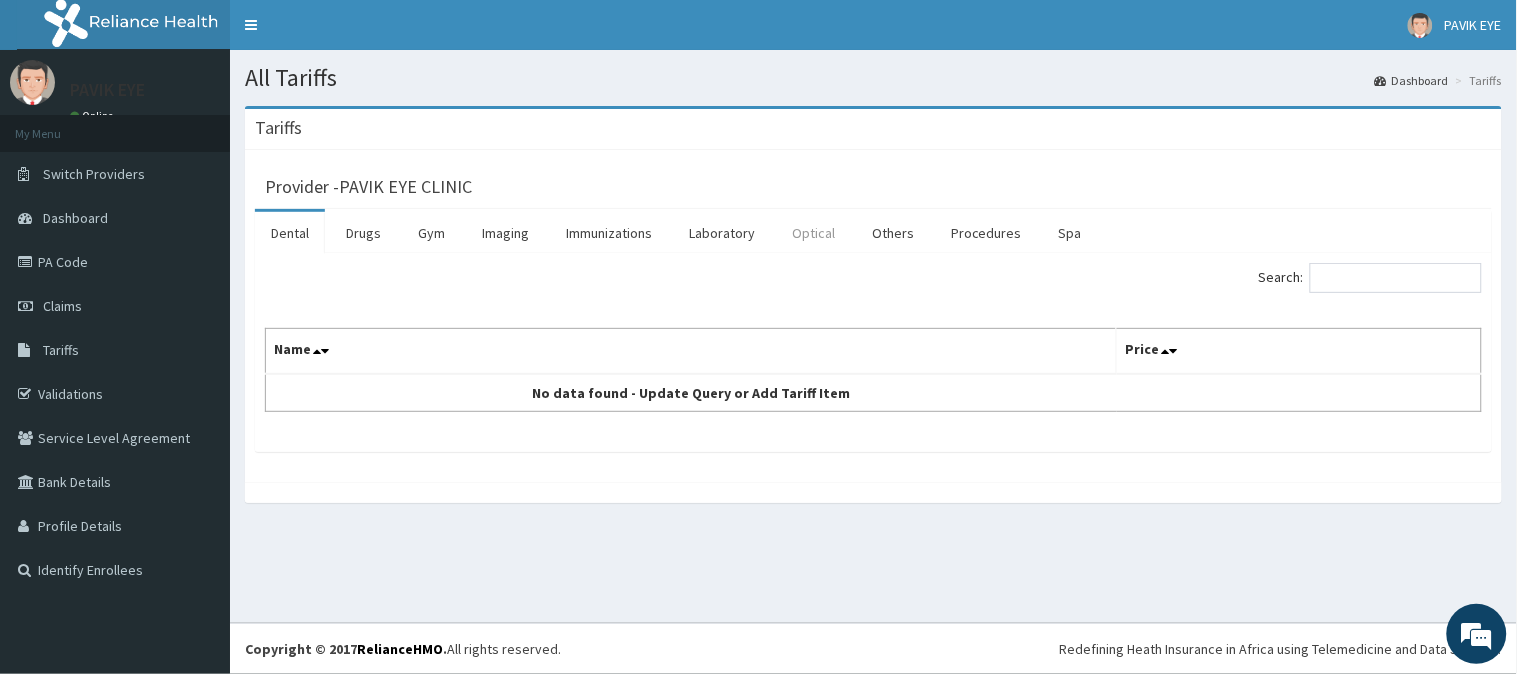 click on "Optical" at bounding box center [813, 233] 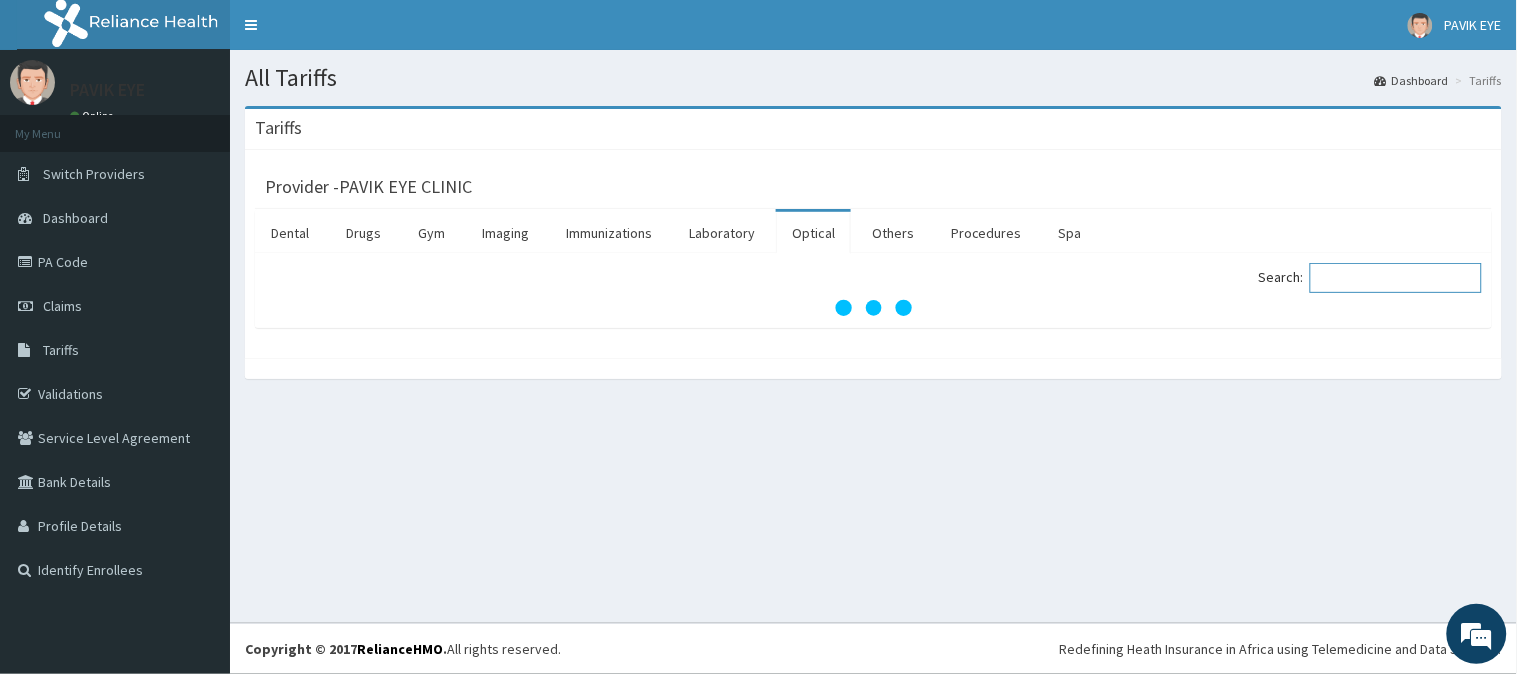 click on "Search:" at bounding box center (1396, 278) 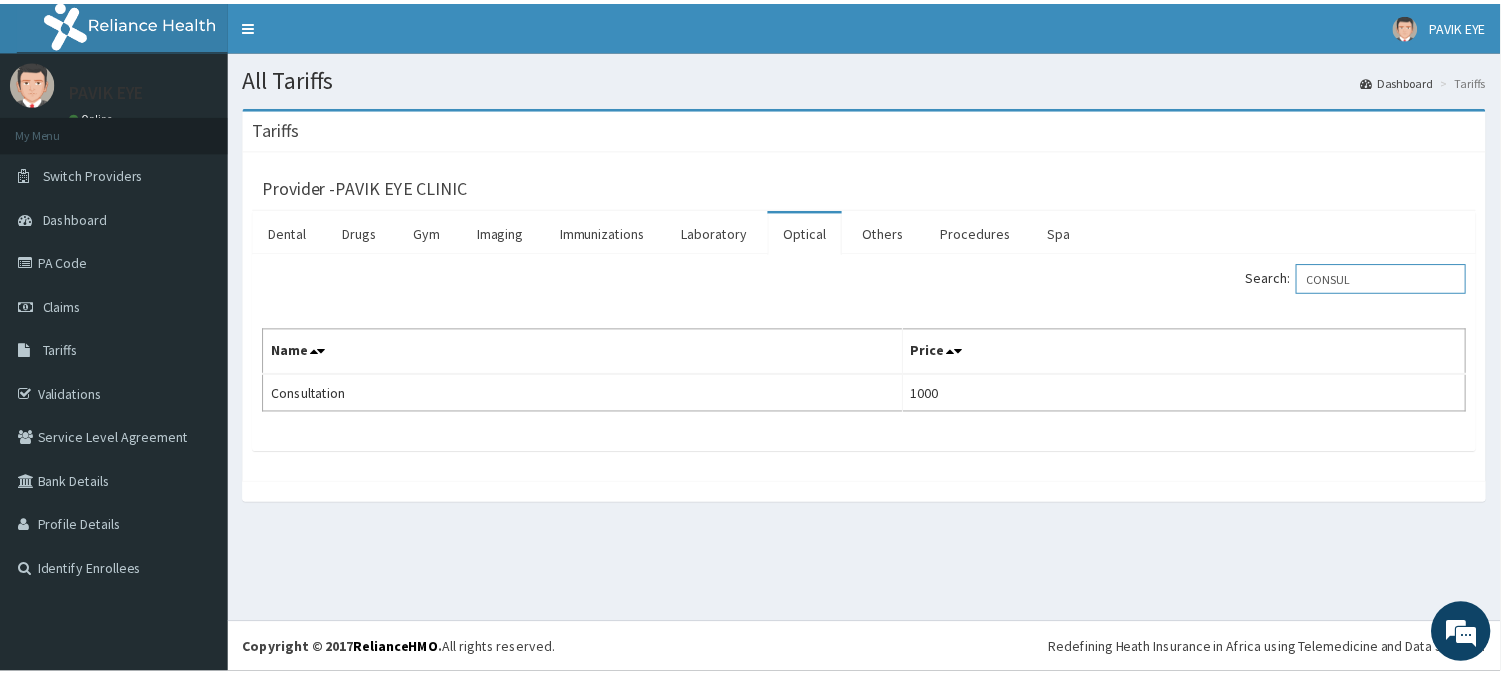 scroll, scrollTop: 0, scrollLeft: 0, axis: both 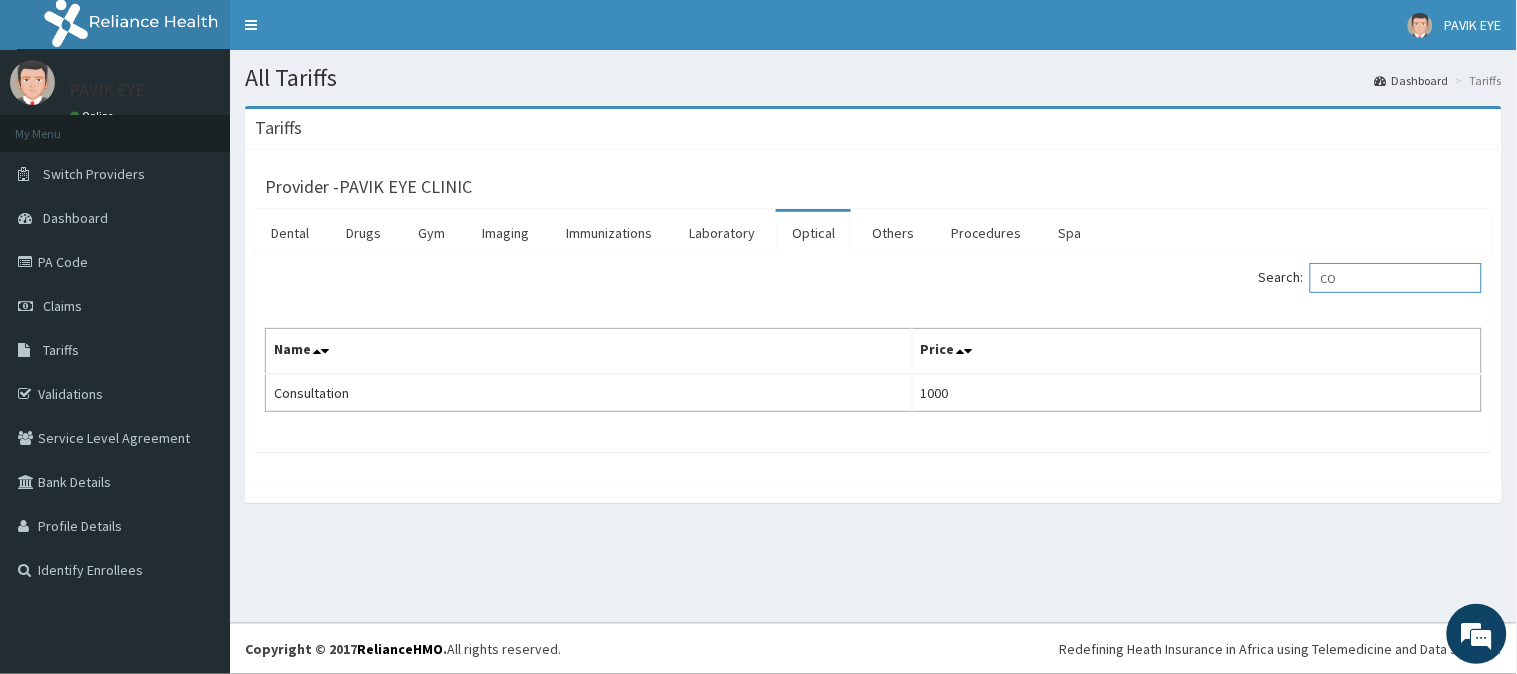 type on "C" 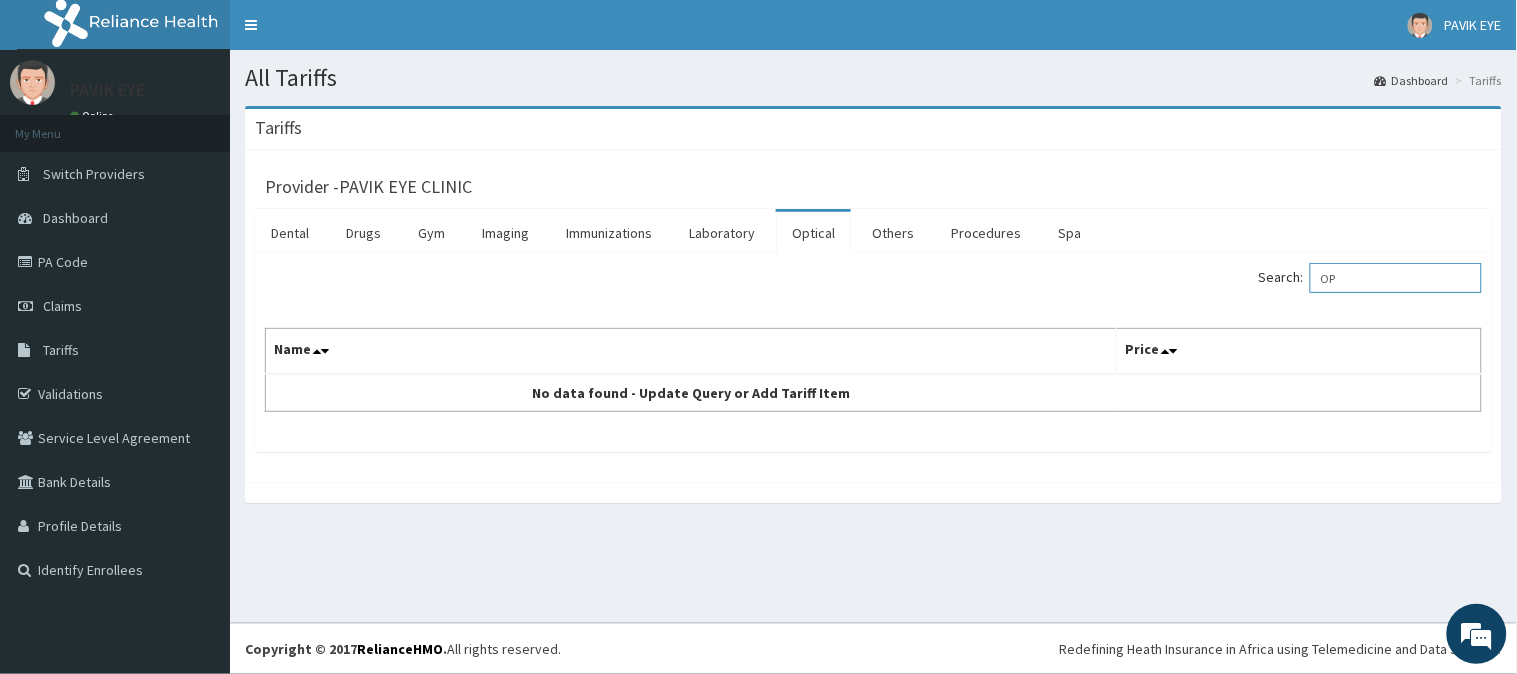type on "O" 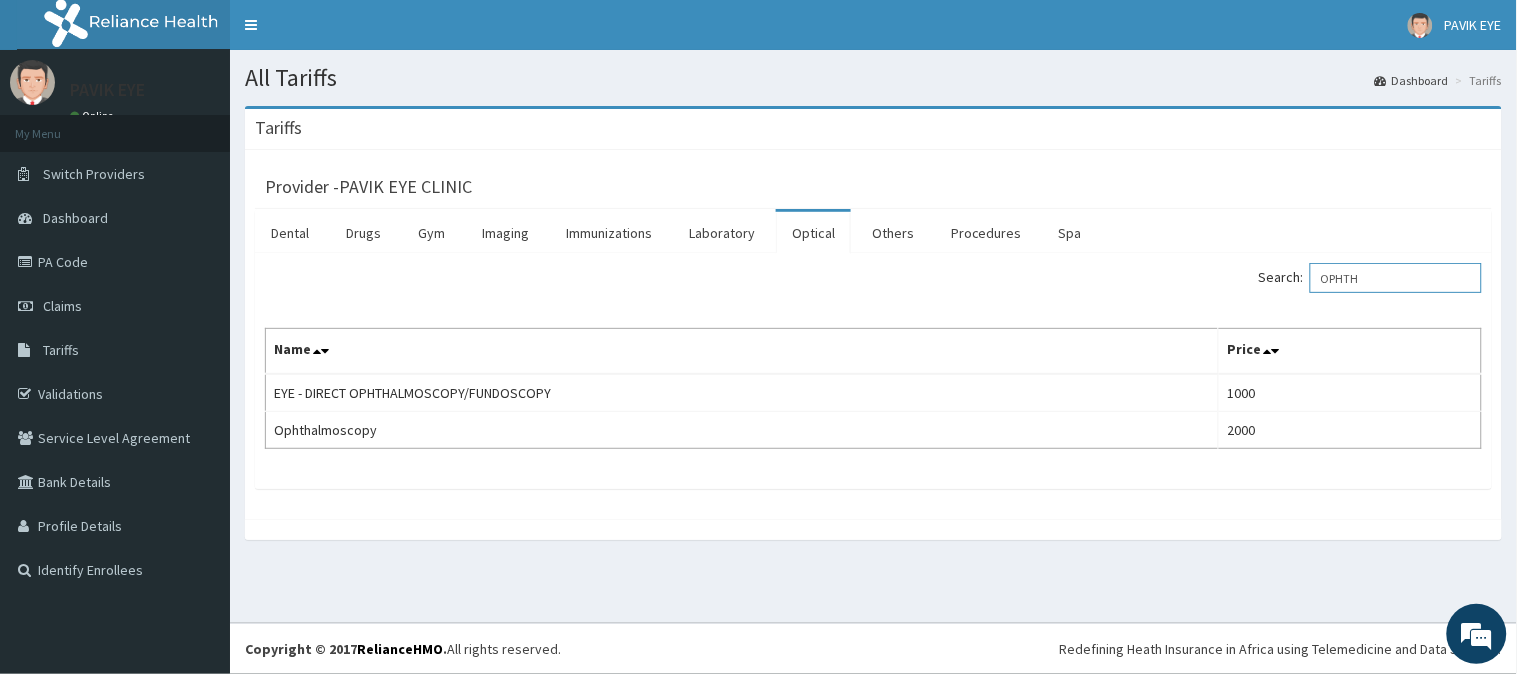 drag, startPoint x: 1375, startPoint y: 286, endPoint x: 1310, endPoint y: 306, distance: 68.007355 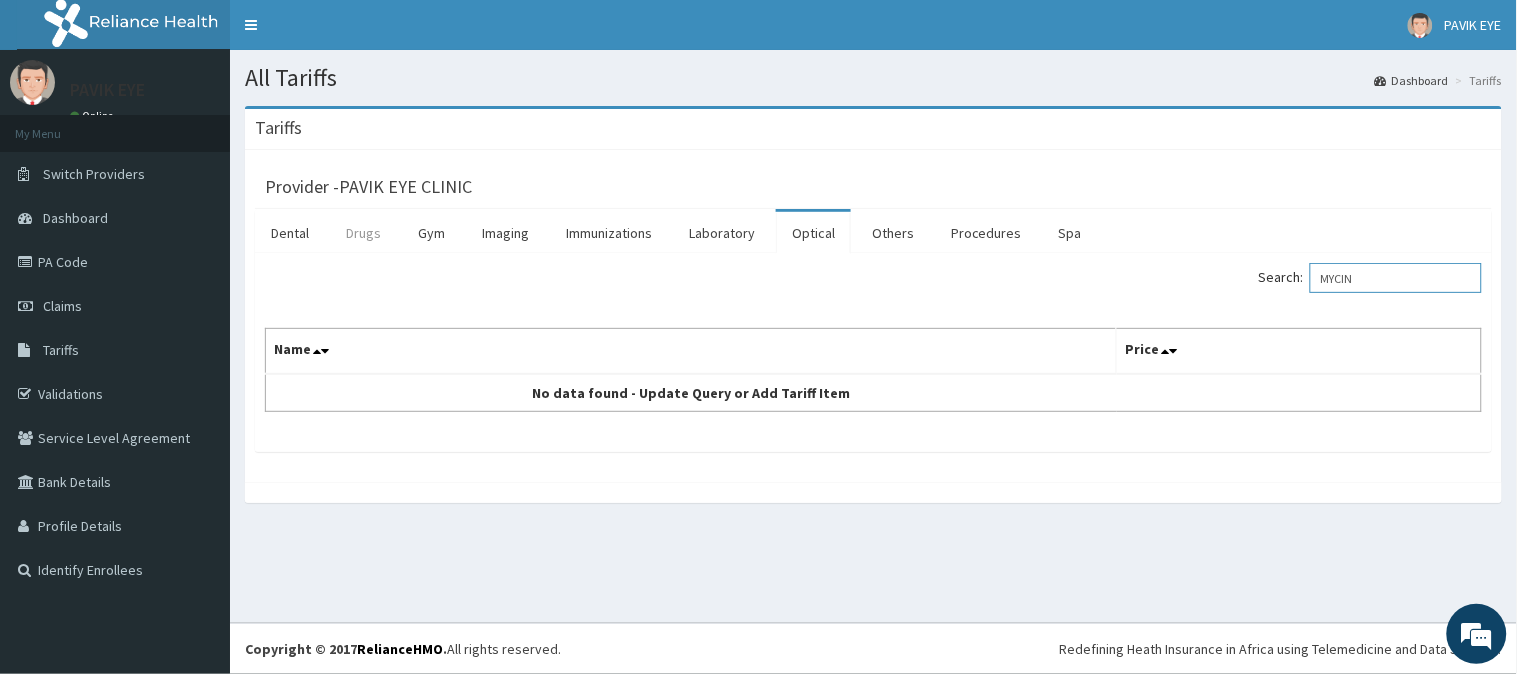 type on "MYCIN" 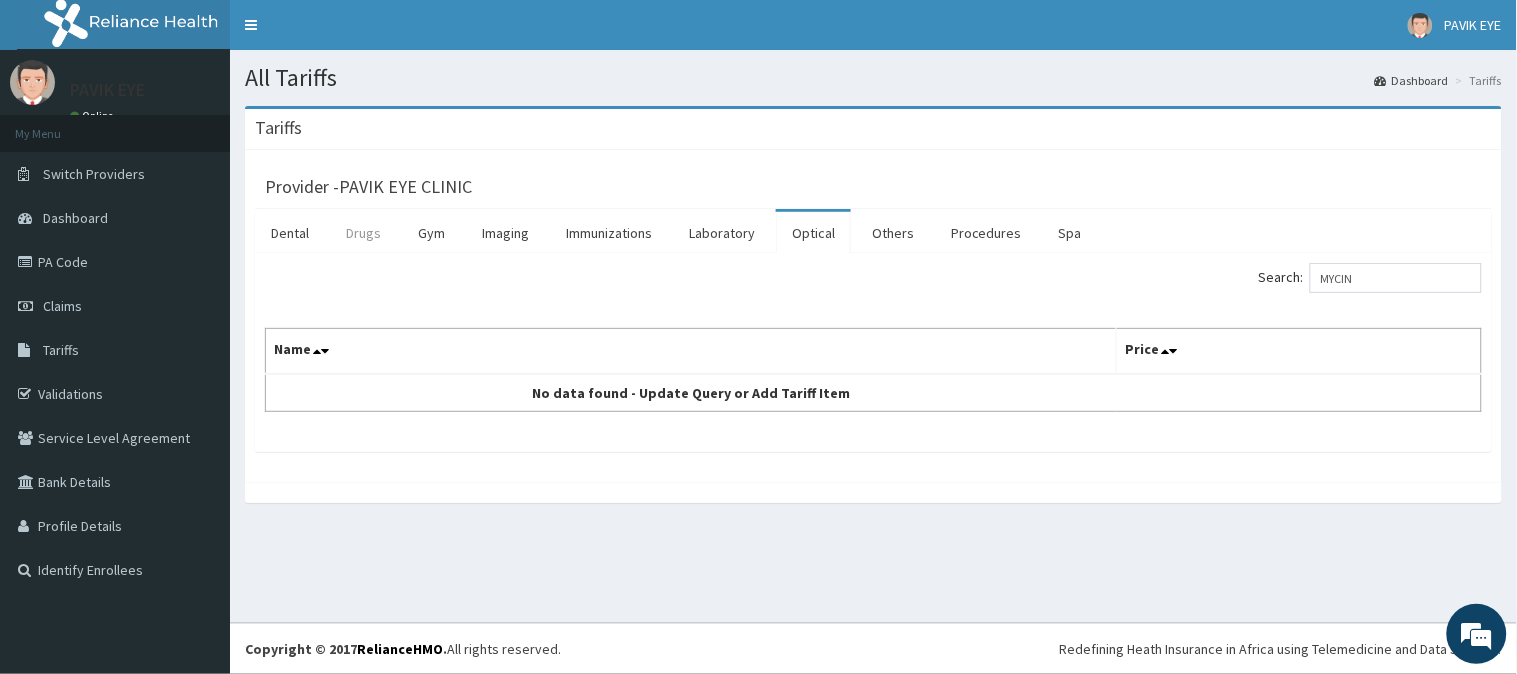 click on "Drugs" at bounding box center [363, 233] 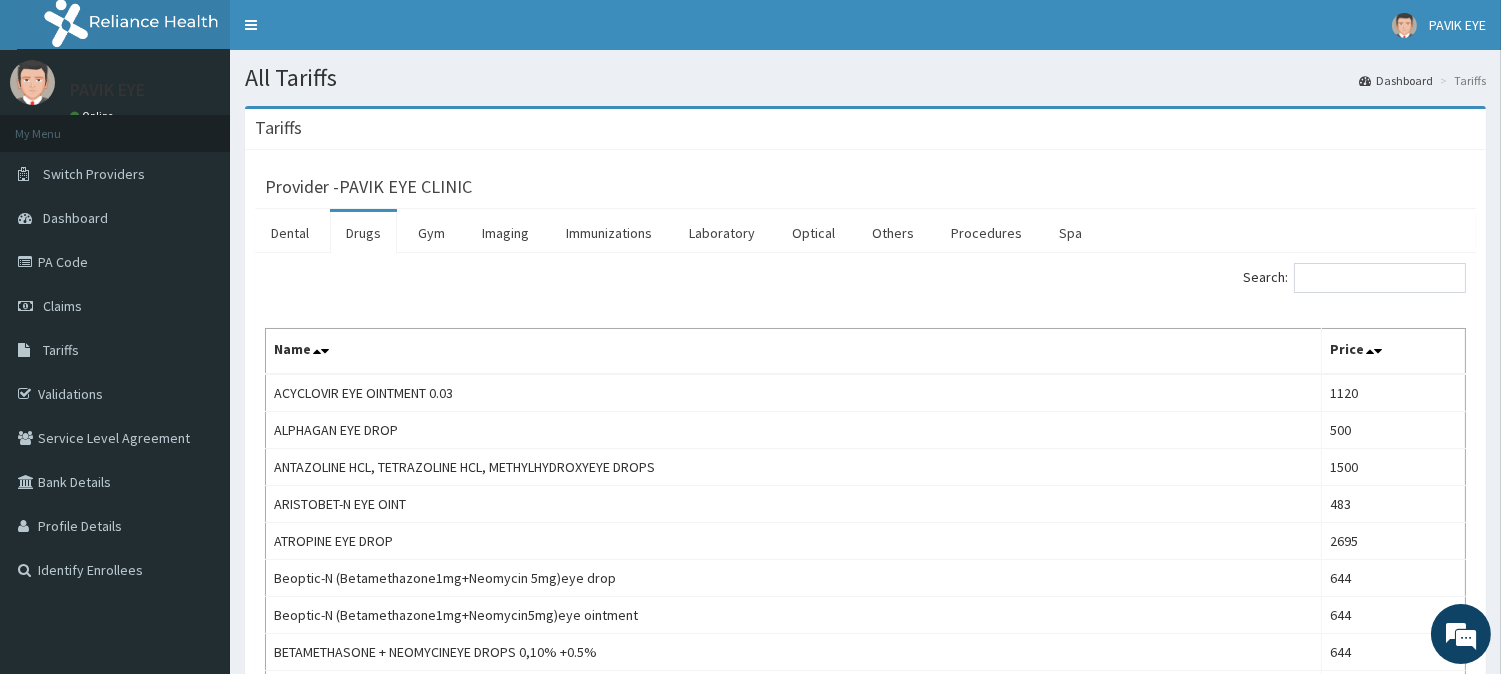 scroll, scrollTop: 222, scrollLeft: 0, axis: vertical 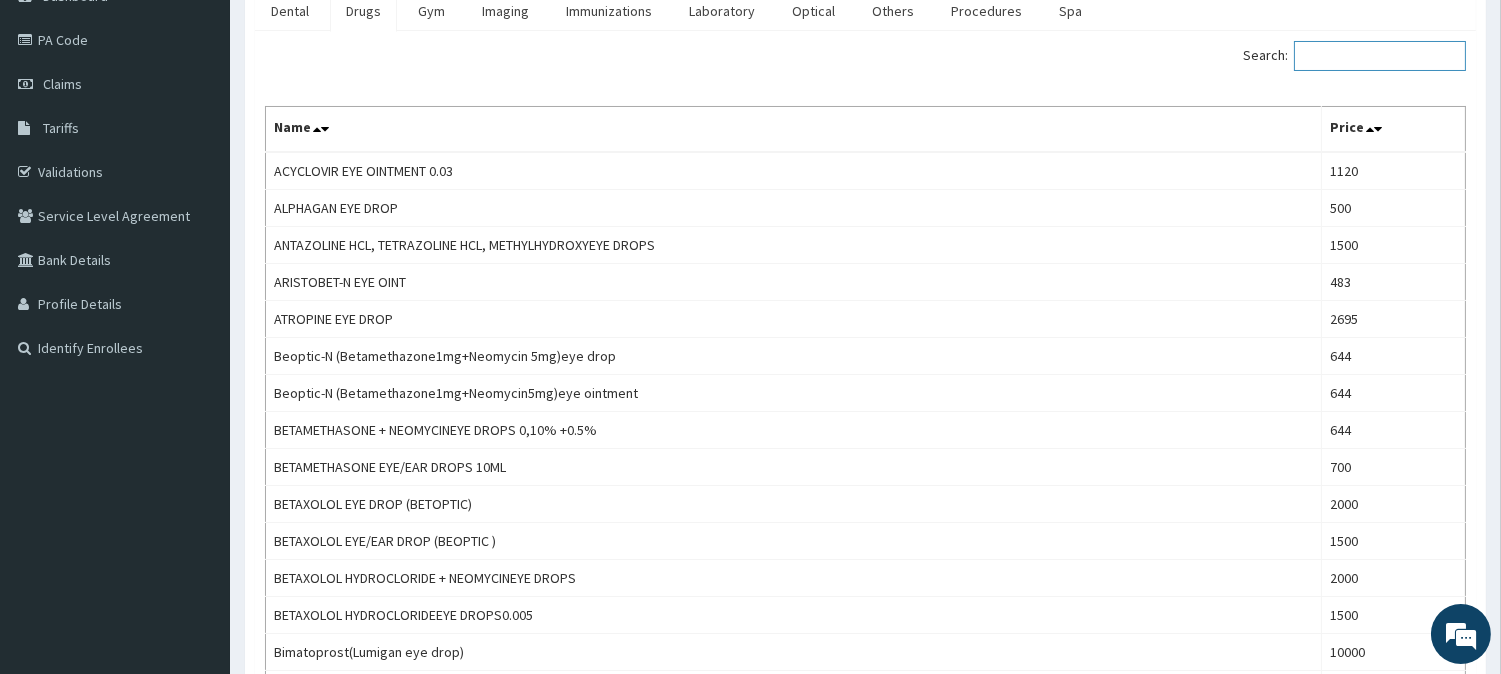 click on "Search:" at bounding box center (1380, 56) 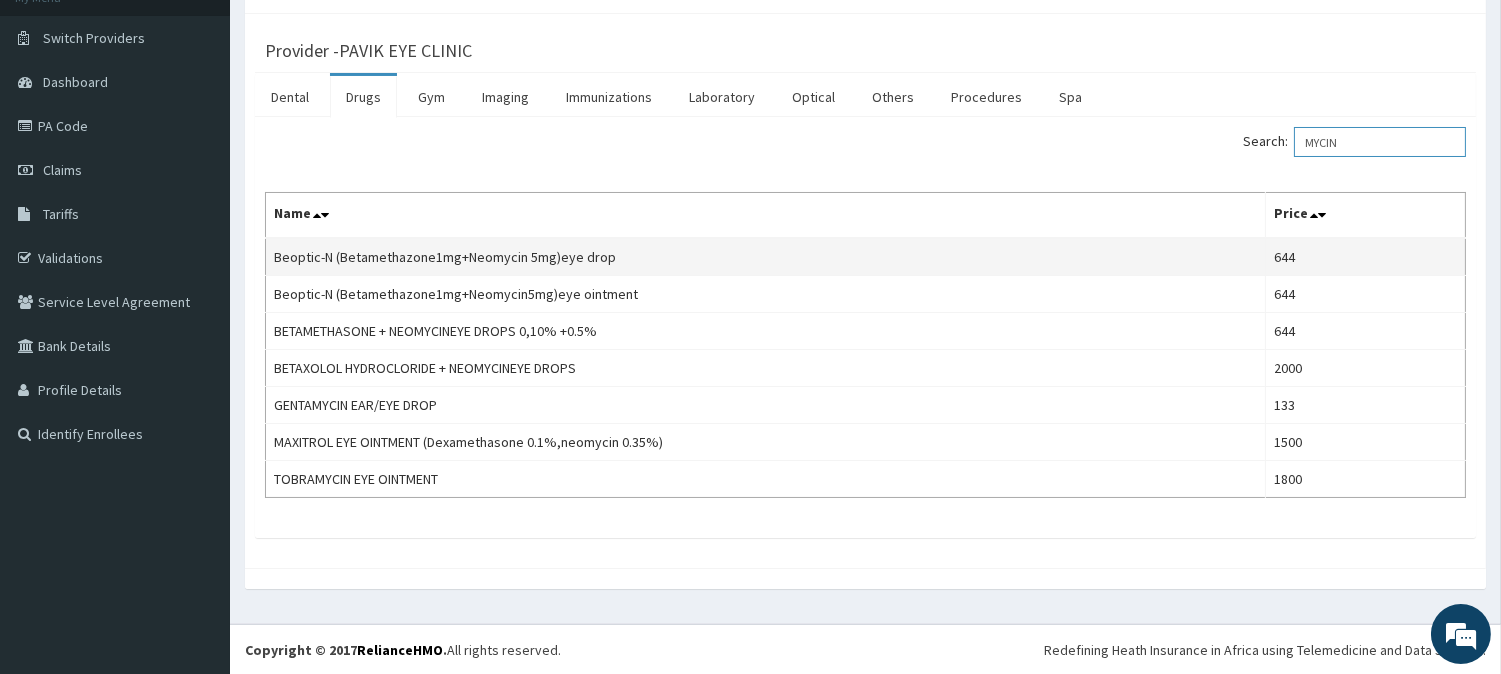 scroll, scrollTop: 137, scrollLeft: 0, axis: vertical 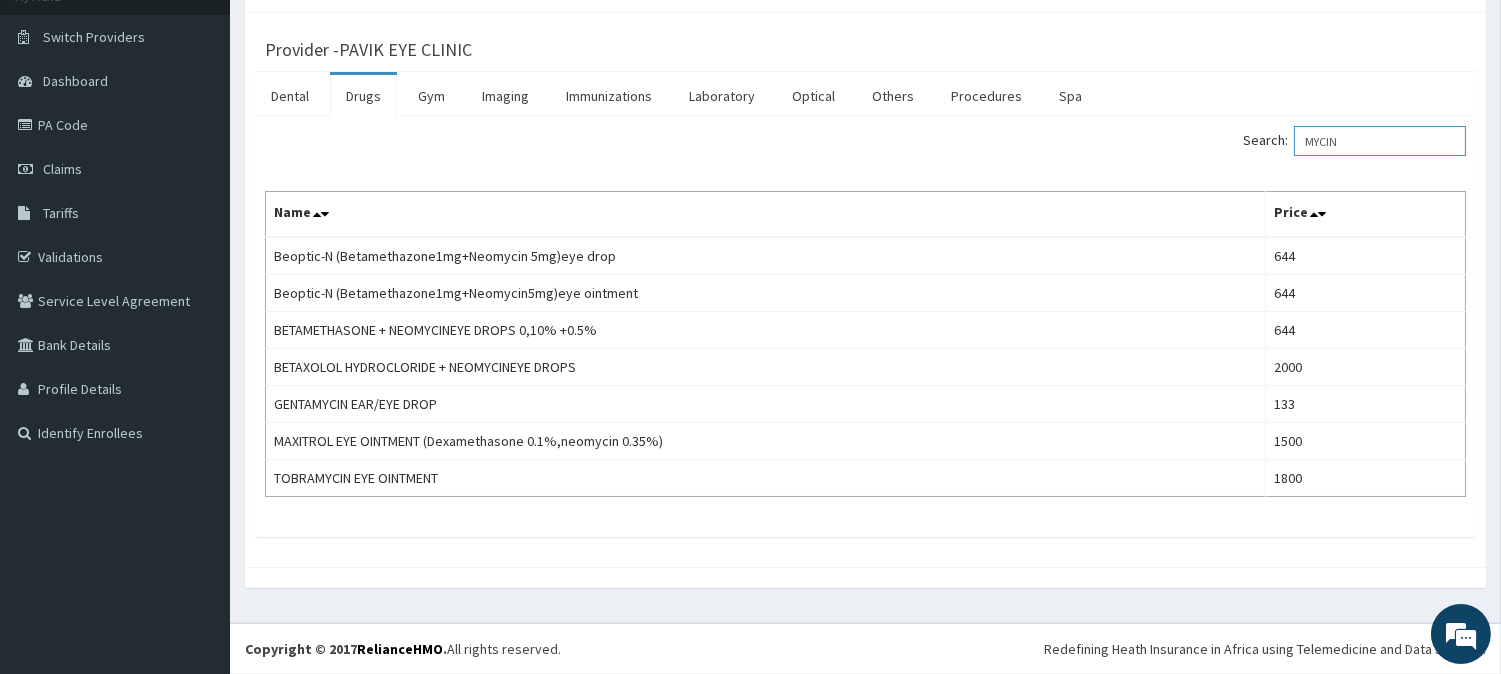 type on "R" 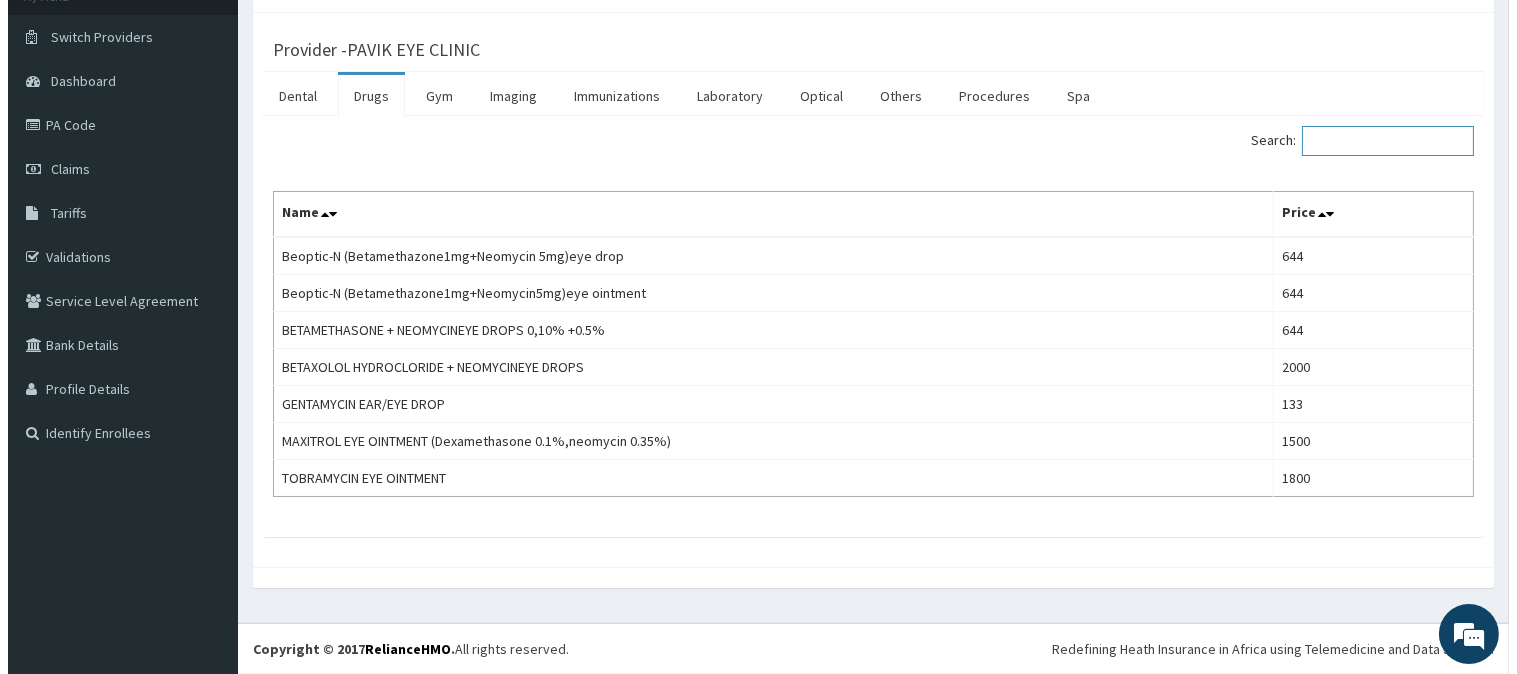 scroll, scrollTop: 0, scrollLeft: 0, axis: both 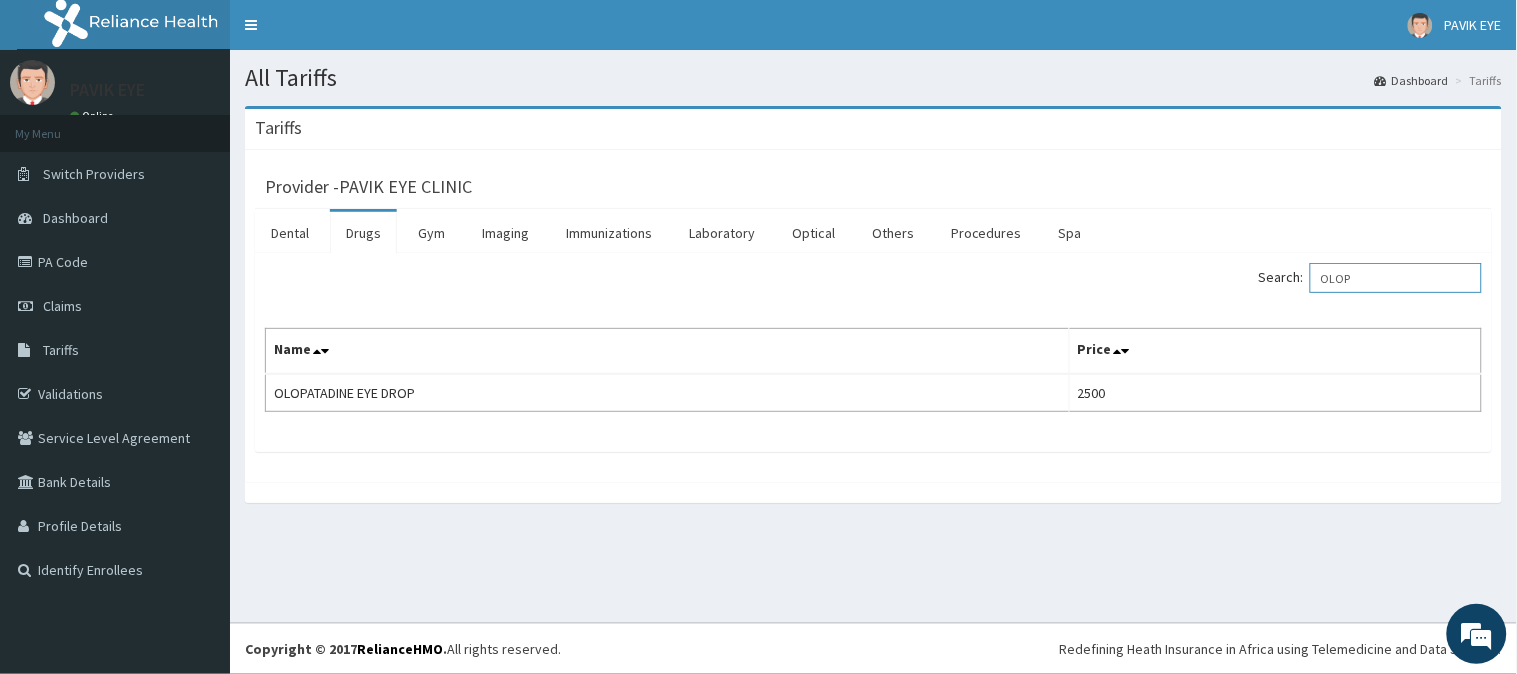 type on "OLOP" 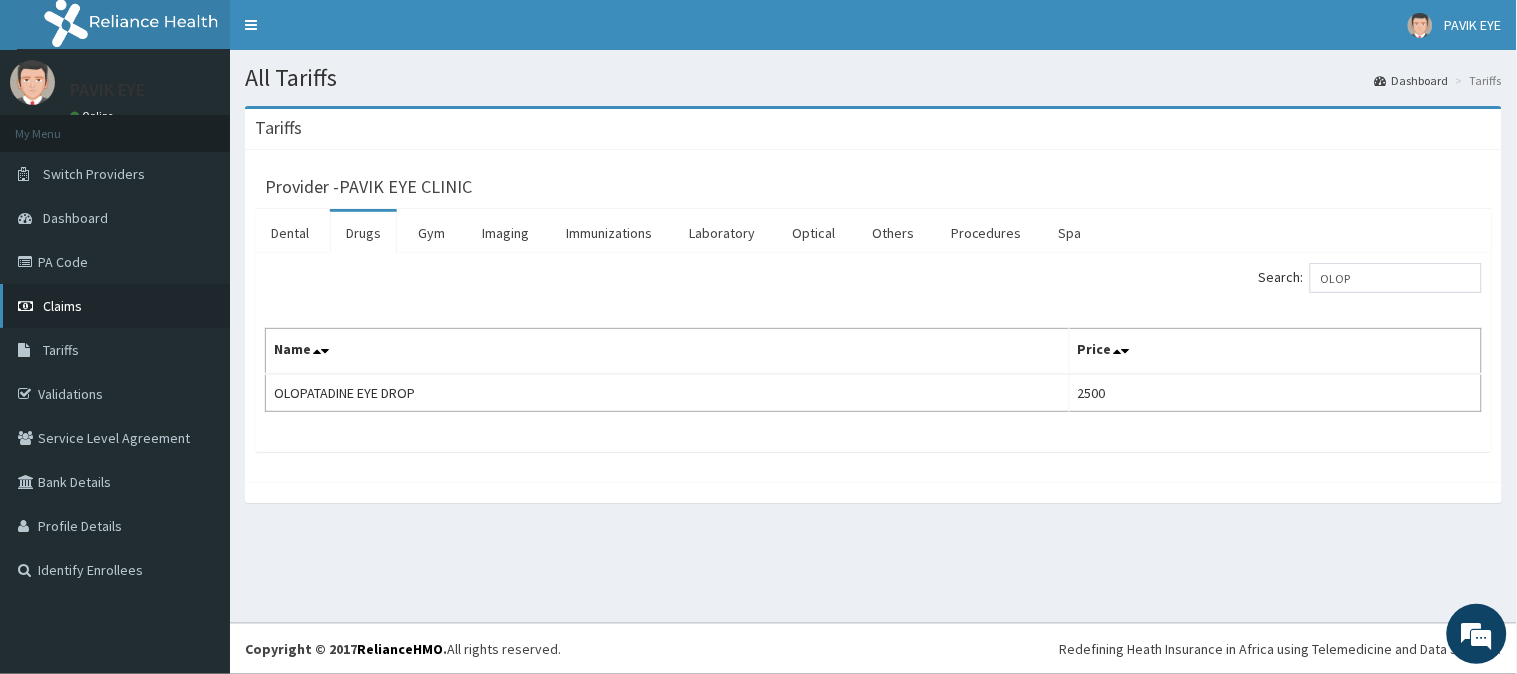 click on "Claims" at bounding box center [115, 306] 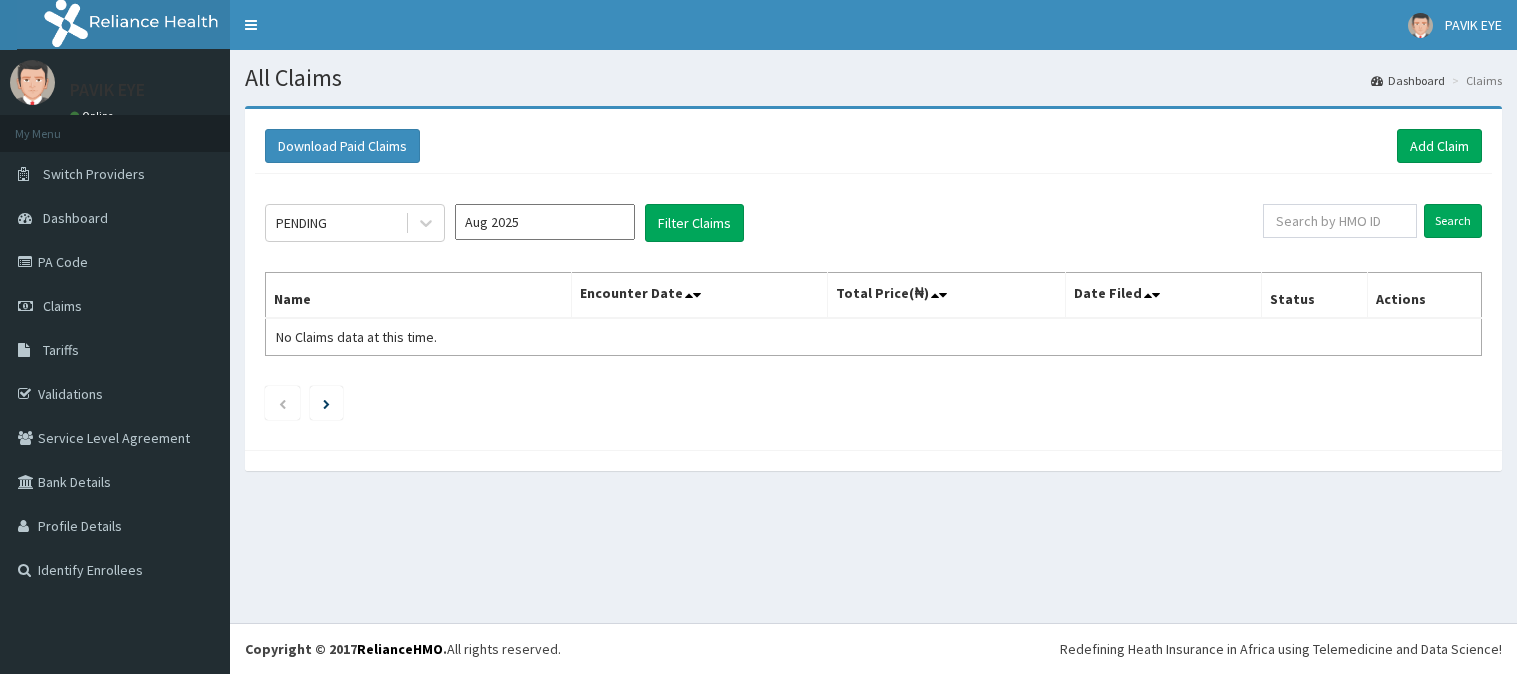 scroll, scrollTop: 0, scrollLeft: 0, axis: both 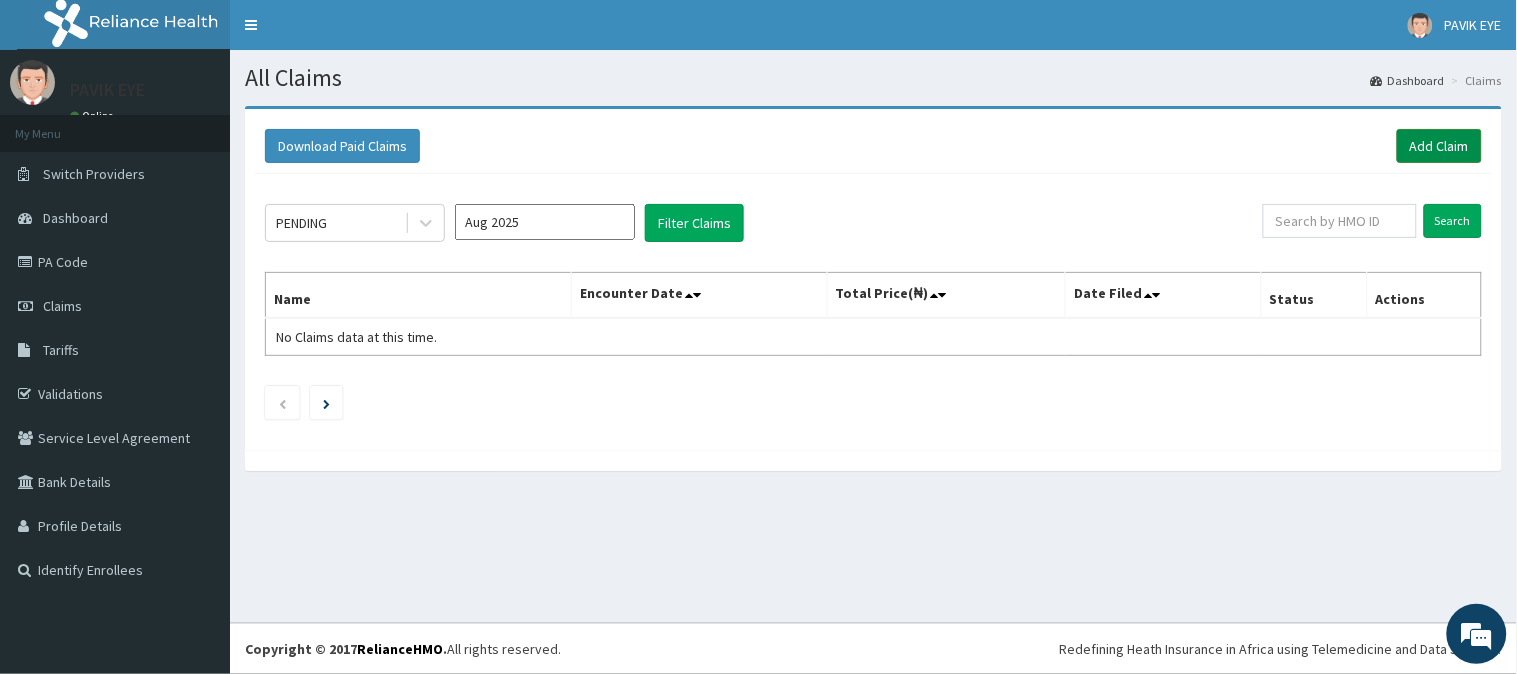 click on "Add Claim" at bounding box center (1439, 146) 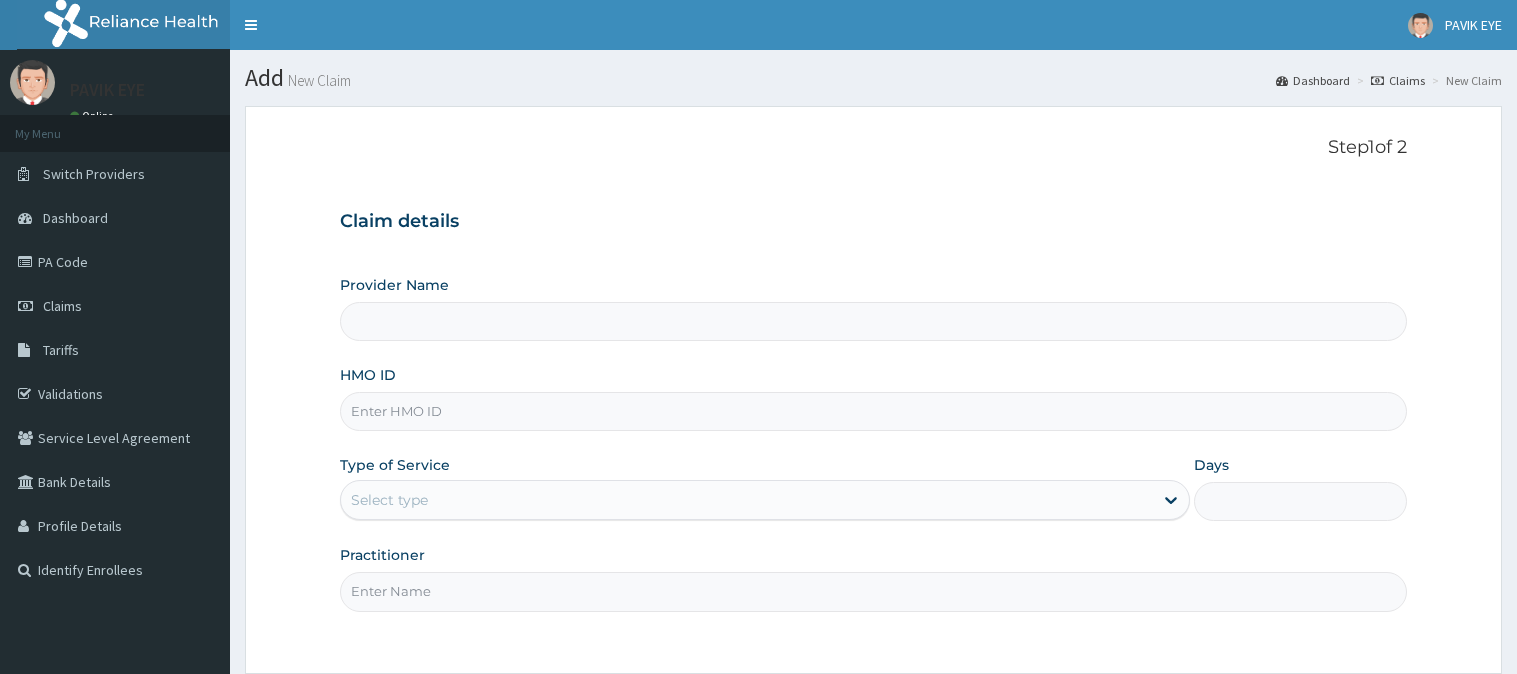 scroll, scrollTop: 0, scrollLeft: 0, axis: both 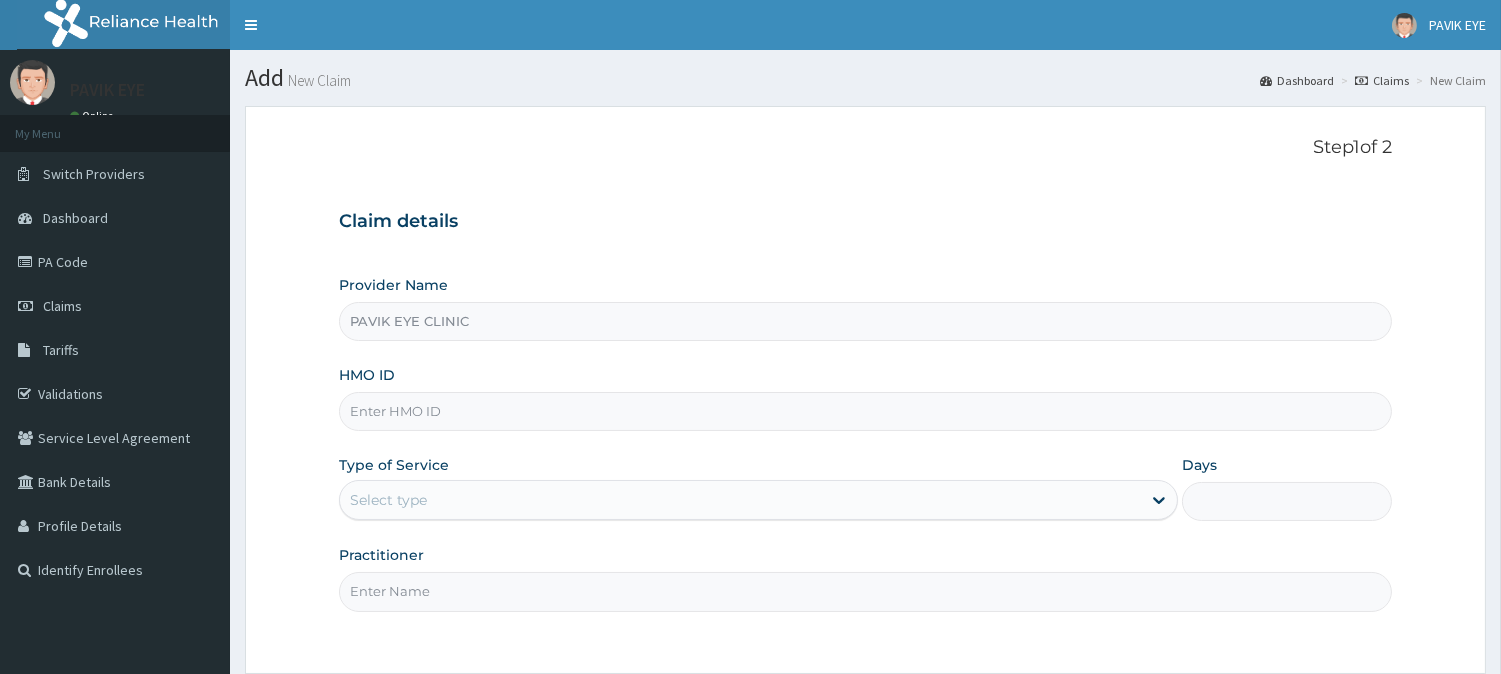 type on "PAVIK EYE CLINIC" 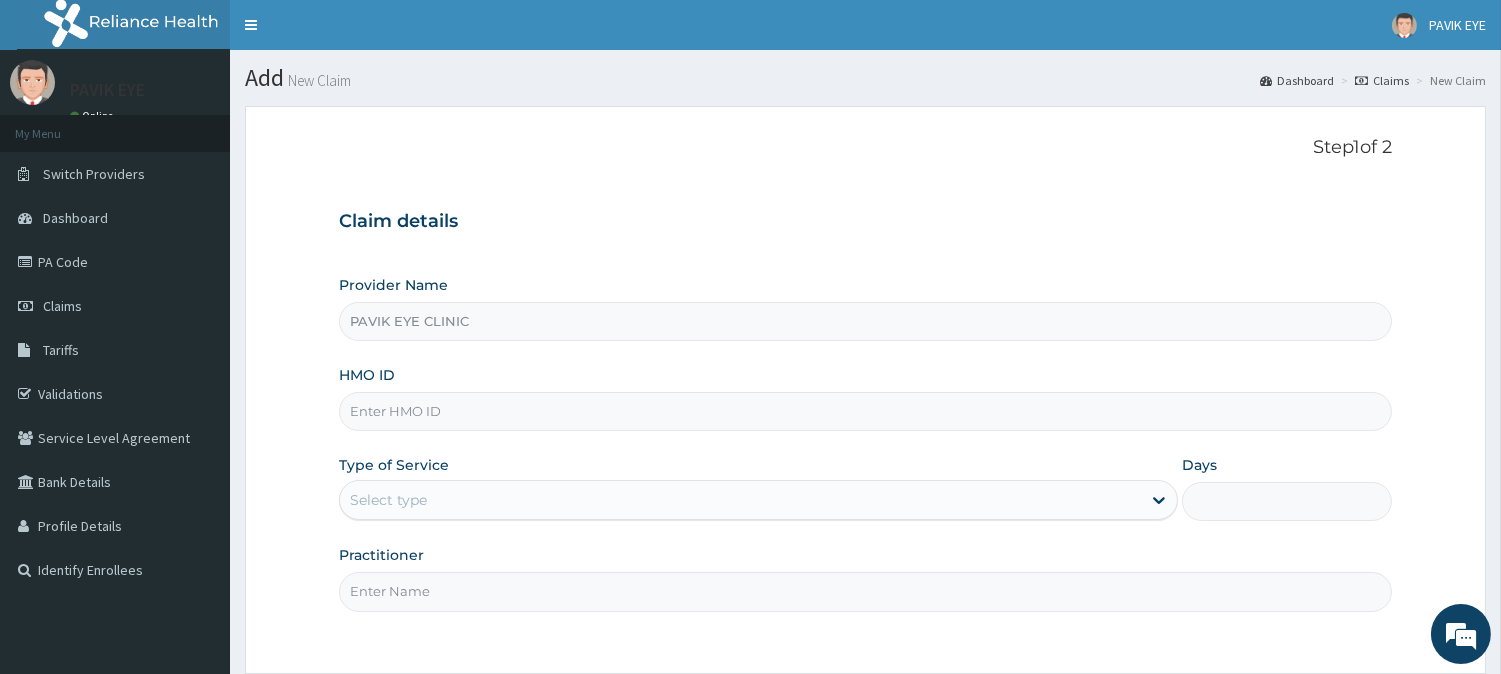 scroll, scrollTop: 0, scrollLeft: 0, axis: both 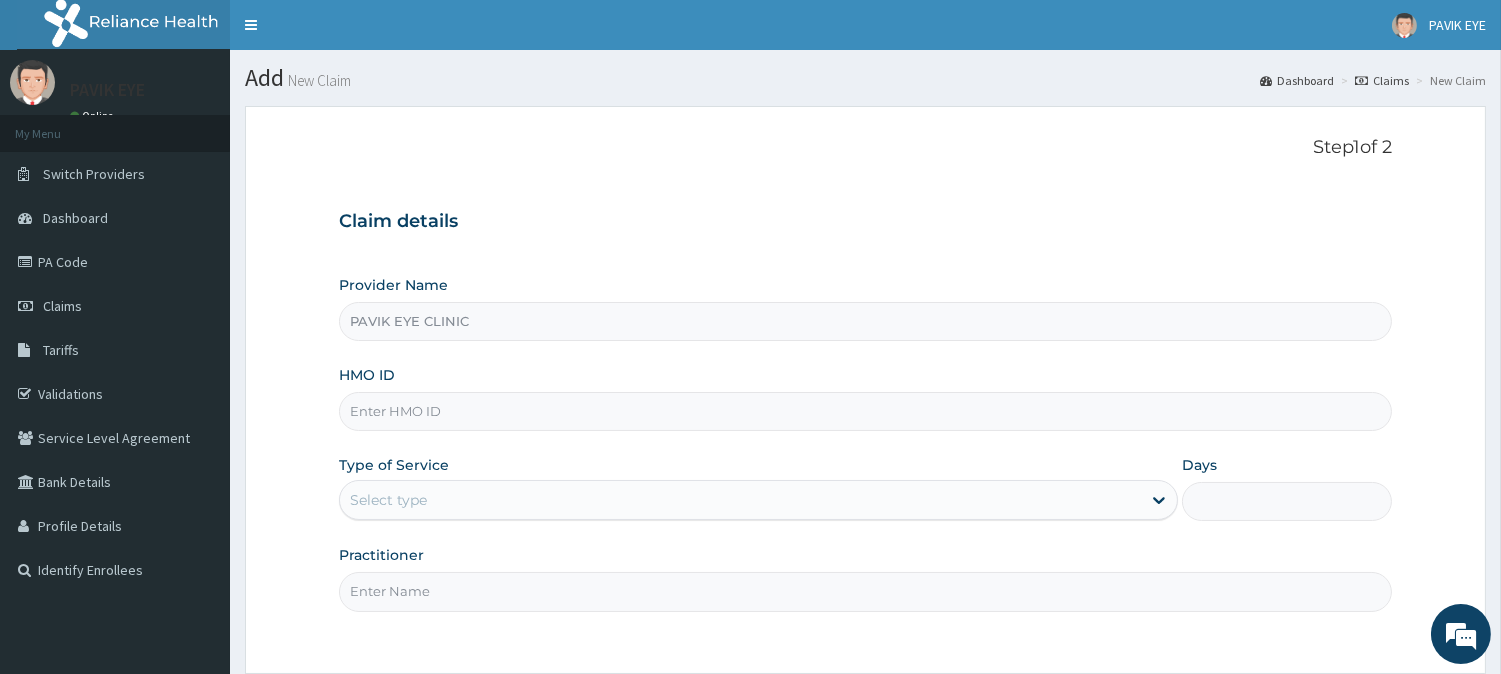 click on "HMO ID" at bounding box center [865, 411] 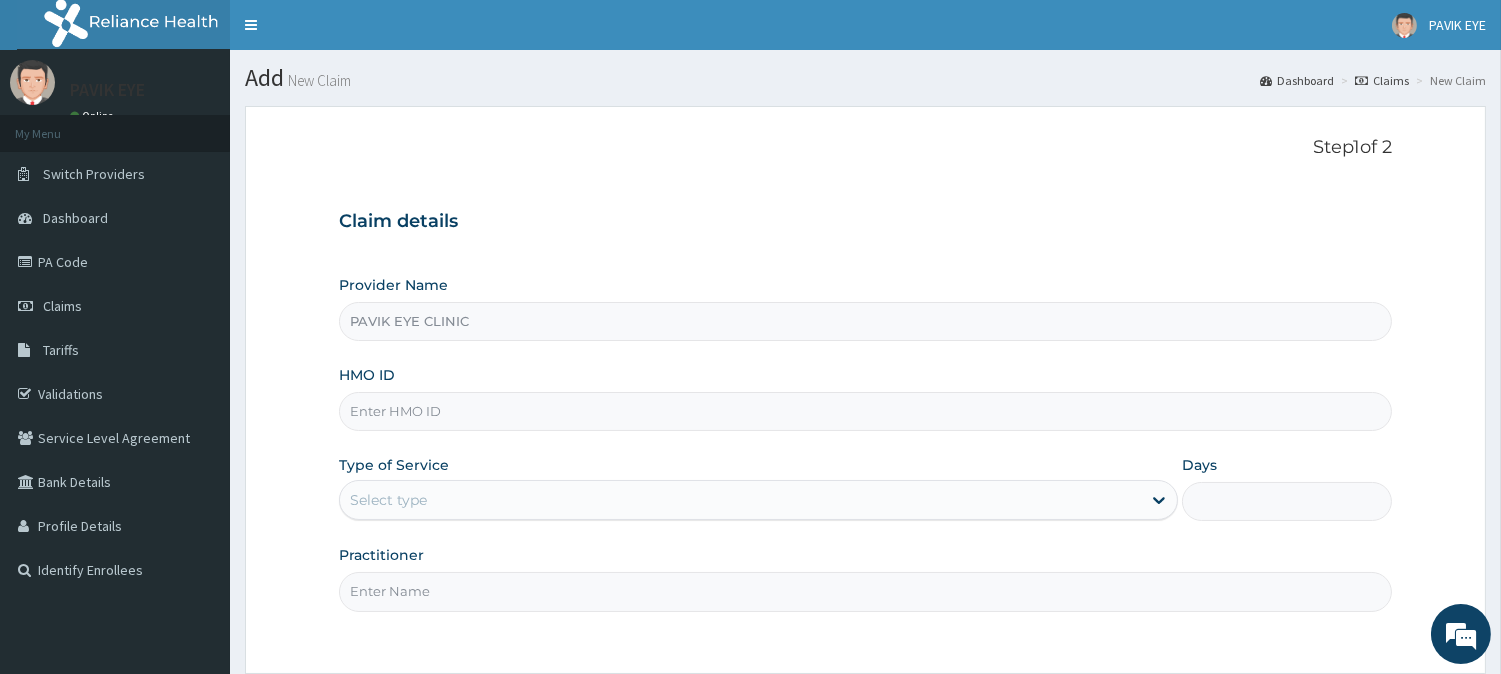 paste on "CHL/11660/D" 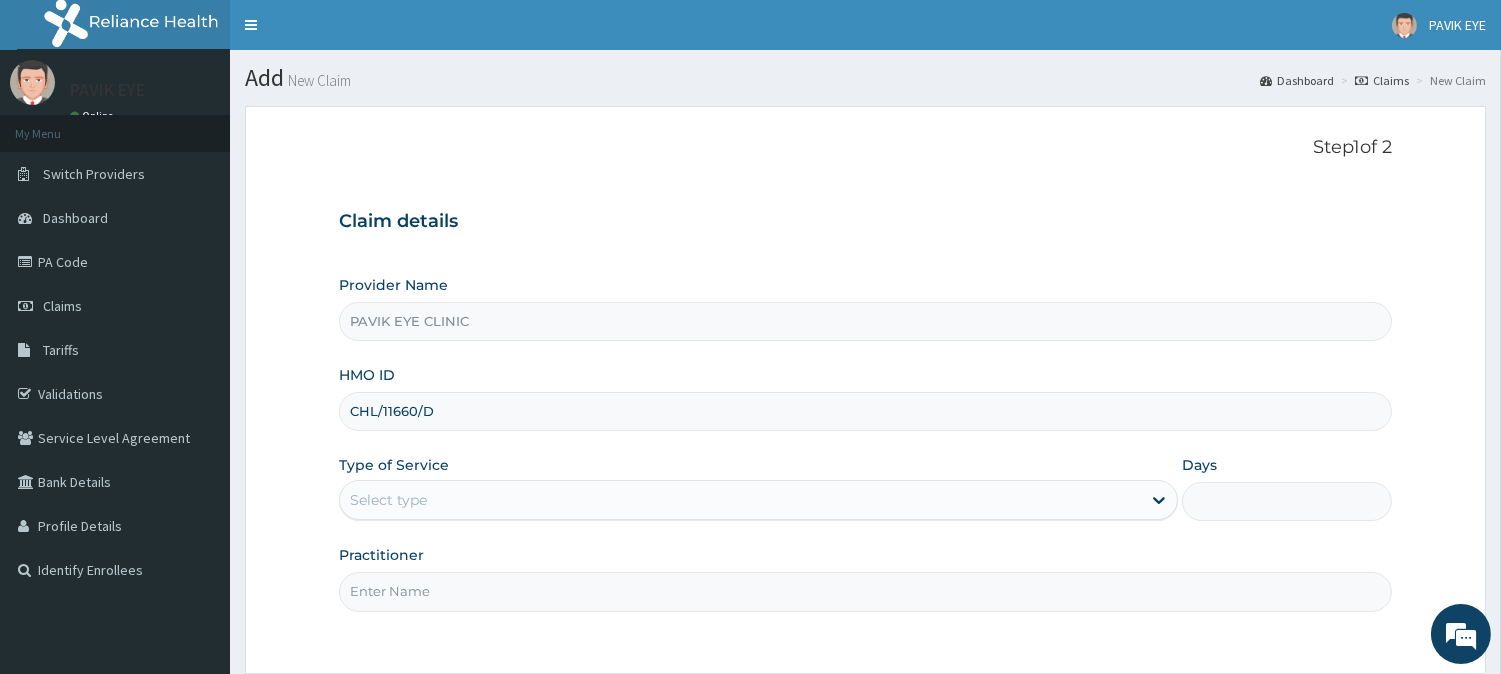 type on "CHL/11660/D" 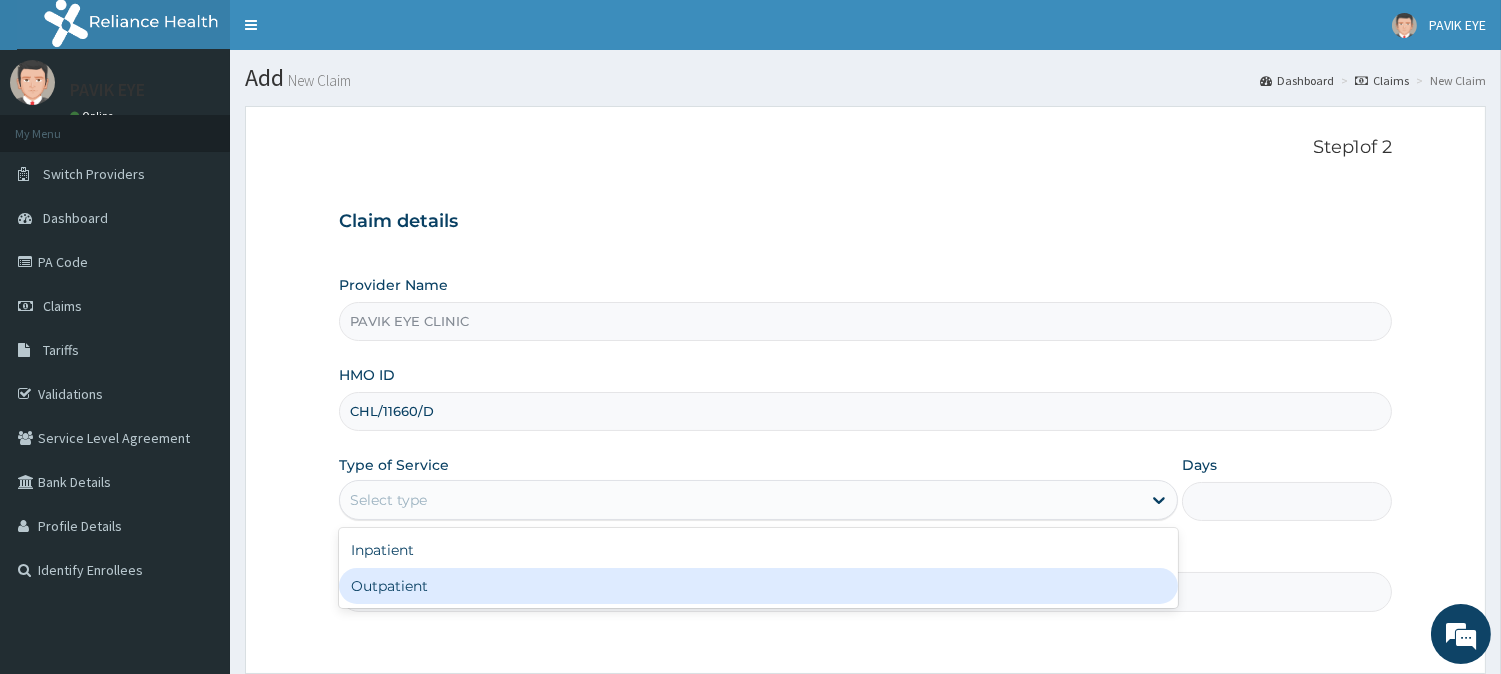 drag, startPoint x: 484, startPoint y: 614, endPoint x: 534, endPoint y: 568, distance: 67.941154 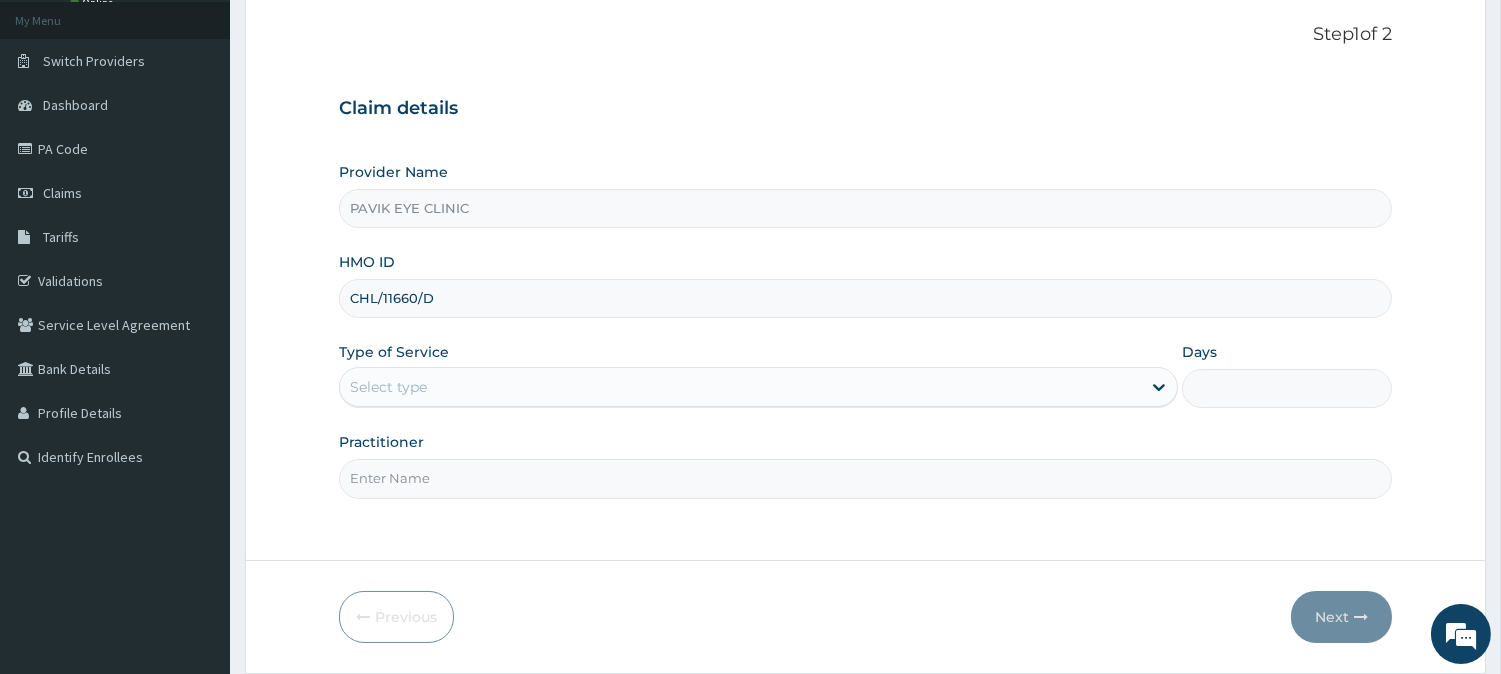 scroll, scrollTop: 178, scrollLeft: 0, axis: vertical 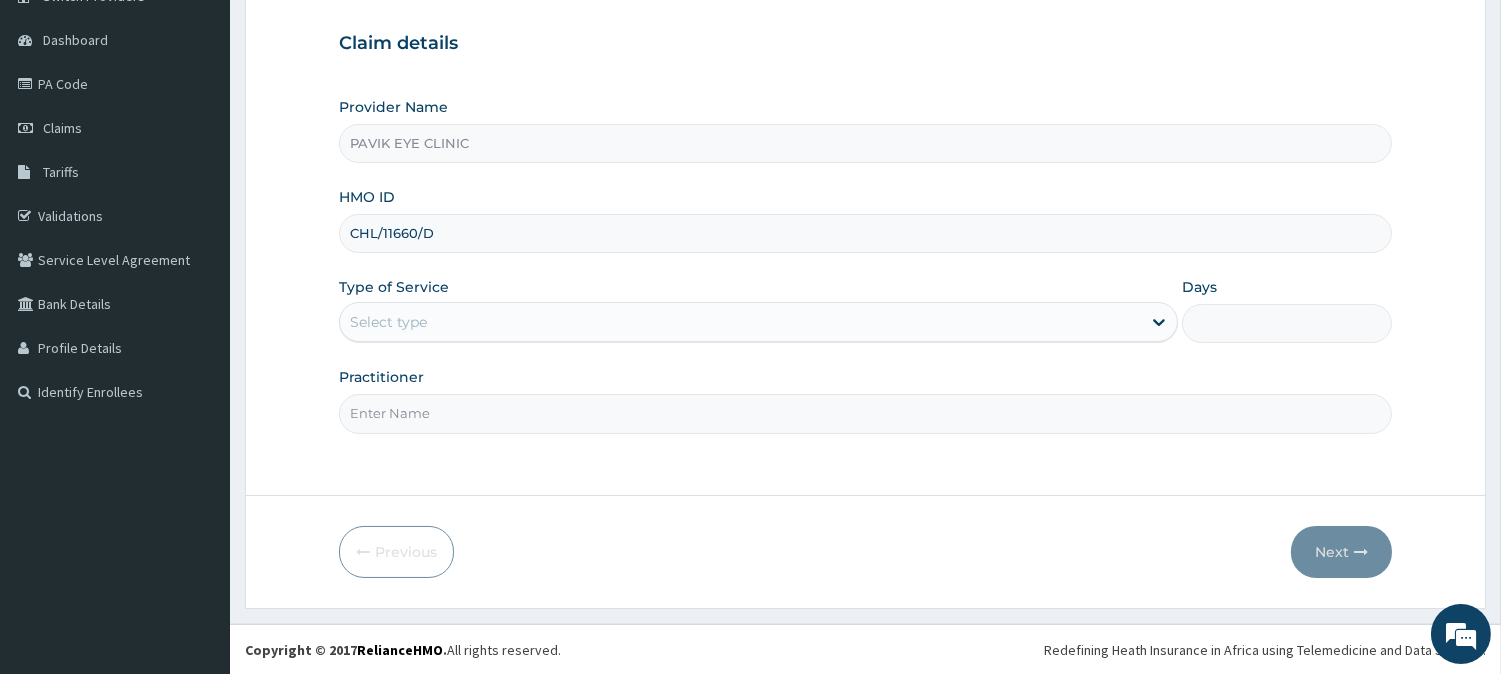 click on "Type of Service Select type" at bounding box center (758, 310) 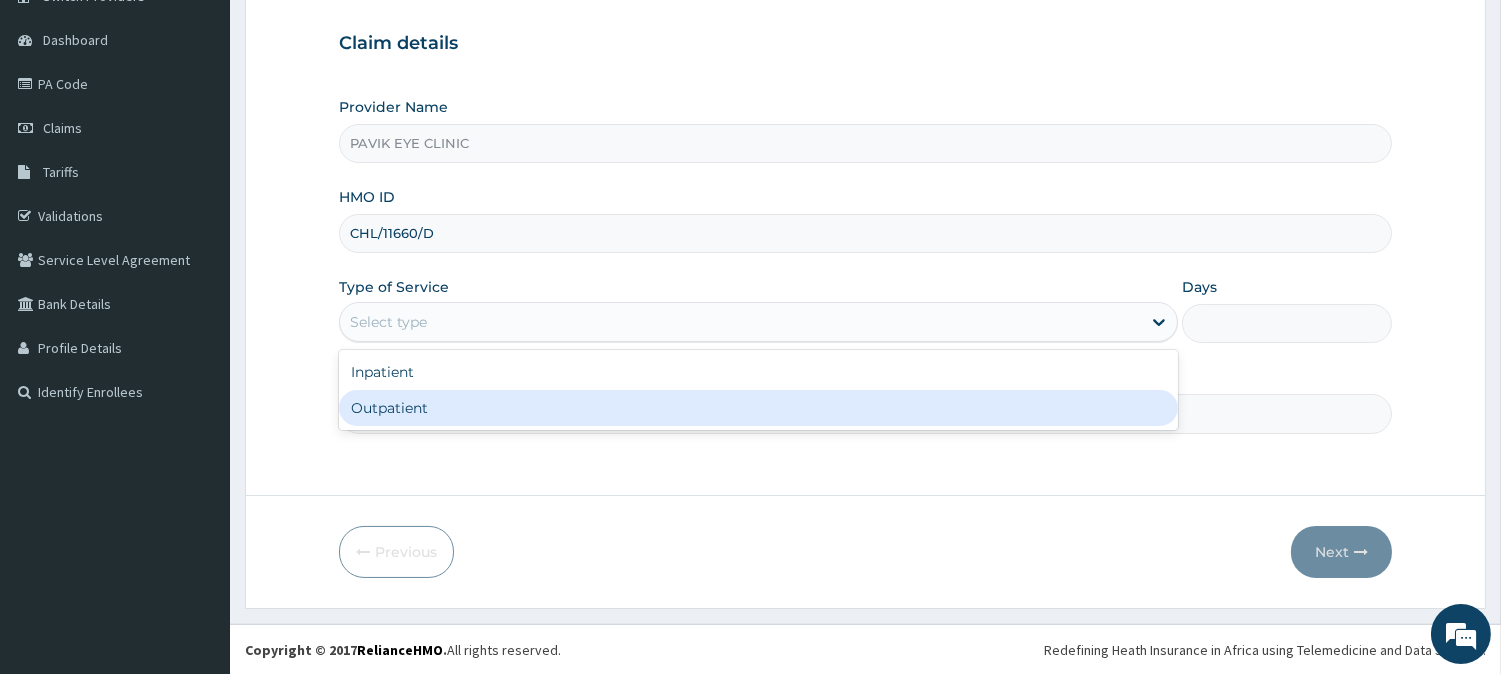 click on "Outpatient" at bounding box center [758, 408] 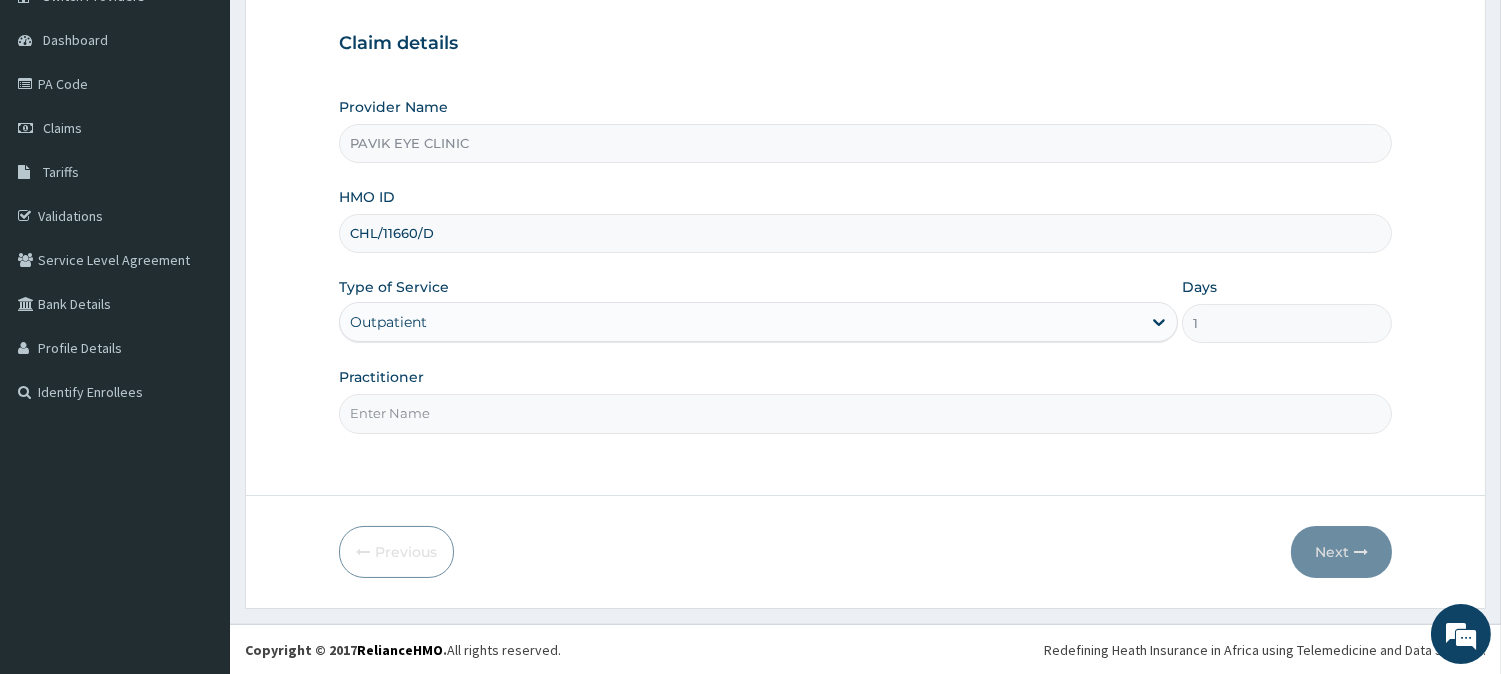 click on "Practitioner" at bounding box center (865, 413) 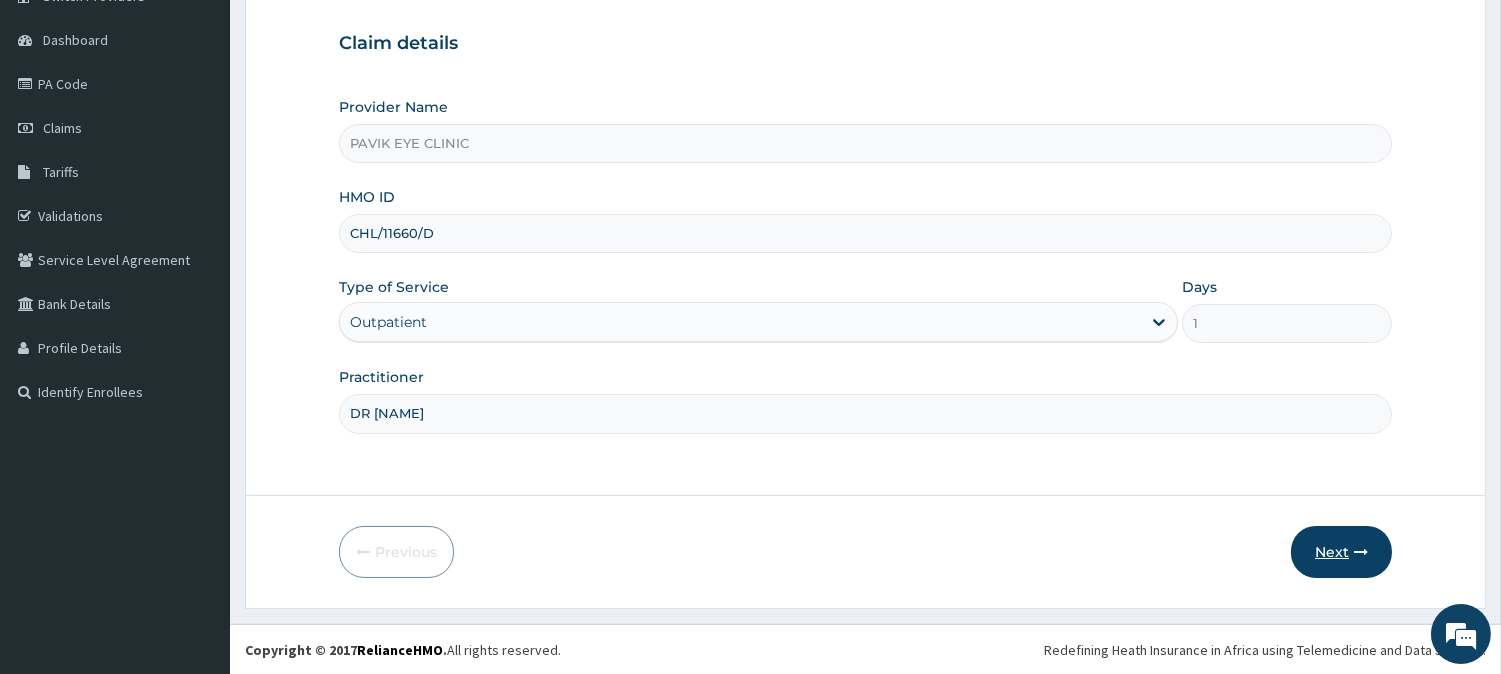type on "DR [NAME]" 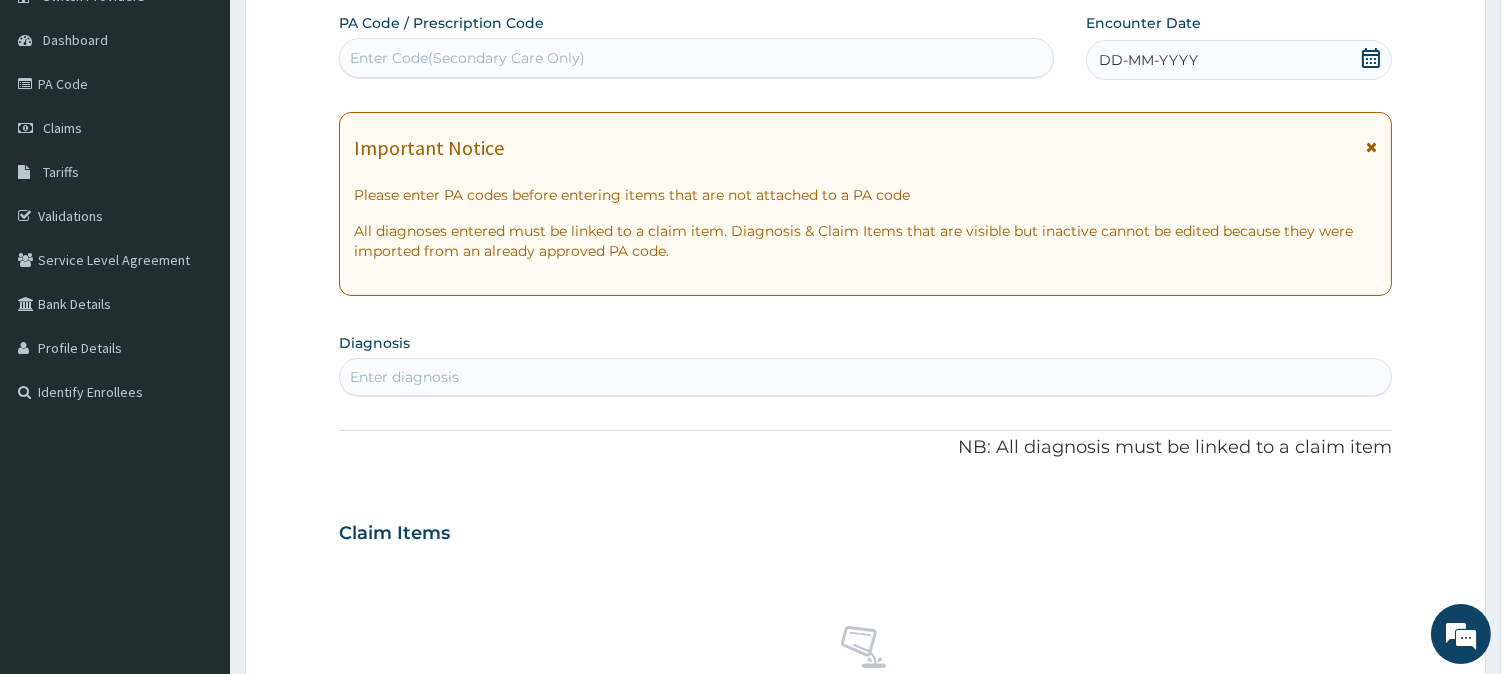 click on "Enter Code(Secondary Care Only)" at bounding box center (696, 58) 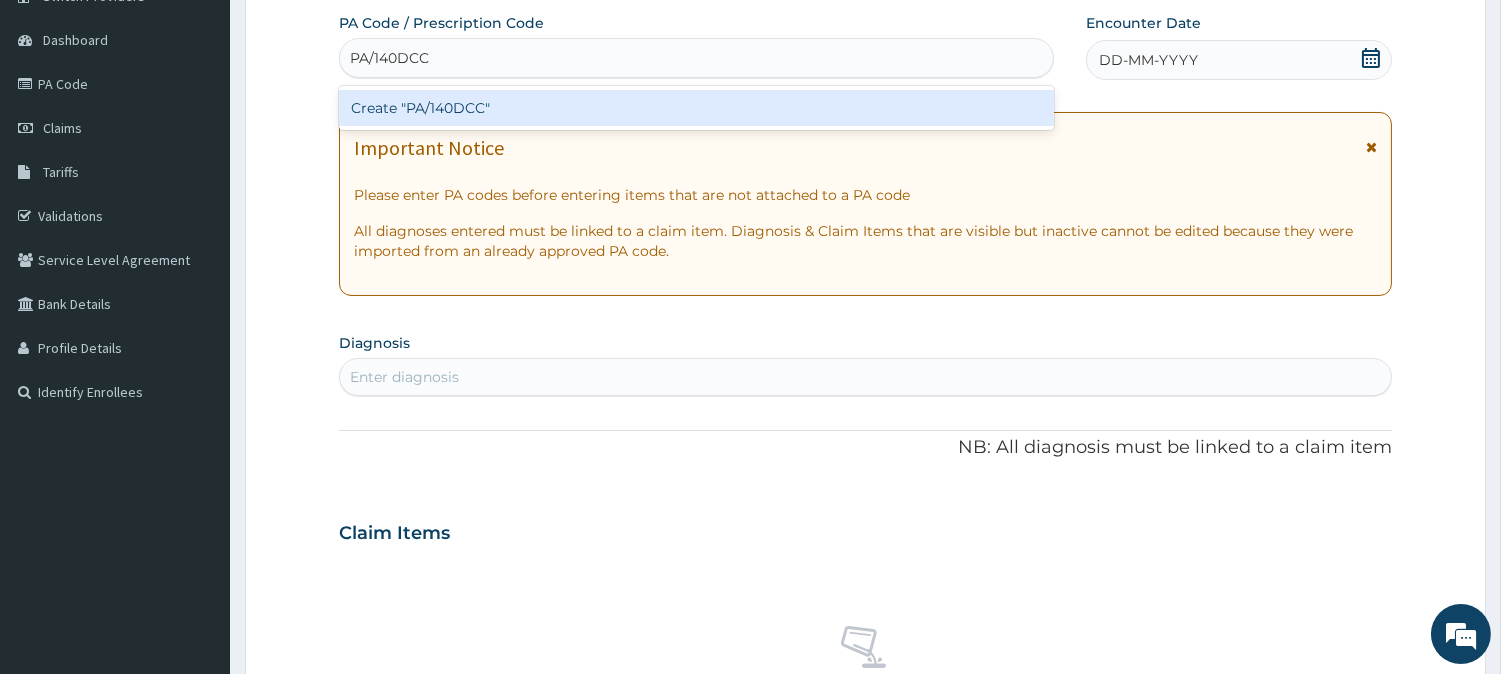 type 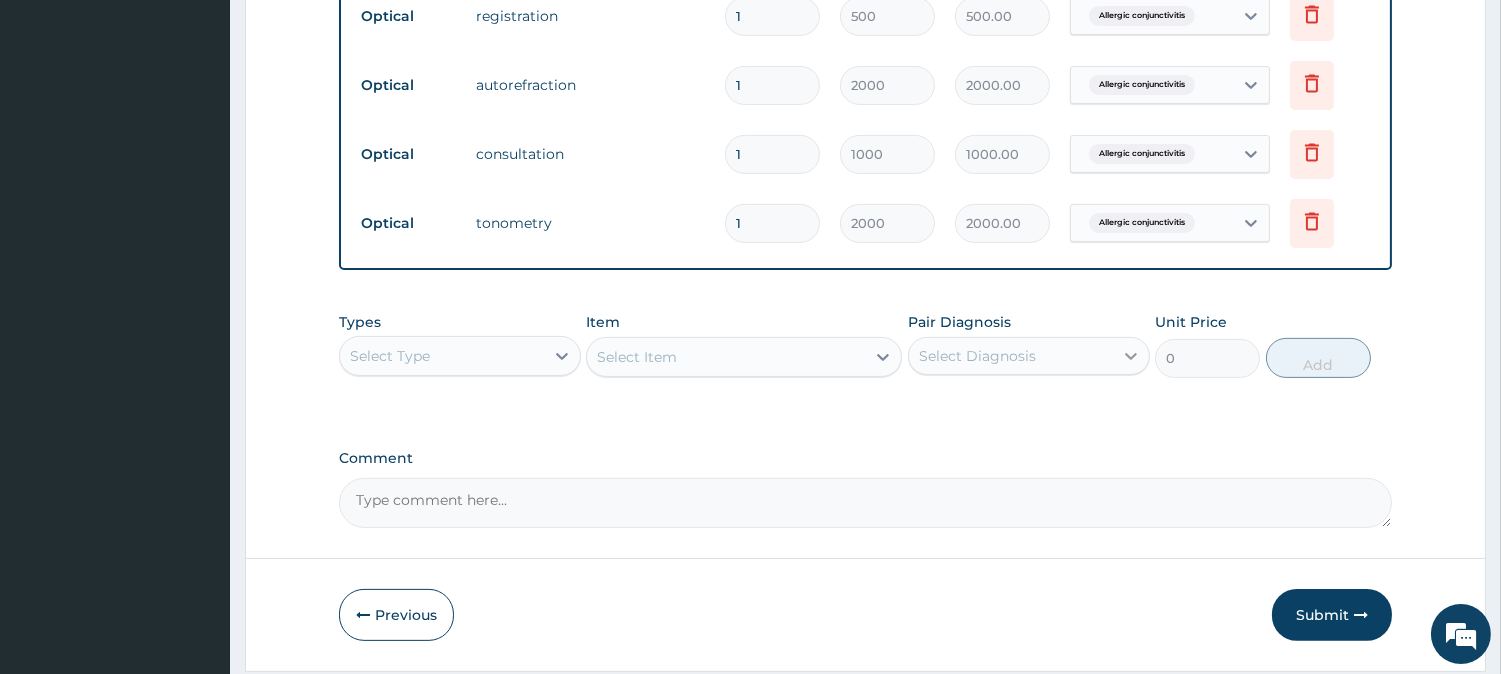 scroll, scrollTop: 1157, scrollLeft: 0, axis: vertical 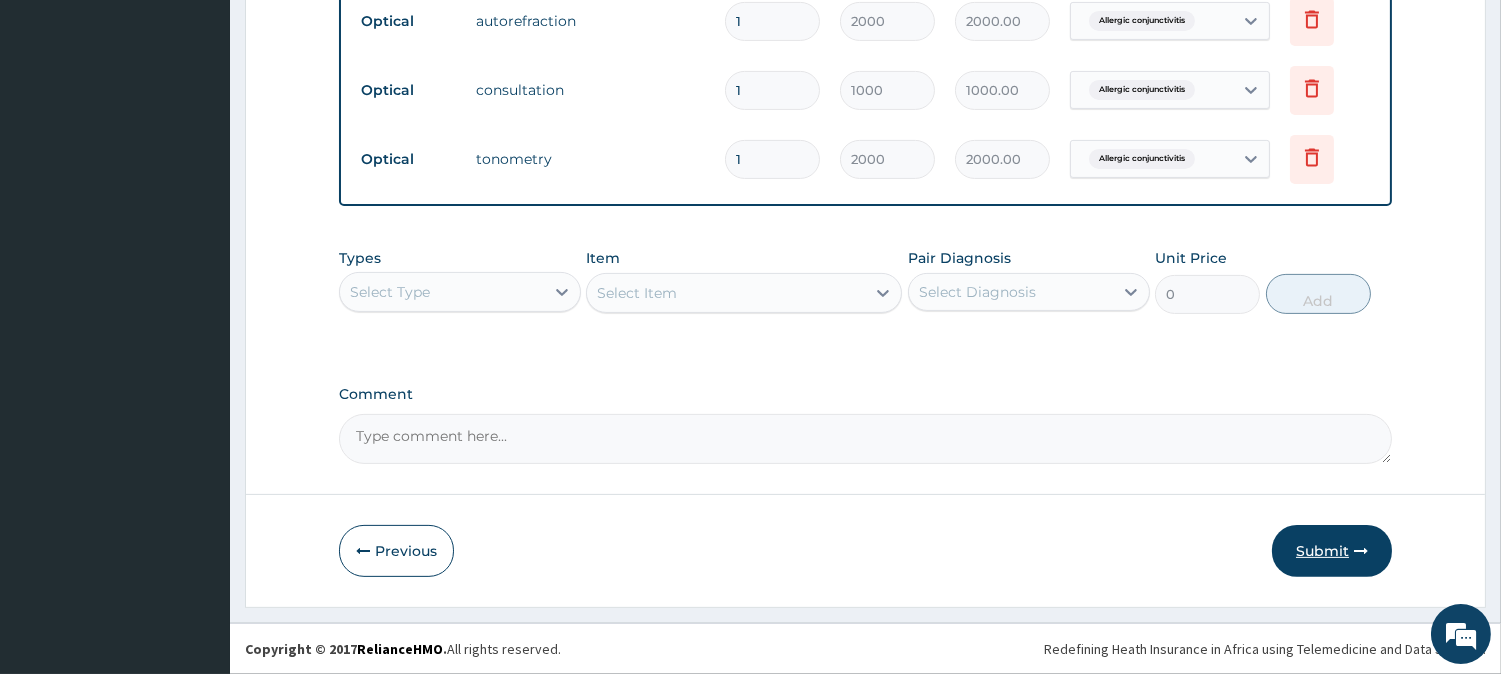 click on "Submit" at bounding box center [1332, 551] 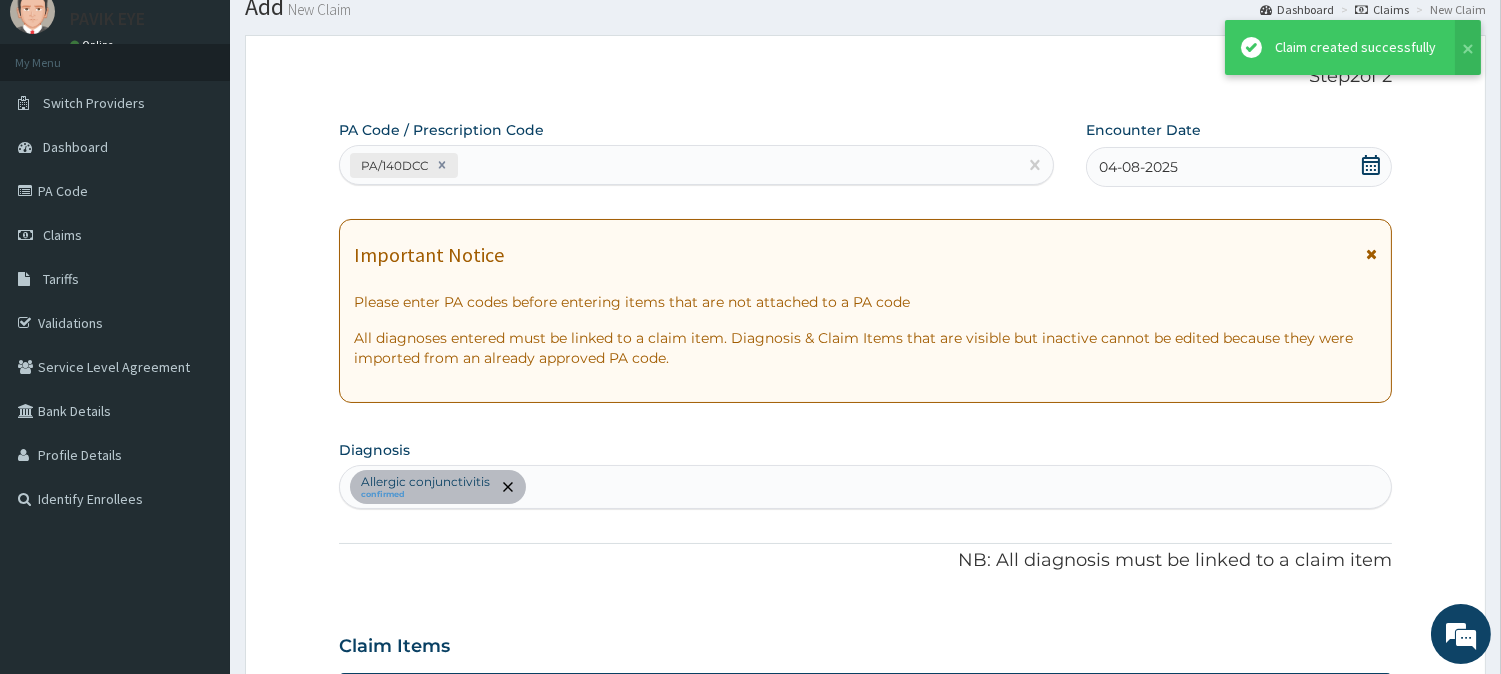 scroll, scrollTop: 1157, scrollLeft: 0, axis: vertical 